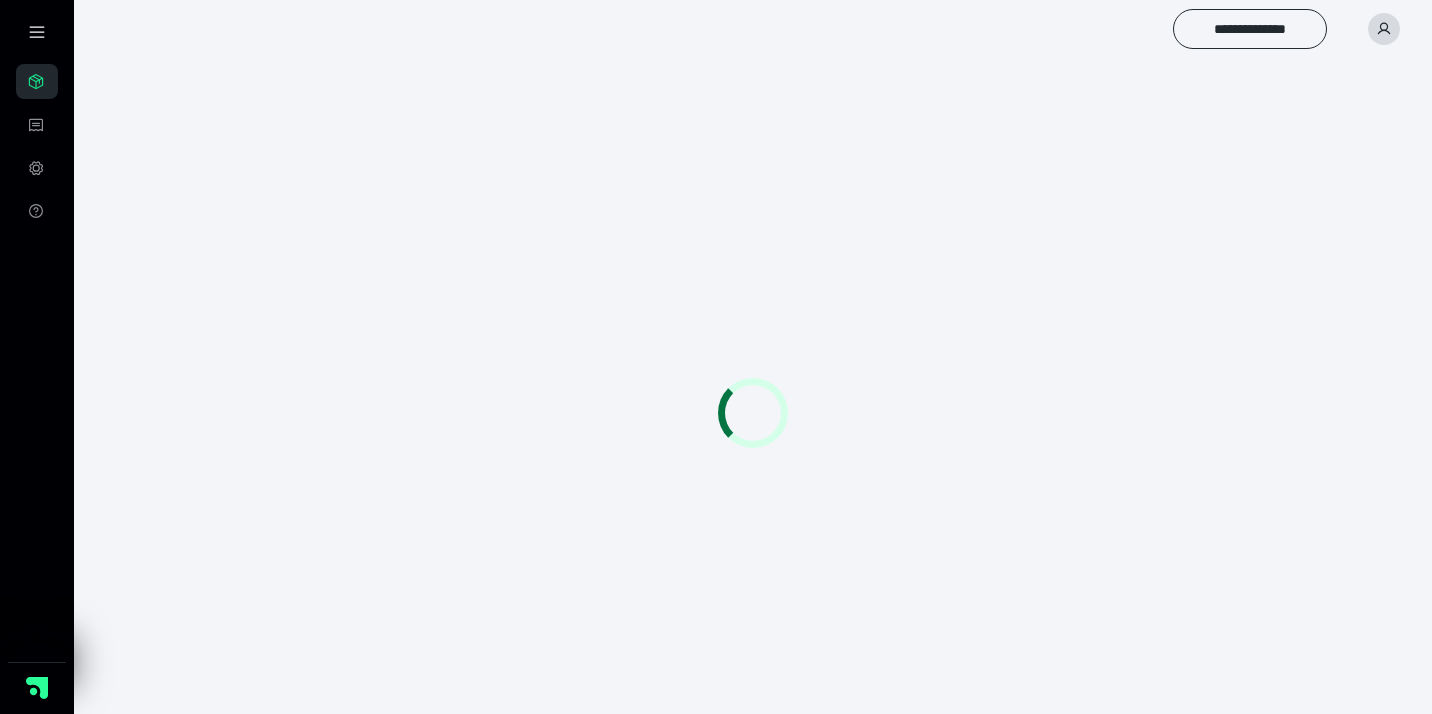scroll, scrollTop: 0, scrollLeft: 0, axis: both 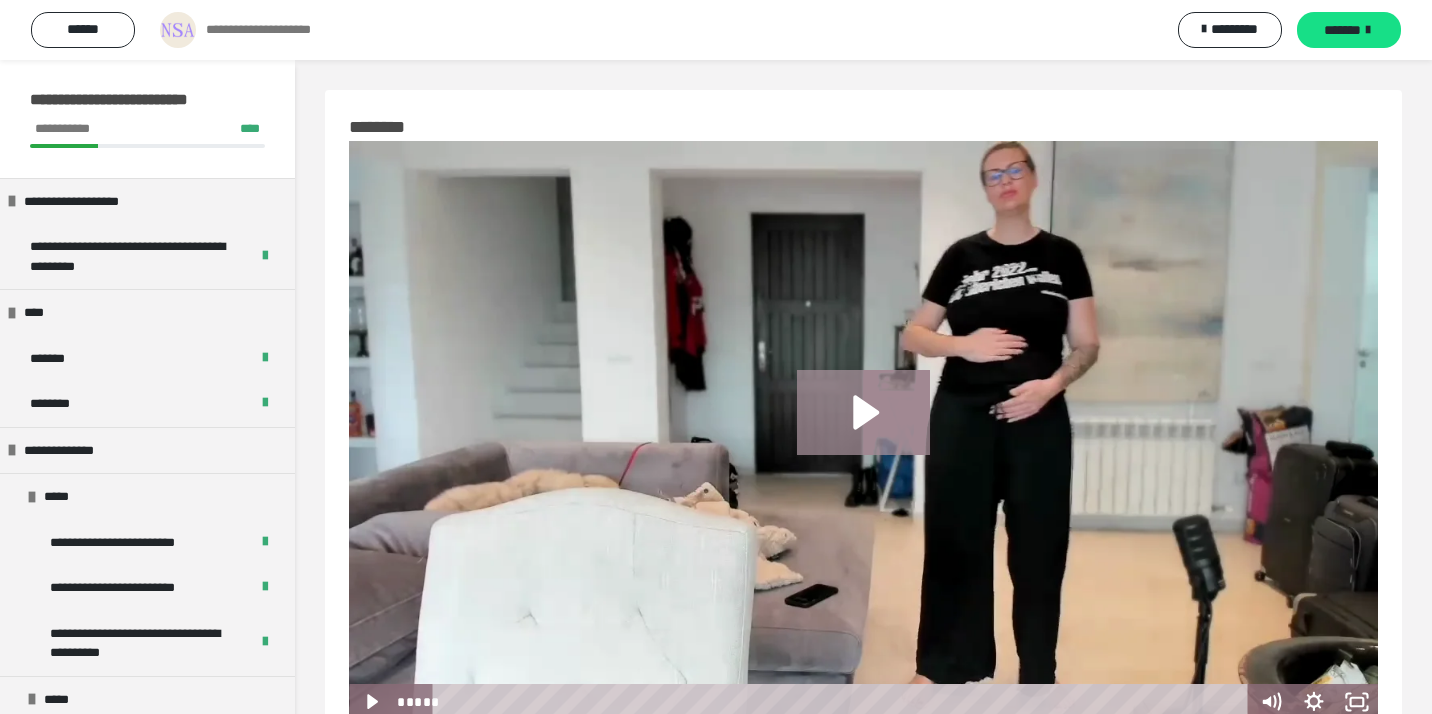 click 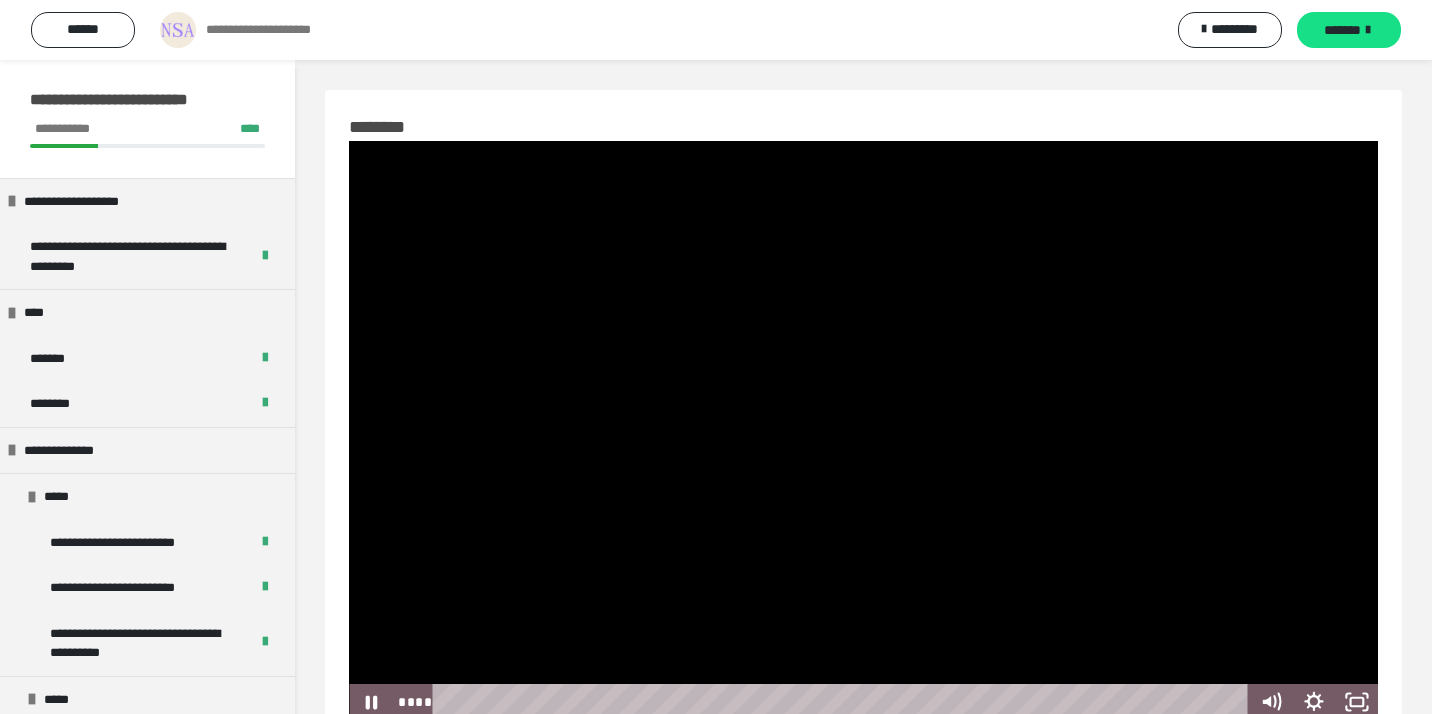 click at bounding box center [844, 702] 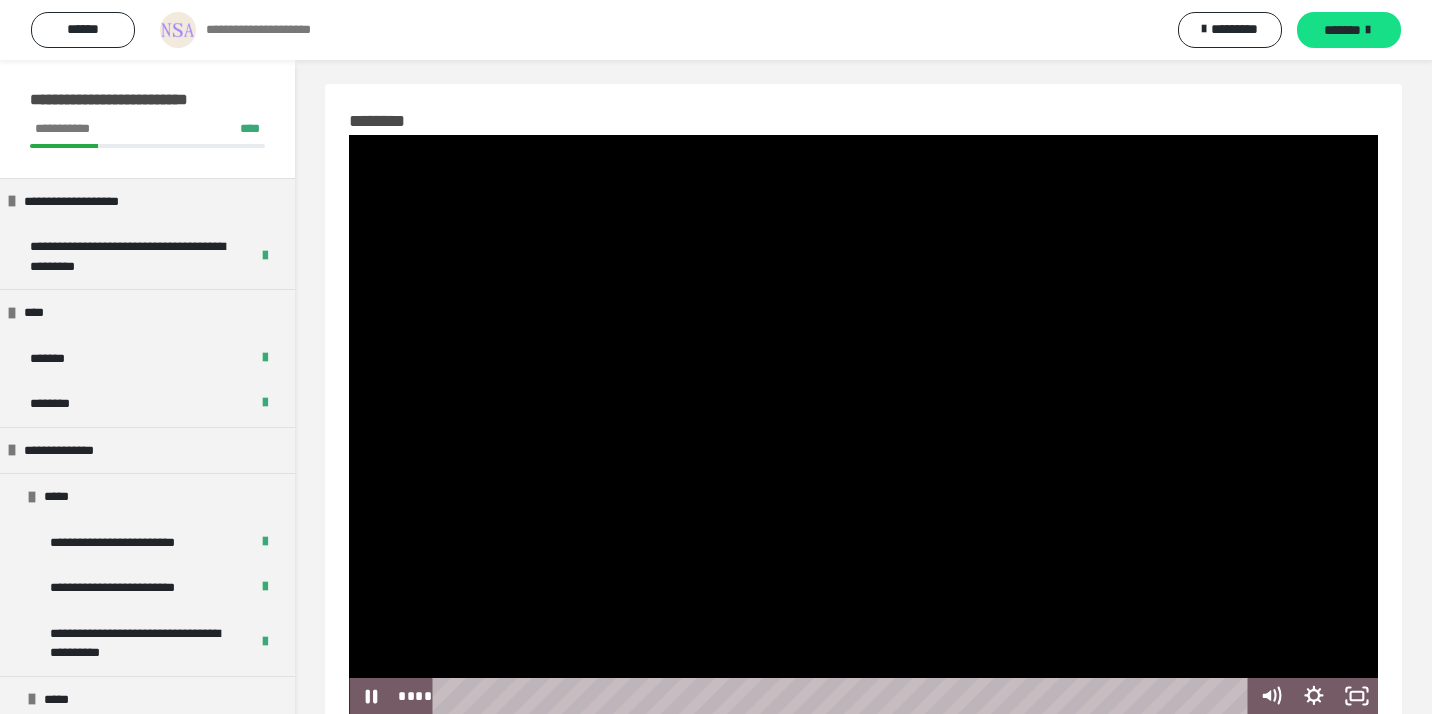 scroll, scrollTop: 60, scrollLeft: 0, axis: vertical 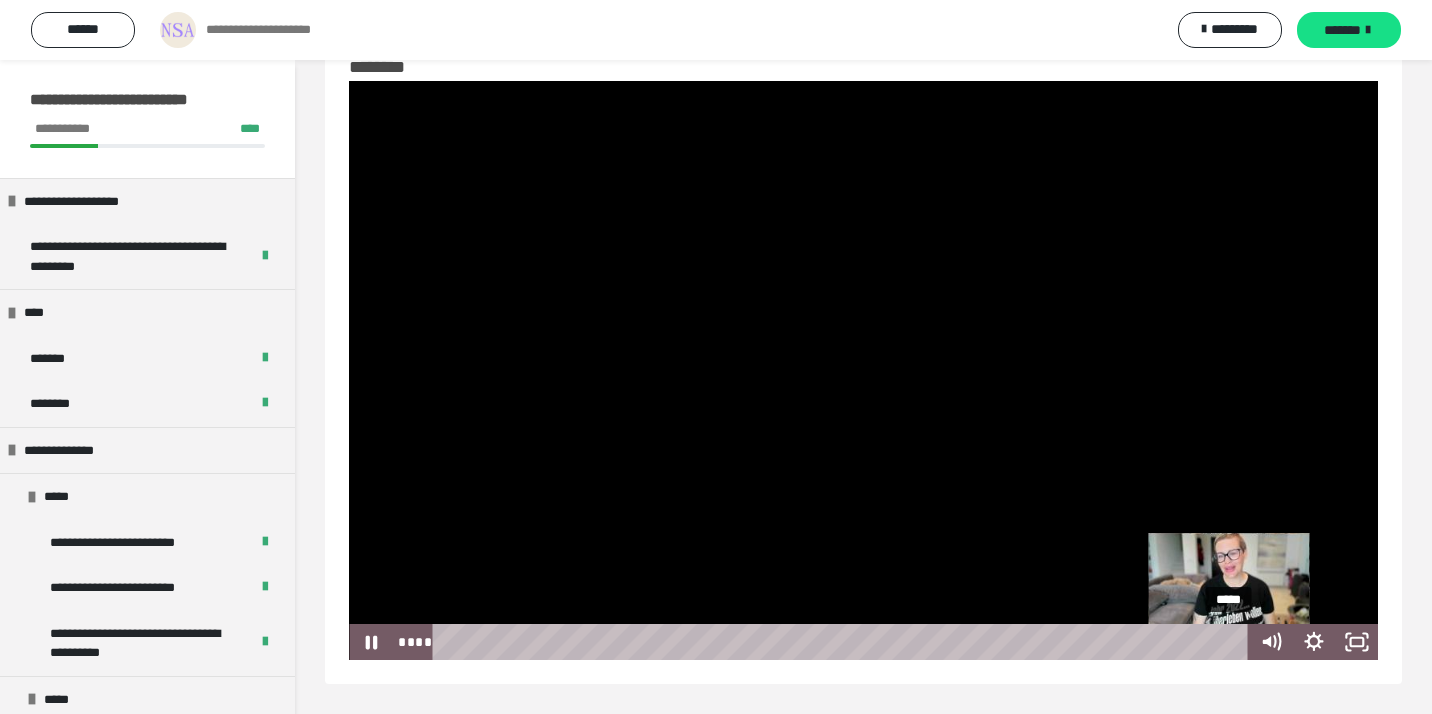 click on "*****" at bounding box center [844, 642] 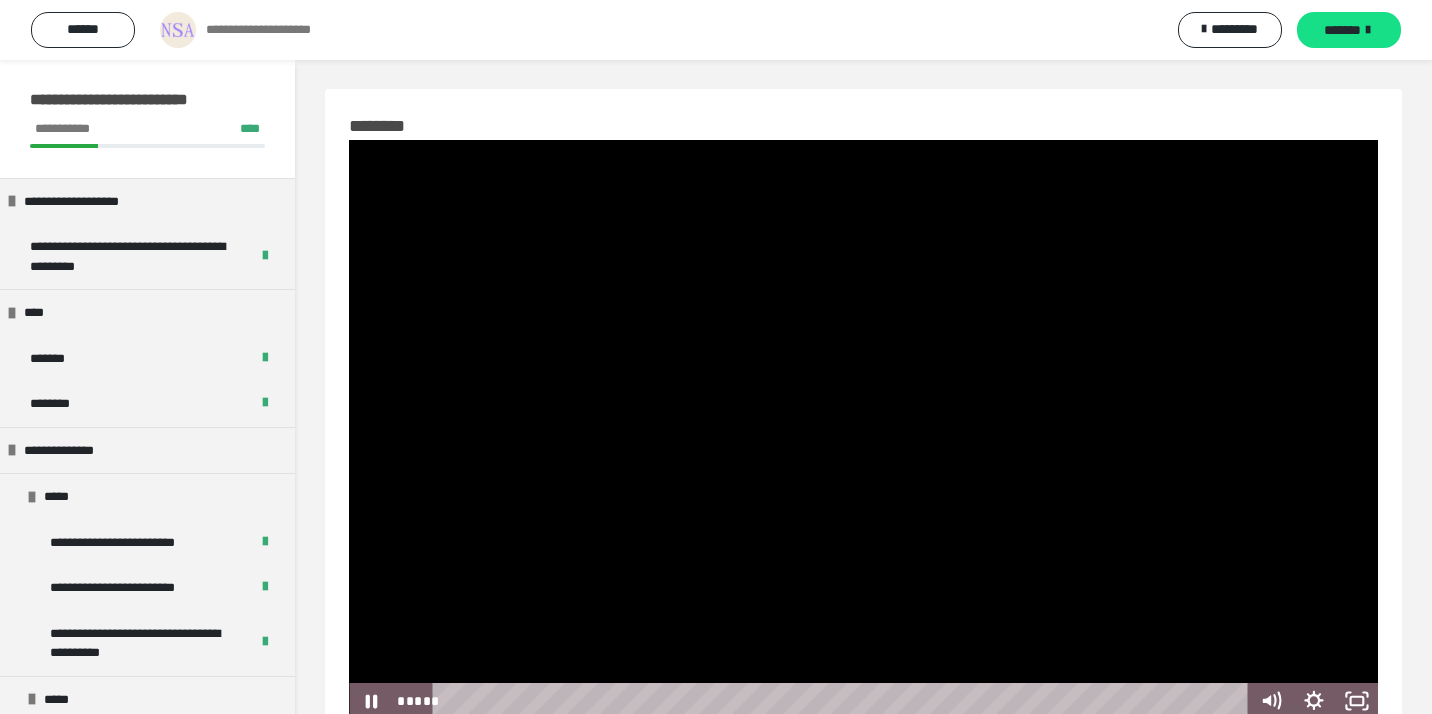 scroll, scrollTop: 60, scrollLeft: 0, axis: vertical 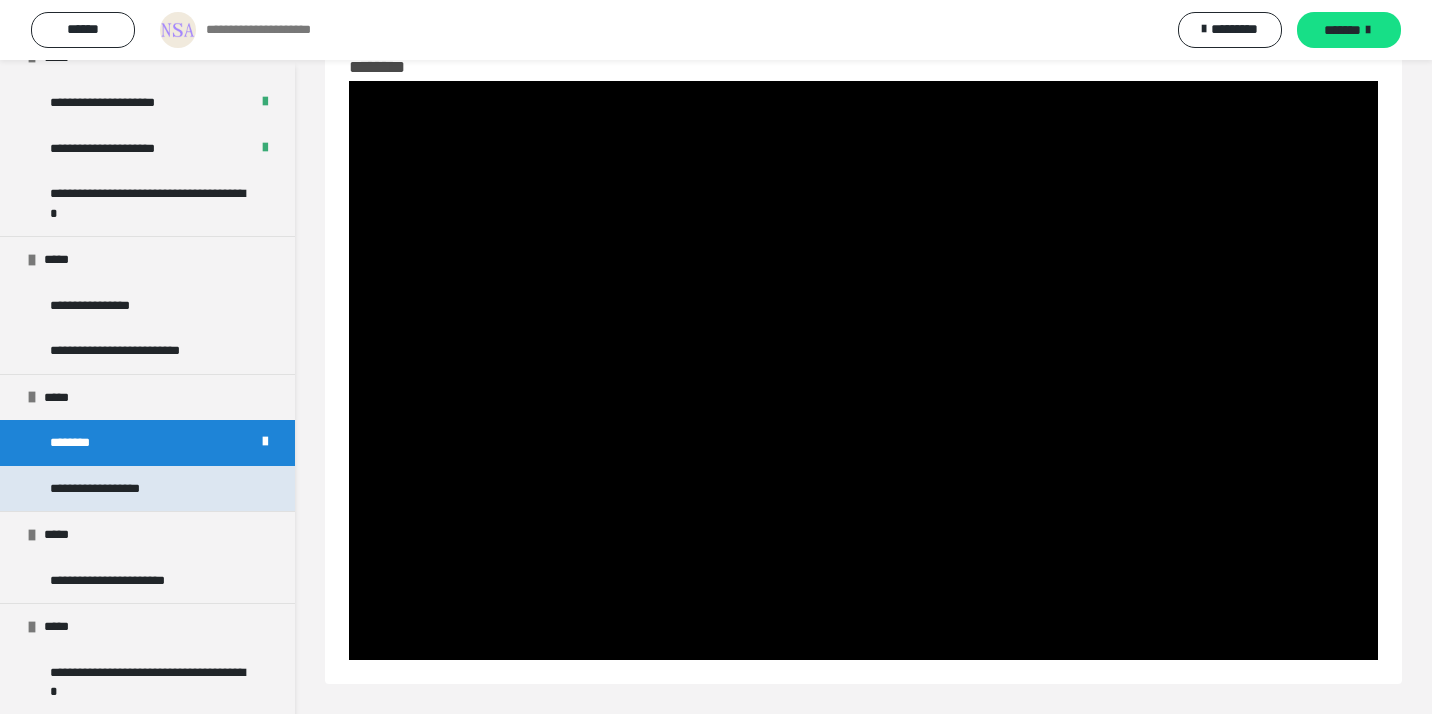 click on "**********" at bounding box center (113, 489) 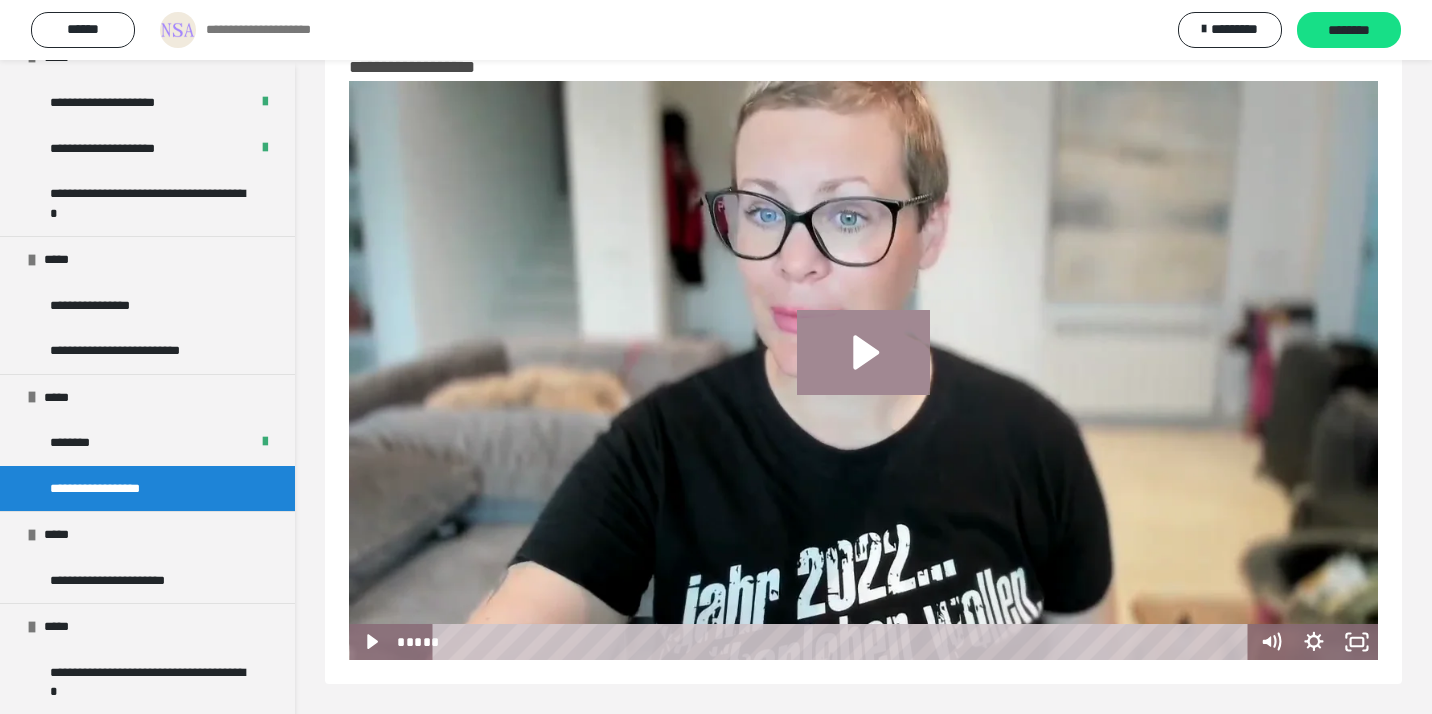 click 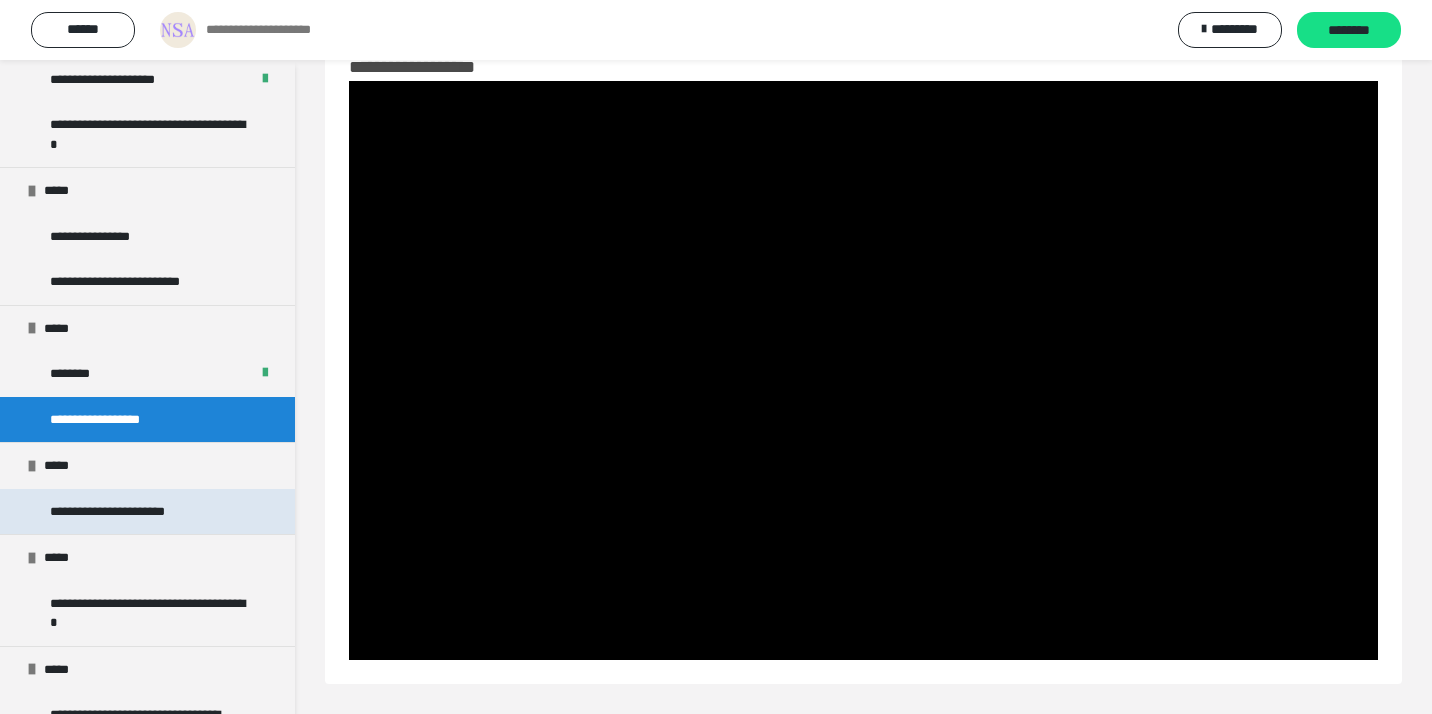 scroll, scrollTop: 714, scrollLeft: 0, axis: vertical 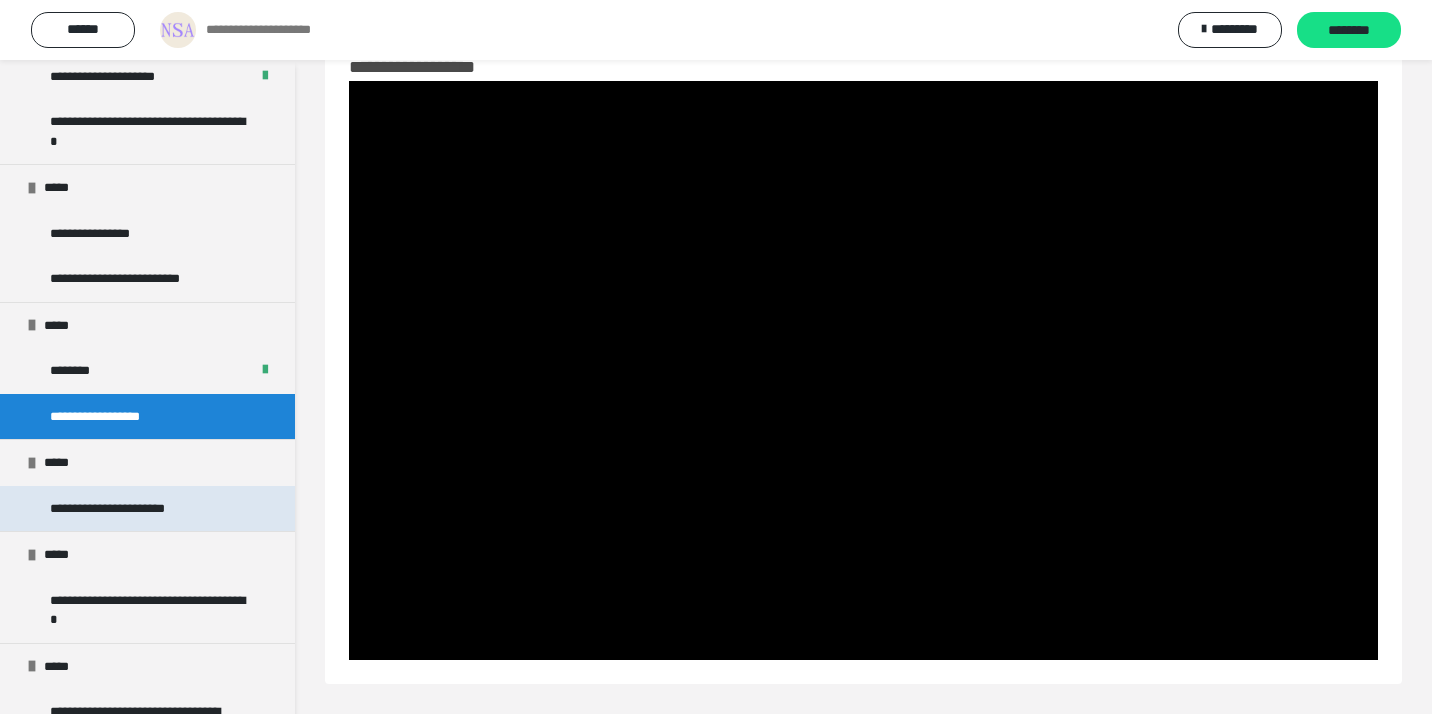 click on "**********" at bounding box center (128, 509) 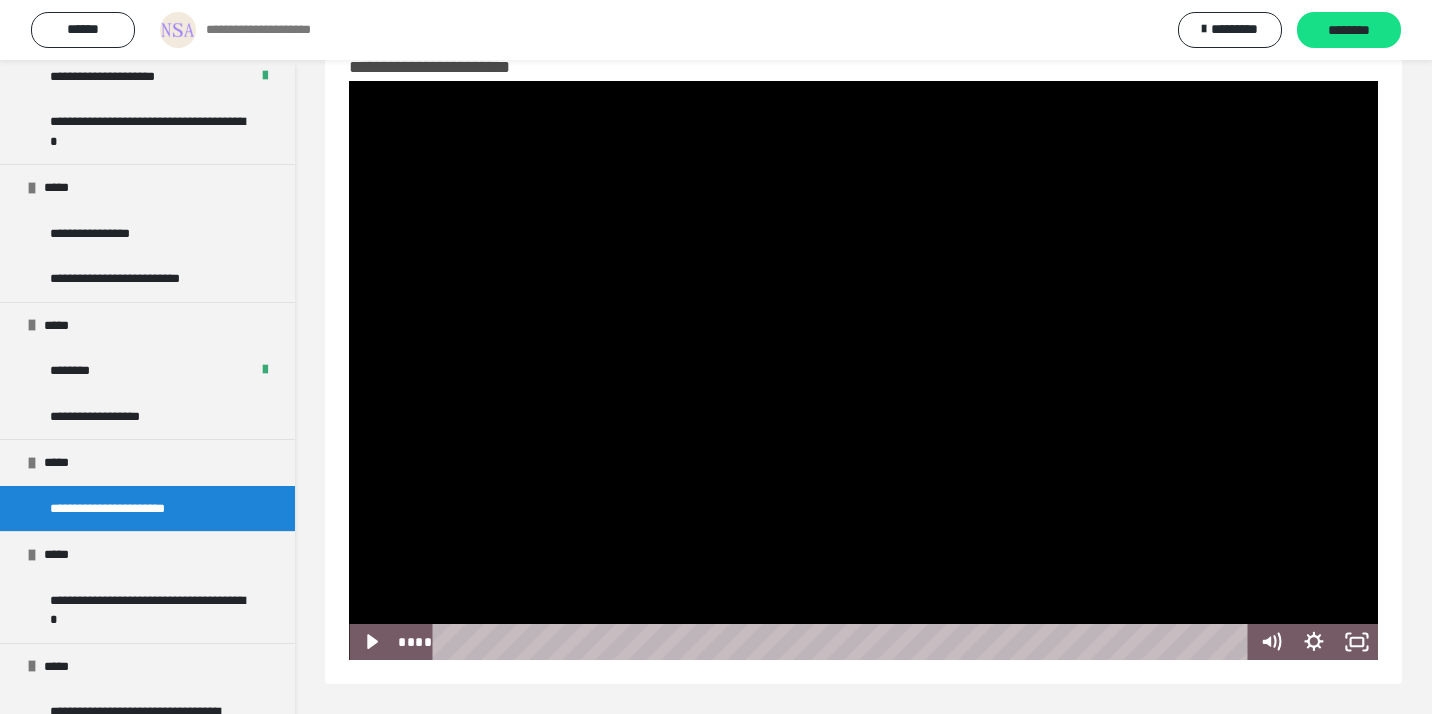 click at bounding box center (863, 370) 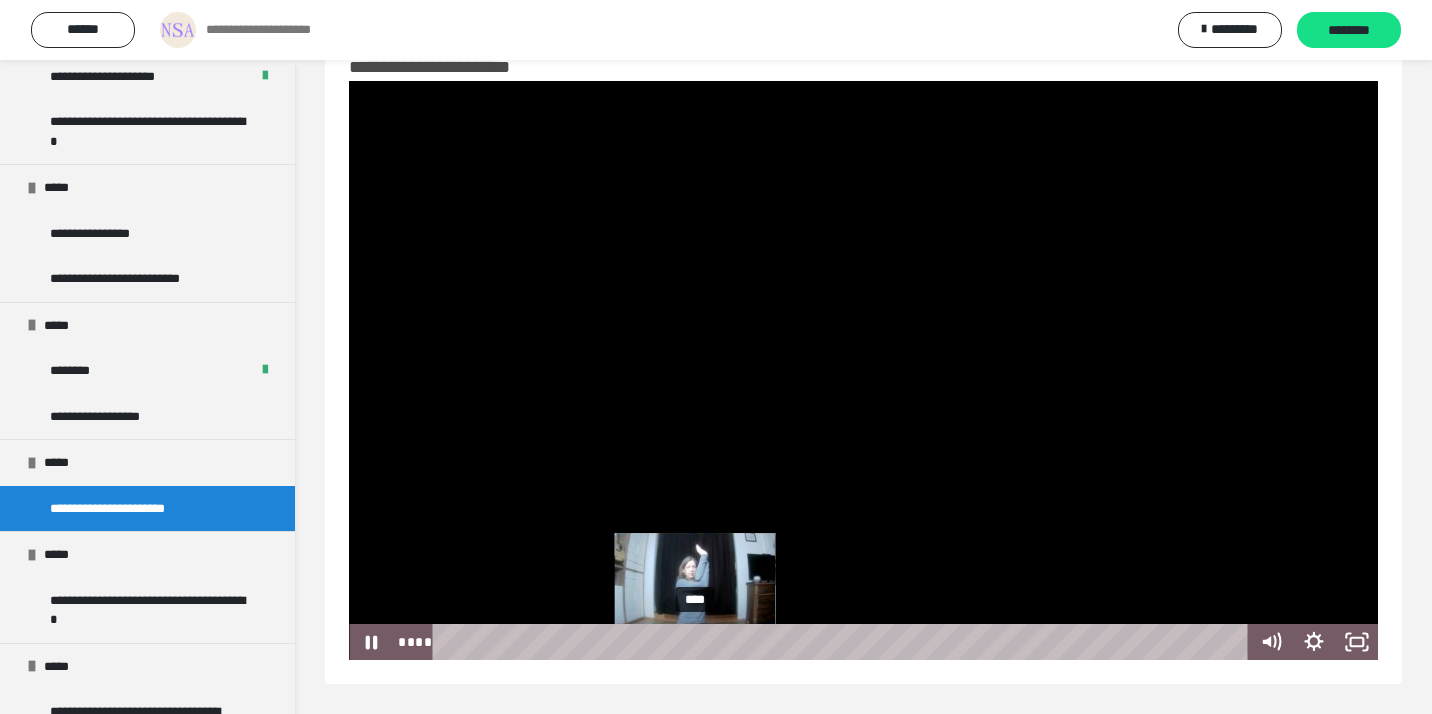 click on "****" at bounding box center [844, 642] 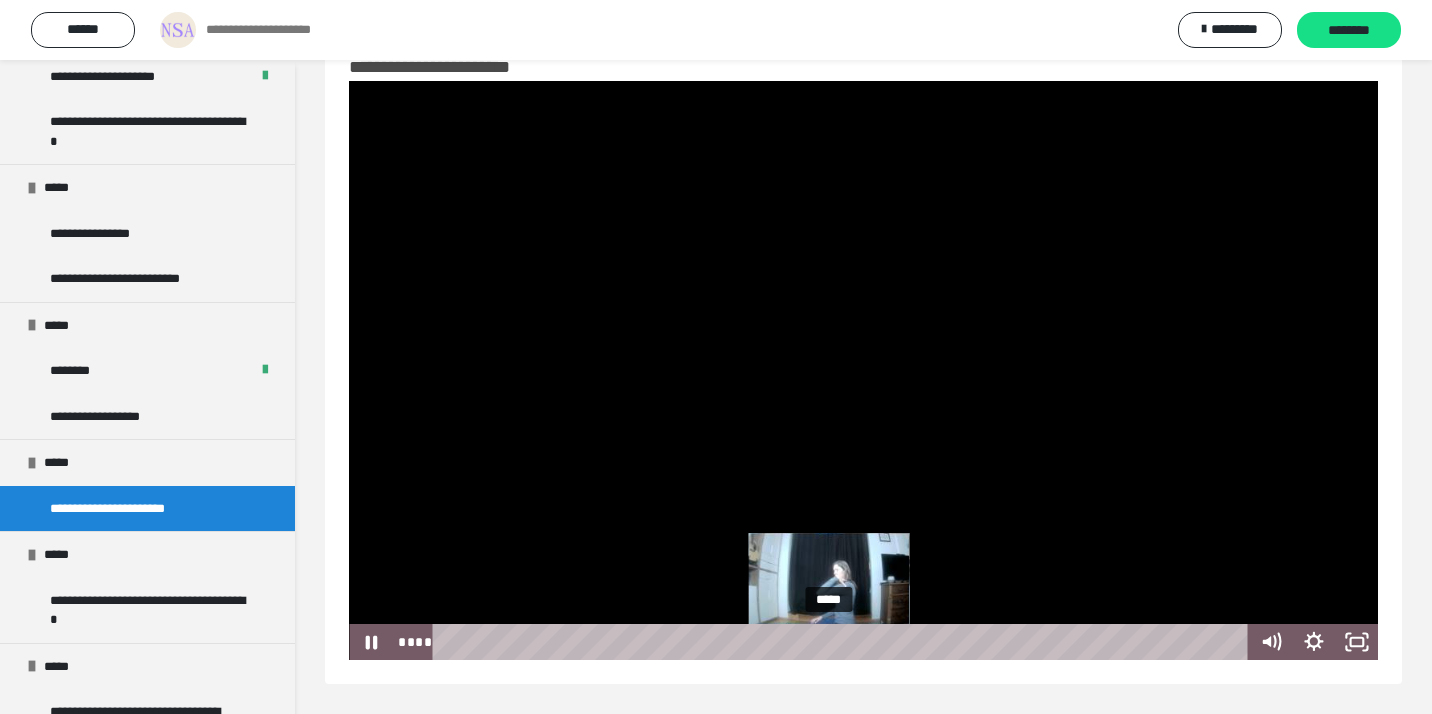 click on "*****" at bounding box center [844, 642] 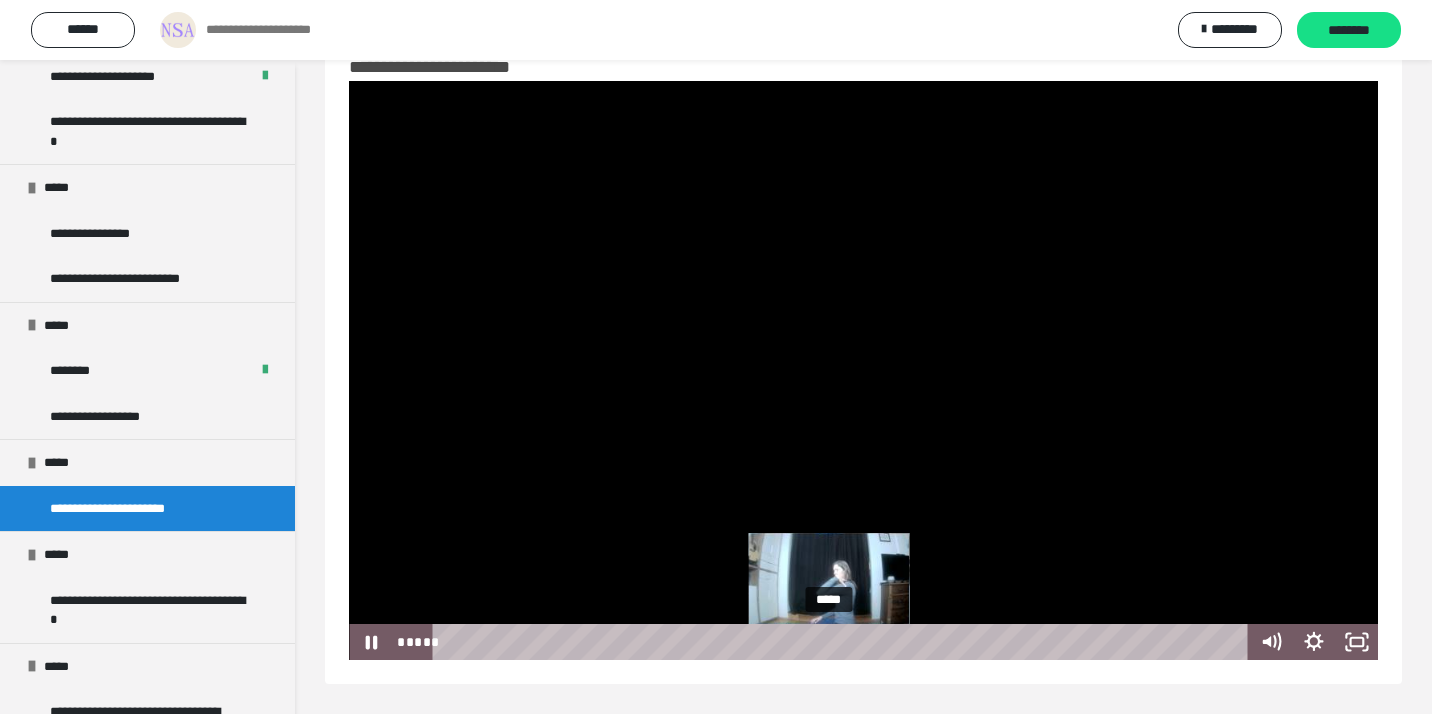 click at bounding box center [829, 642] 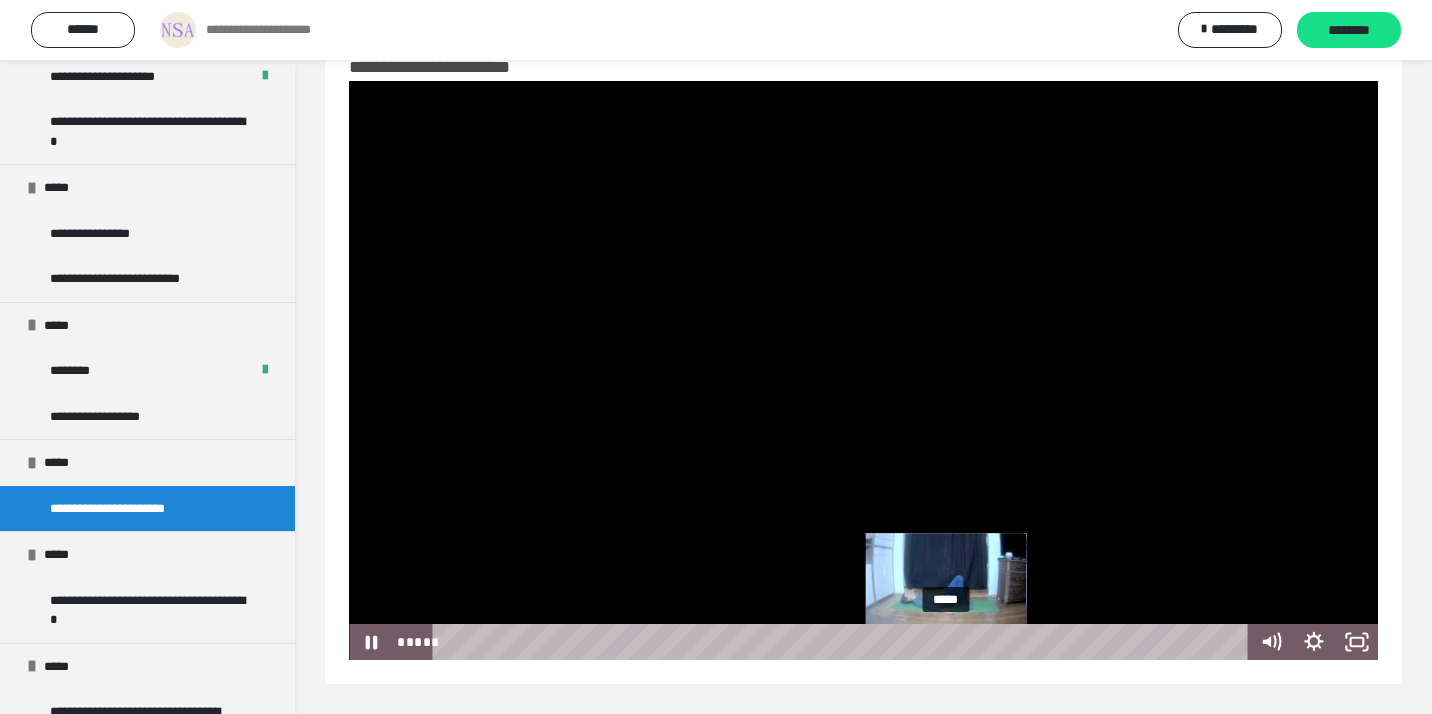 click on "*****" at bounding box center (844, 642) 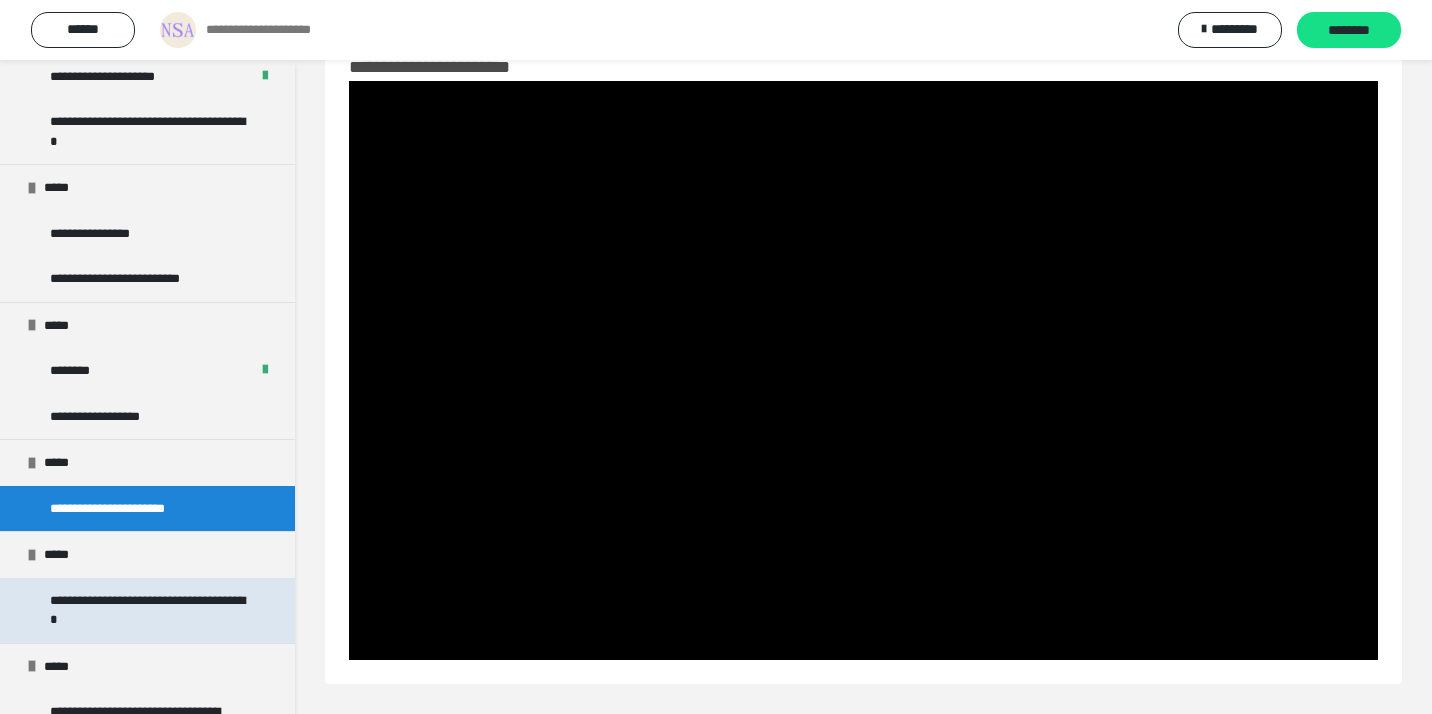 click on "**********" at bounding box center [149, 610] 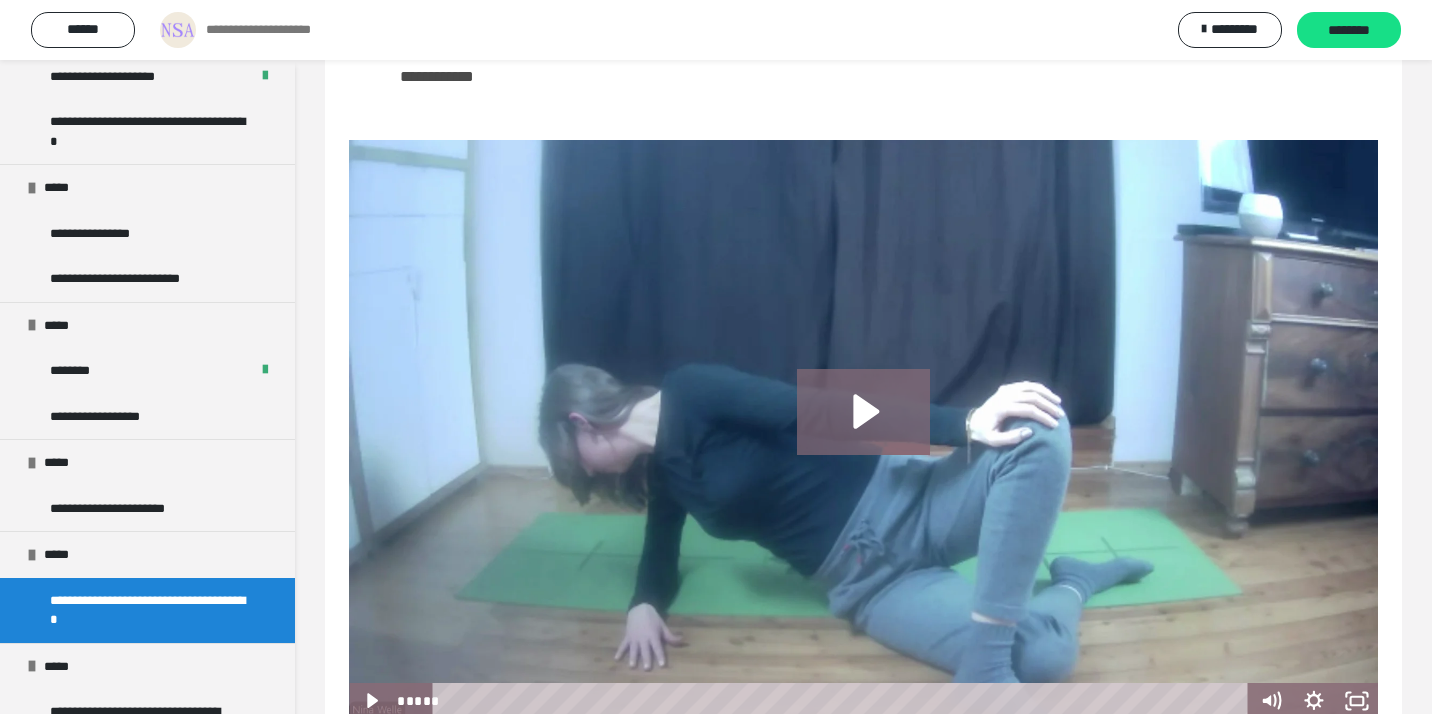 scroll, scrollTop: 196, scrollLeft: 0, axis: vertical 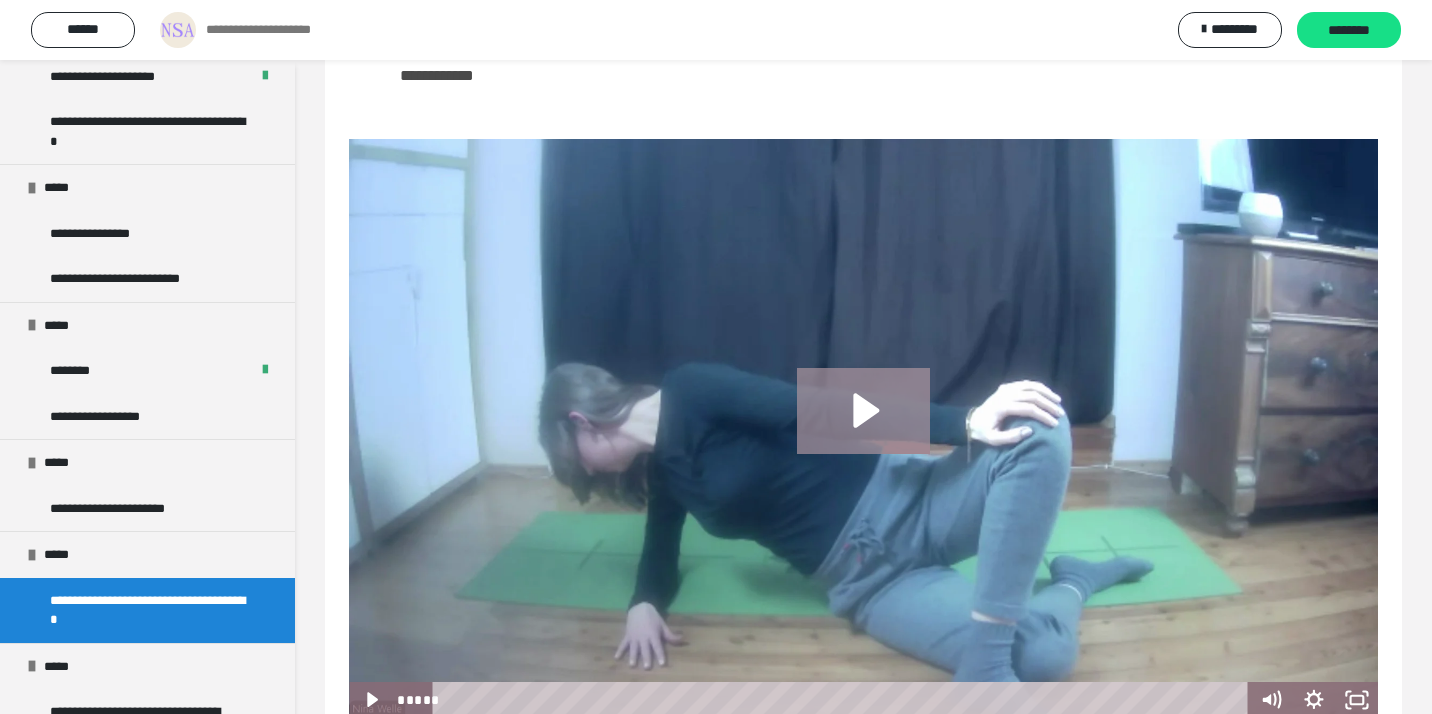 click 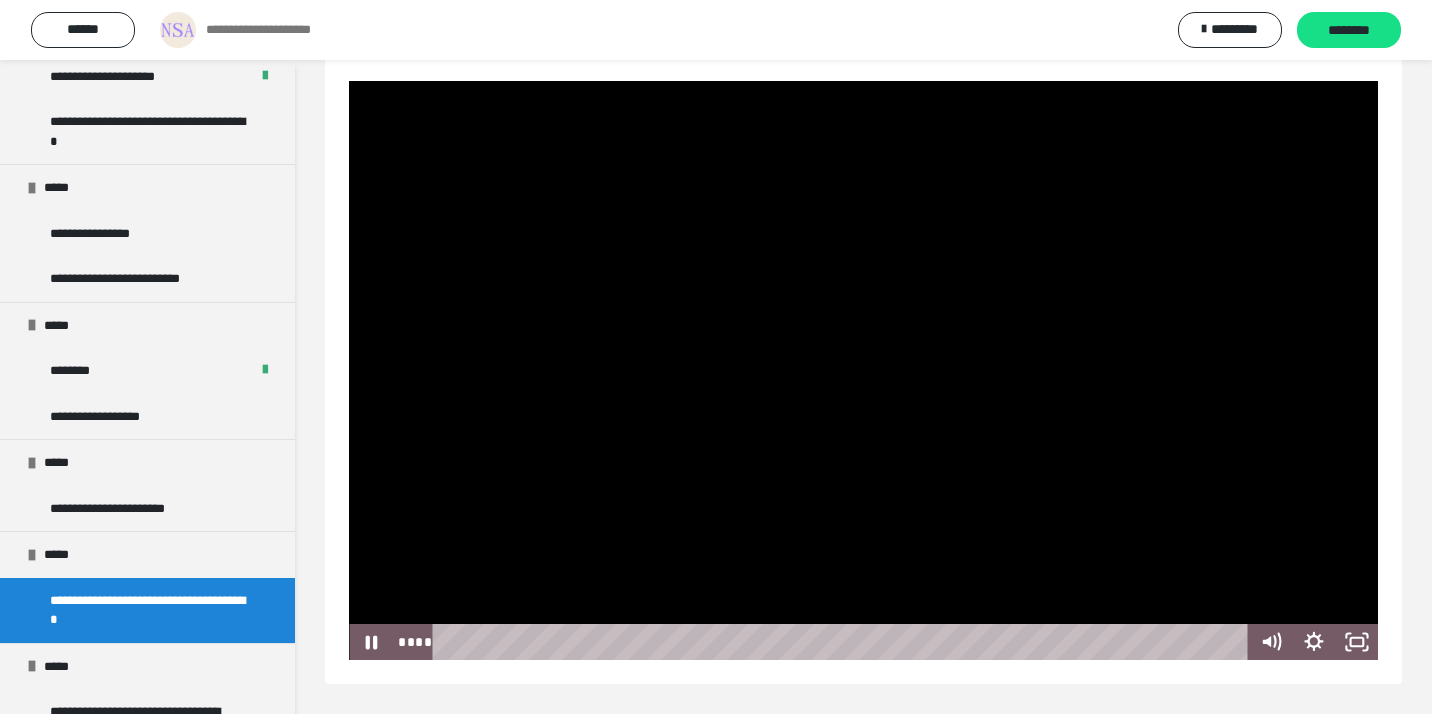 scroll, scrollTop: 278, scrollLeft: 0, axis: vertical 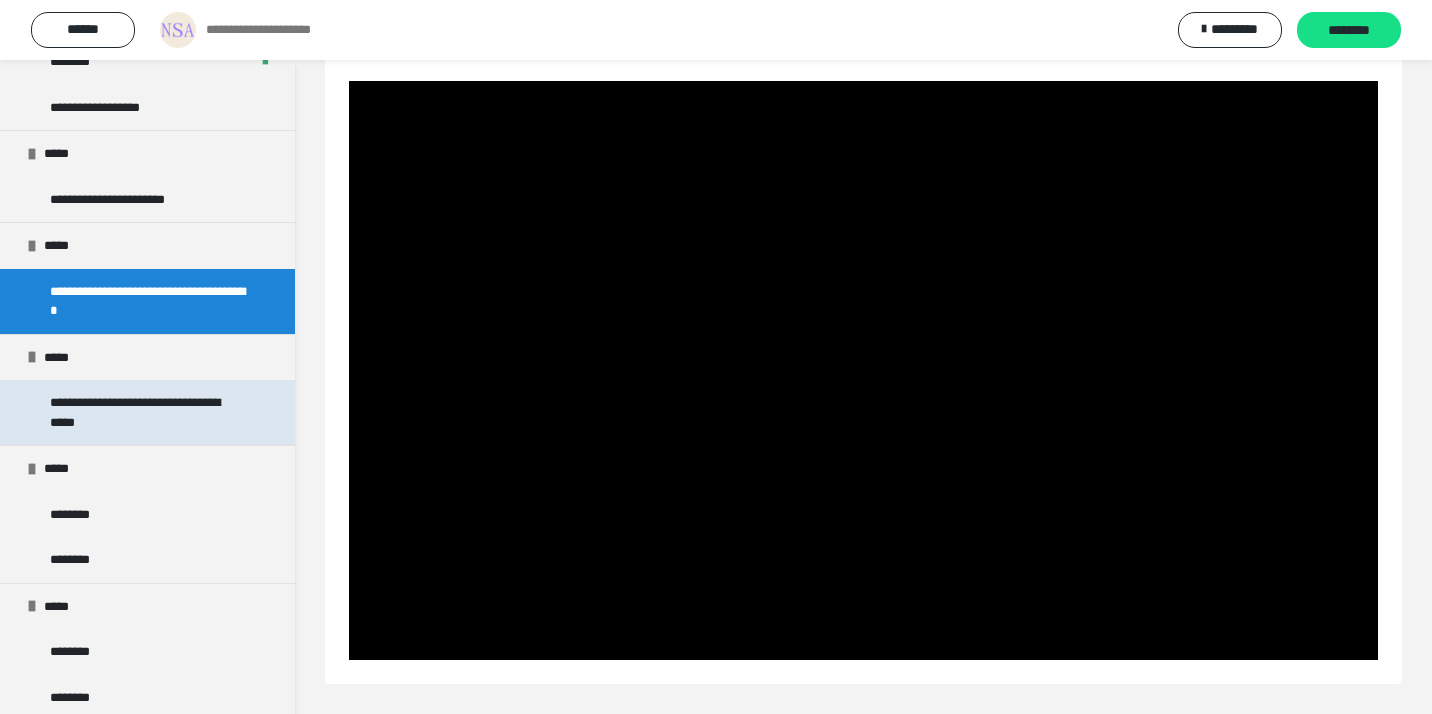 click on "**********" at bounding box center (149, 412) 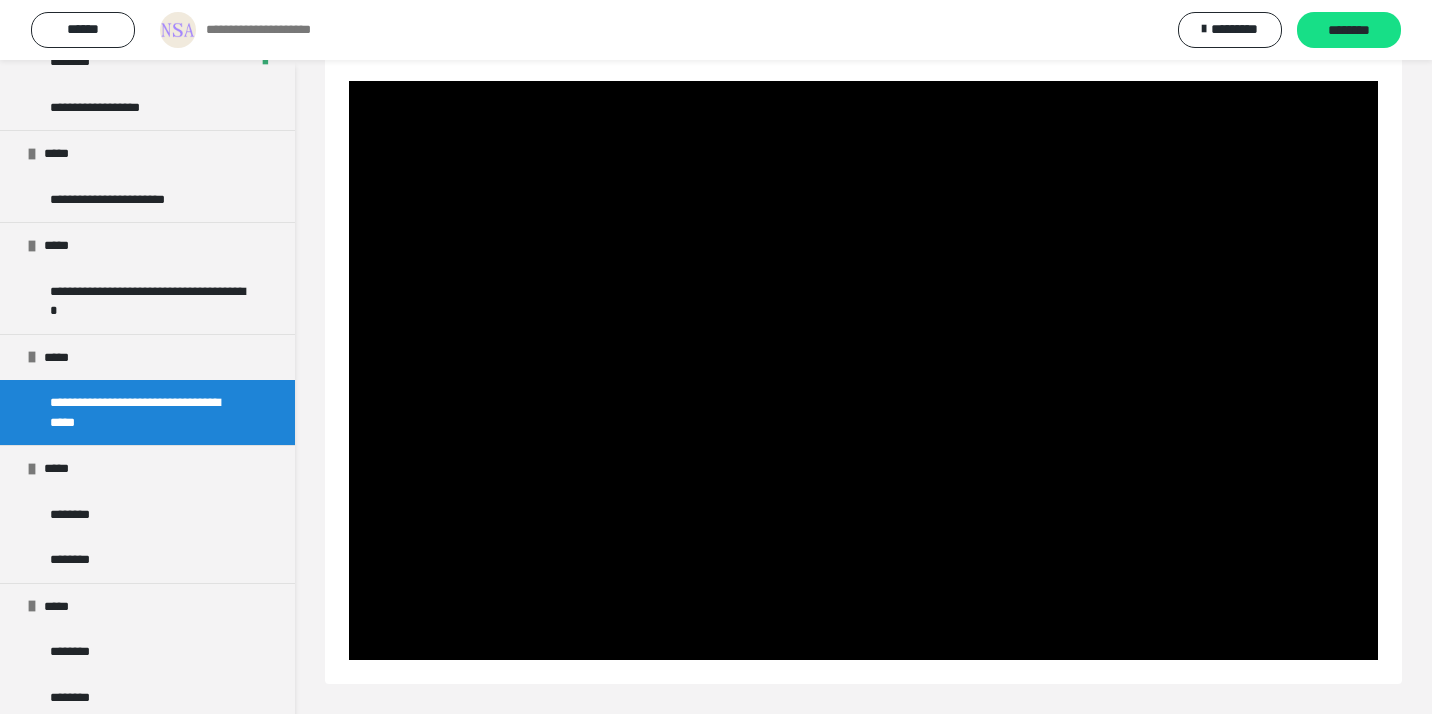 scroll, scrollTop: 60, scrollLeft: 0, axis: vertical 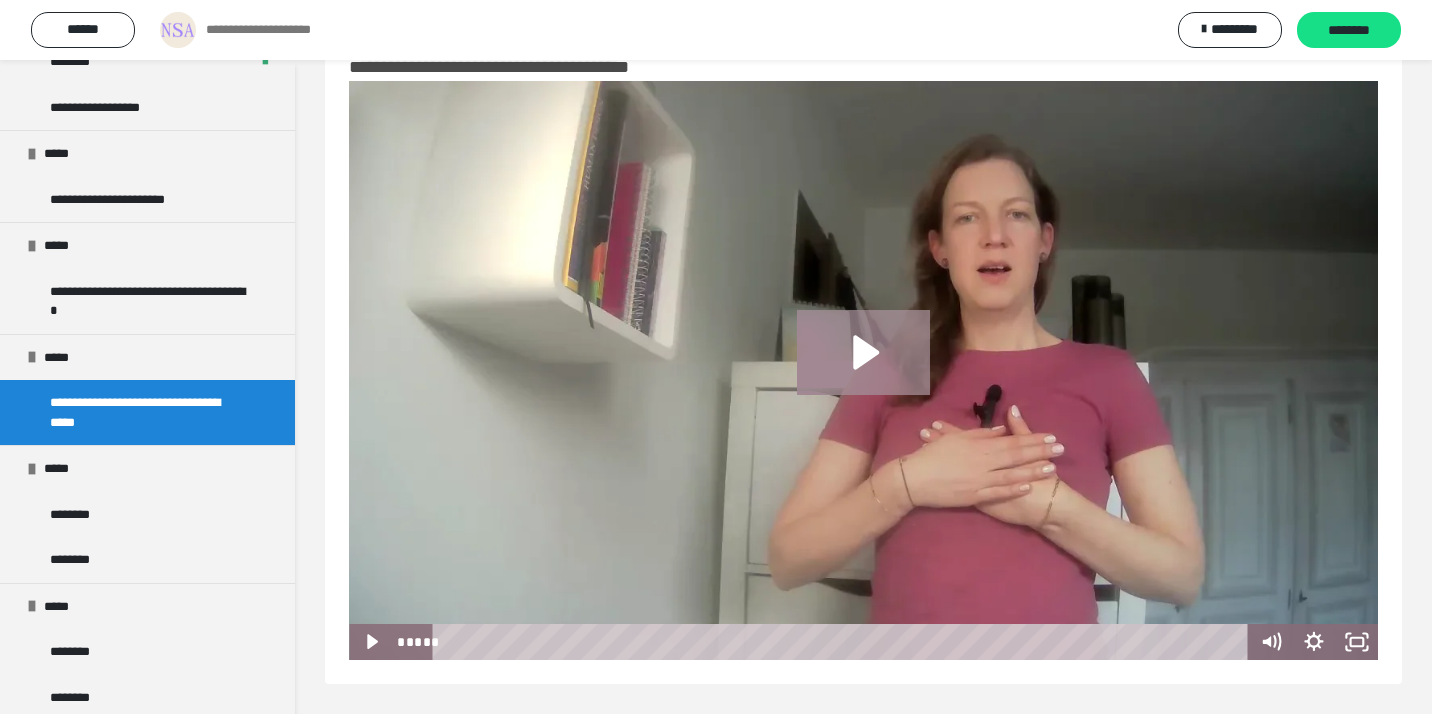 click 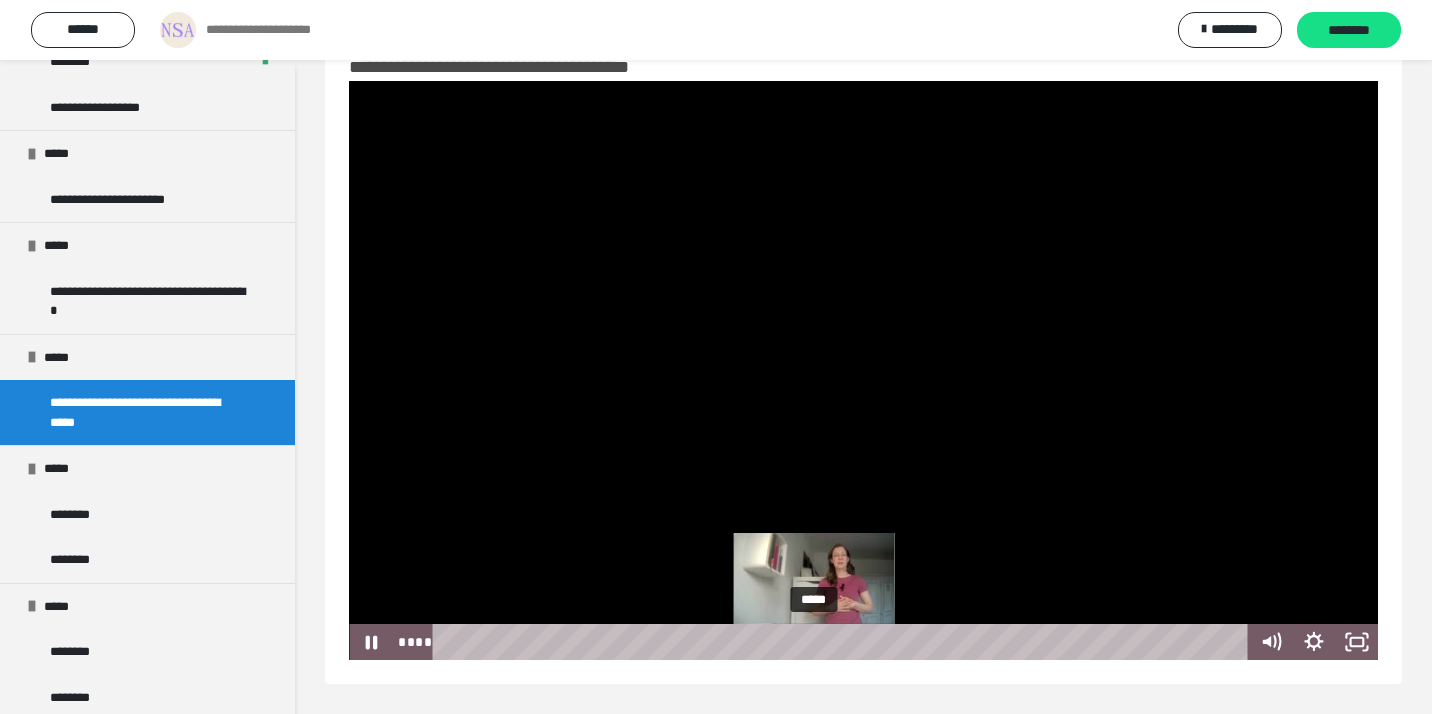 click on "*****" at bounding box center (844, 642) 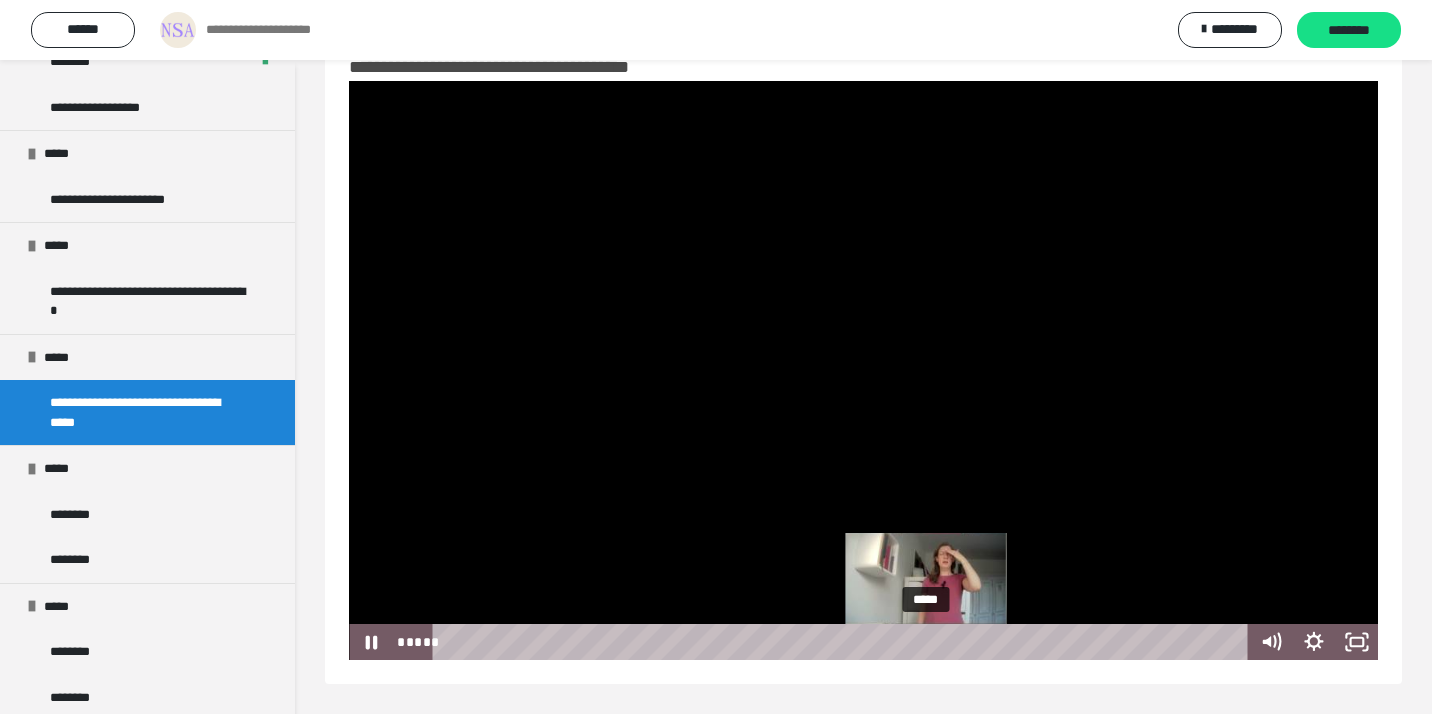 click on "*****" at bounding box center [844, 642] 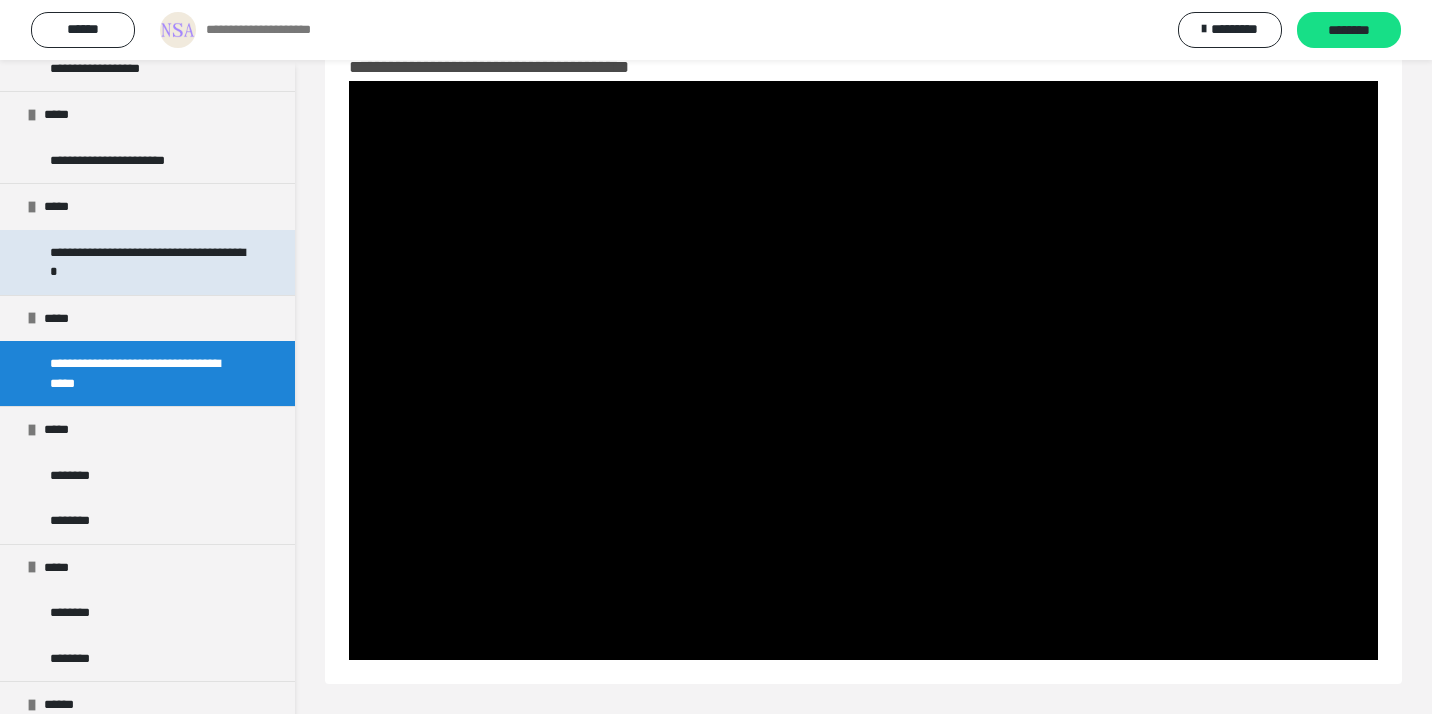 scroll, scrollTop: 1132, scrollLeft: 0, axis: vertical 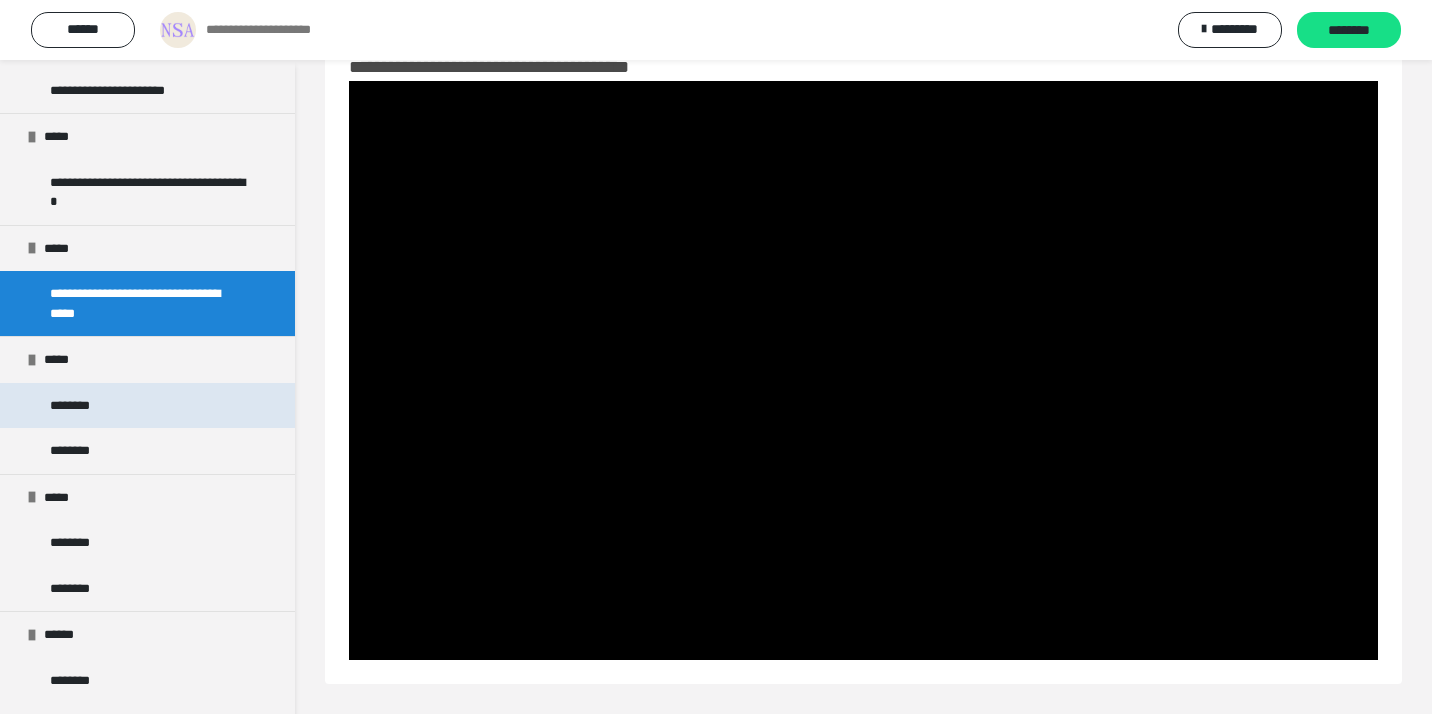 click on "********" at bounding box center (147, 406) 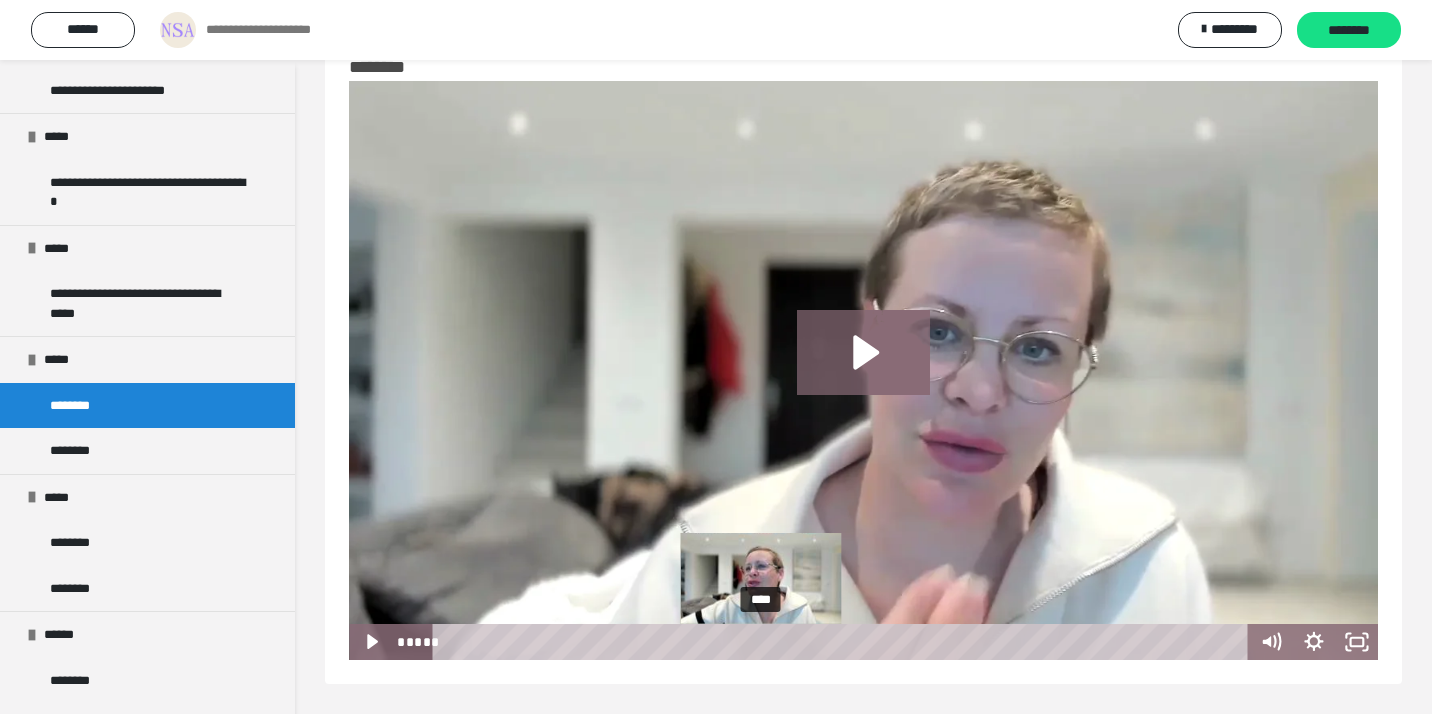 click on "****" at bounding box center [844, 642] 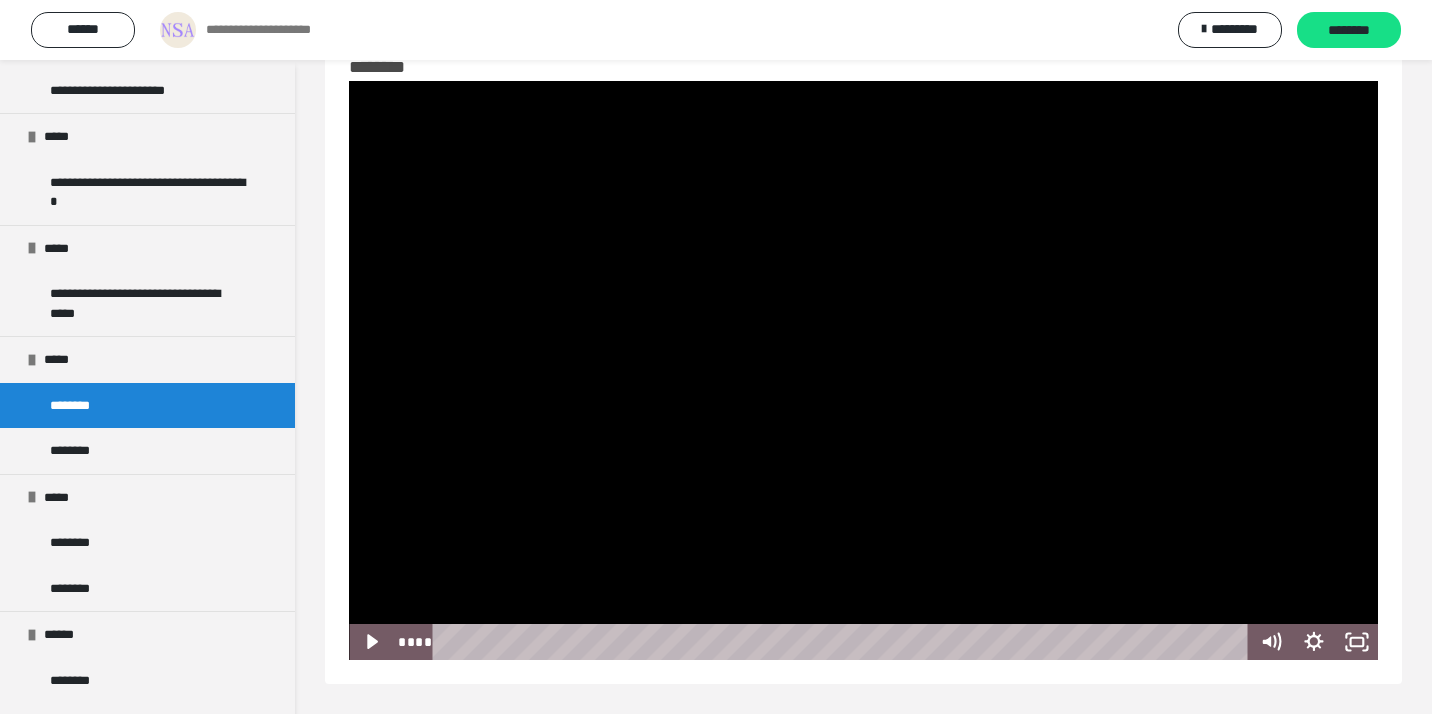 click at bounding box center [863, 370] 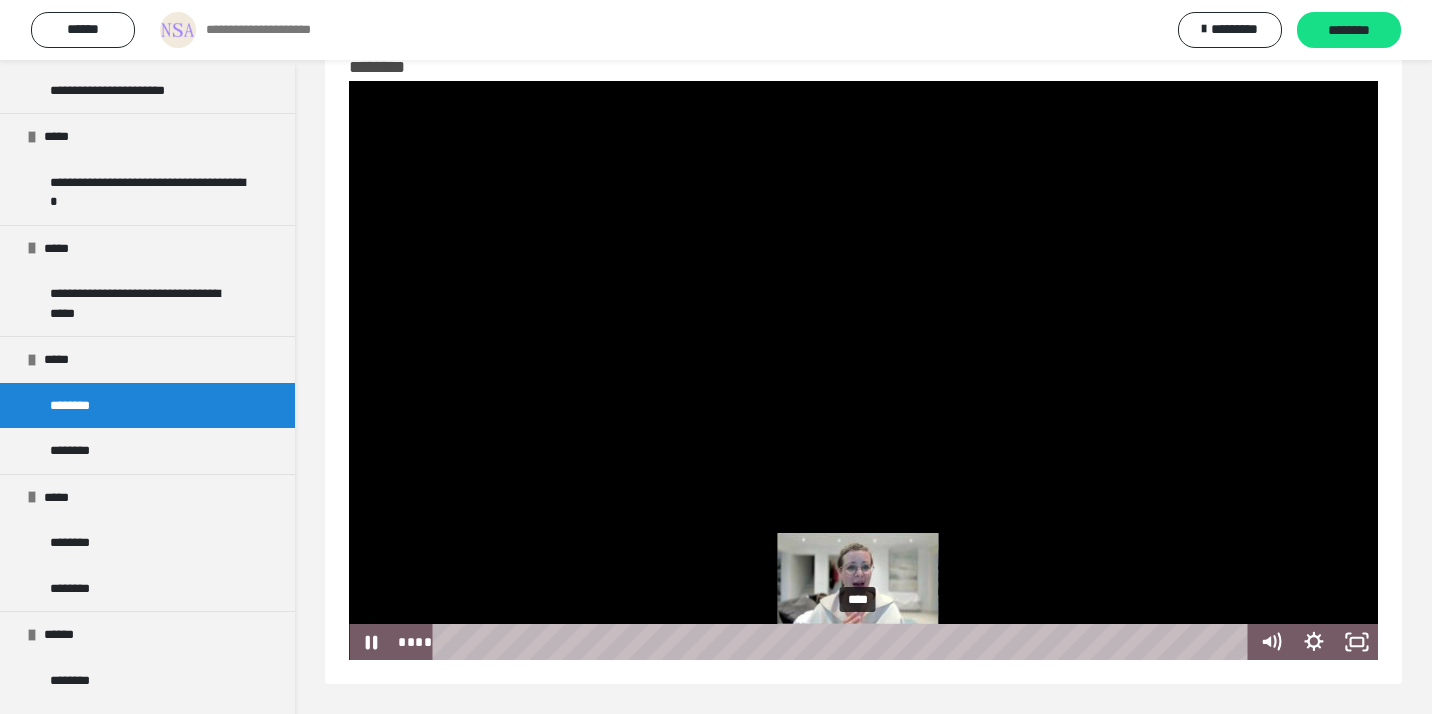 click on "****" at bounding box center (844, 642) 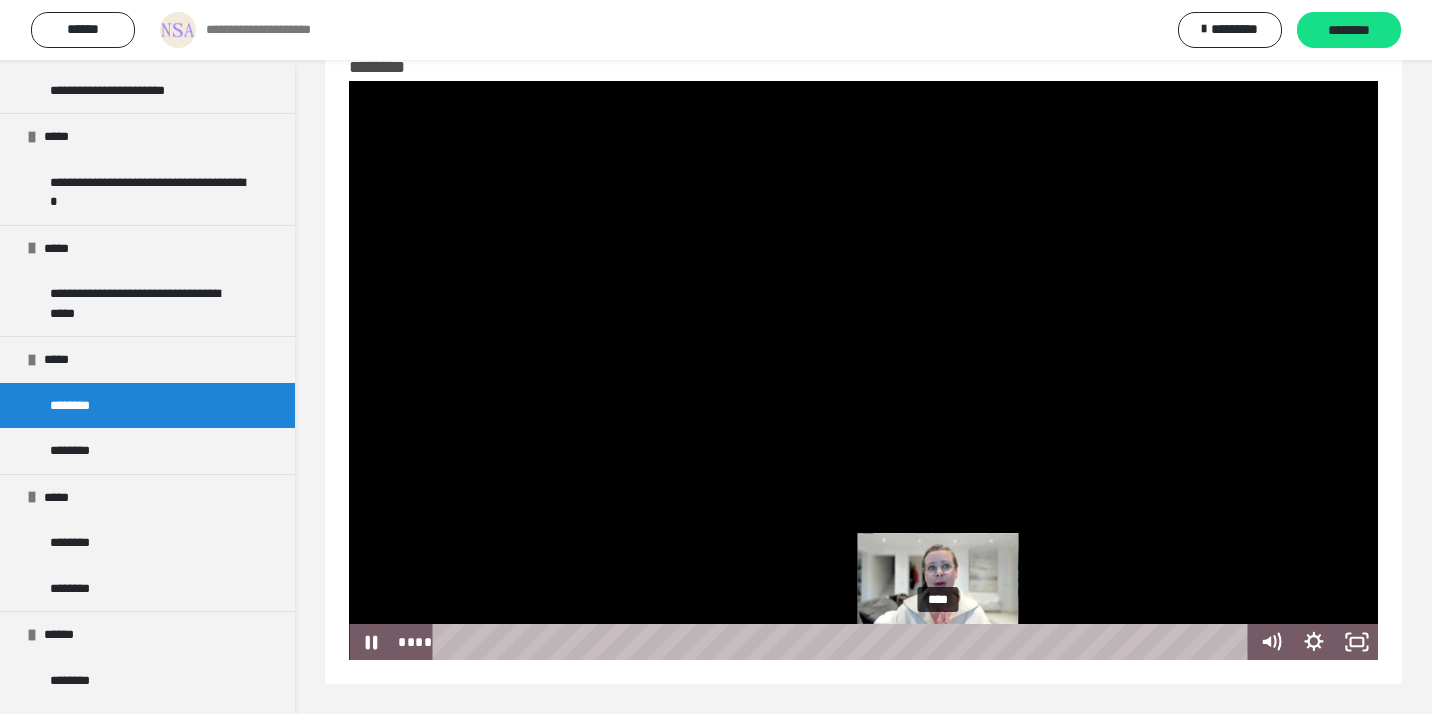 click on "****" at bounding box center (844, 642) 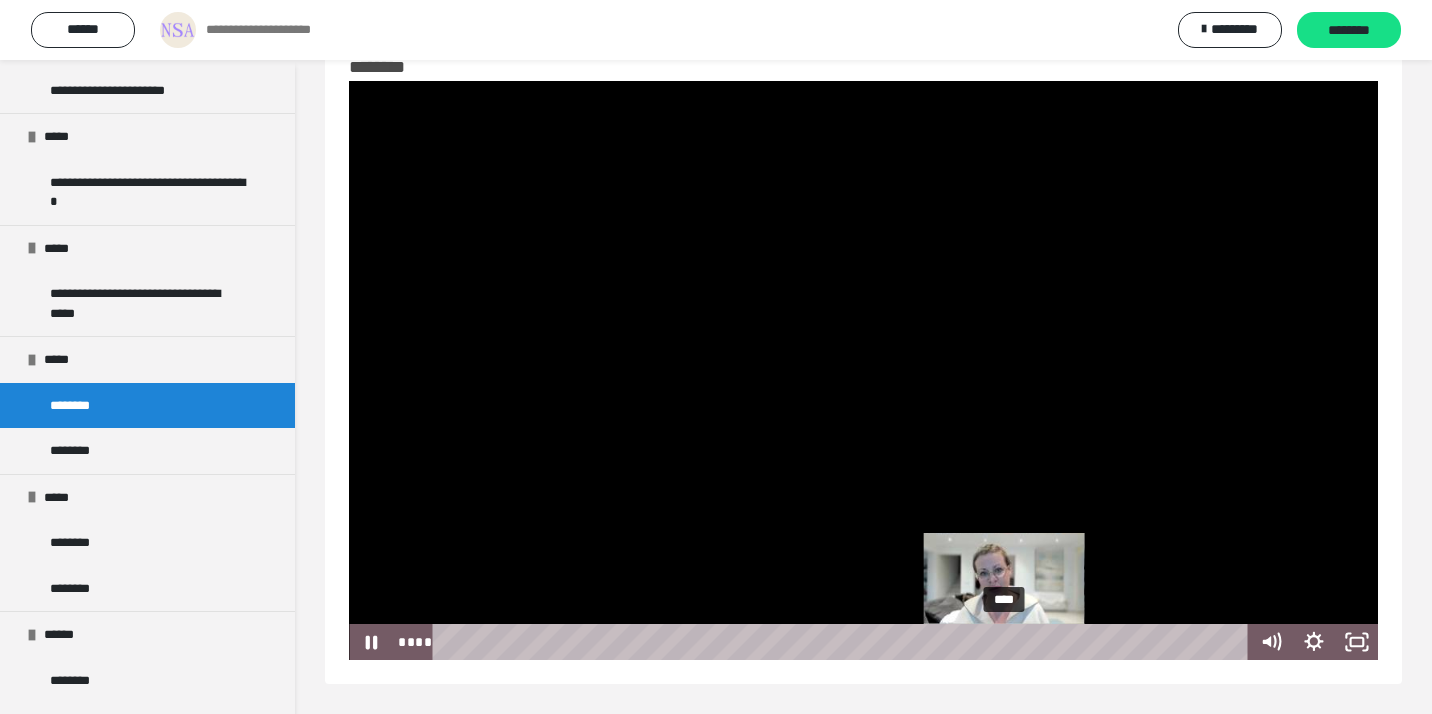 click on "****" at bounding box center (844, 642) 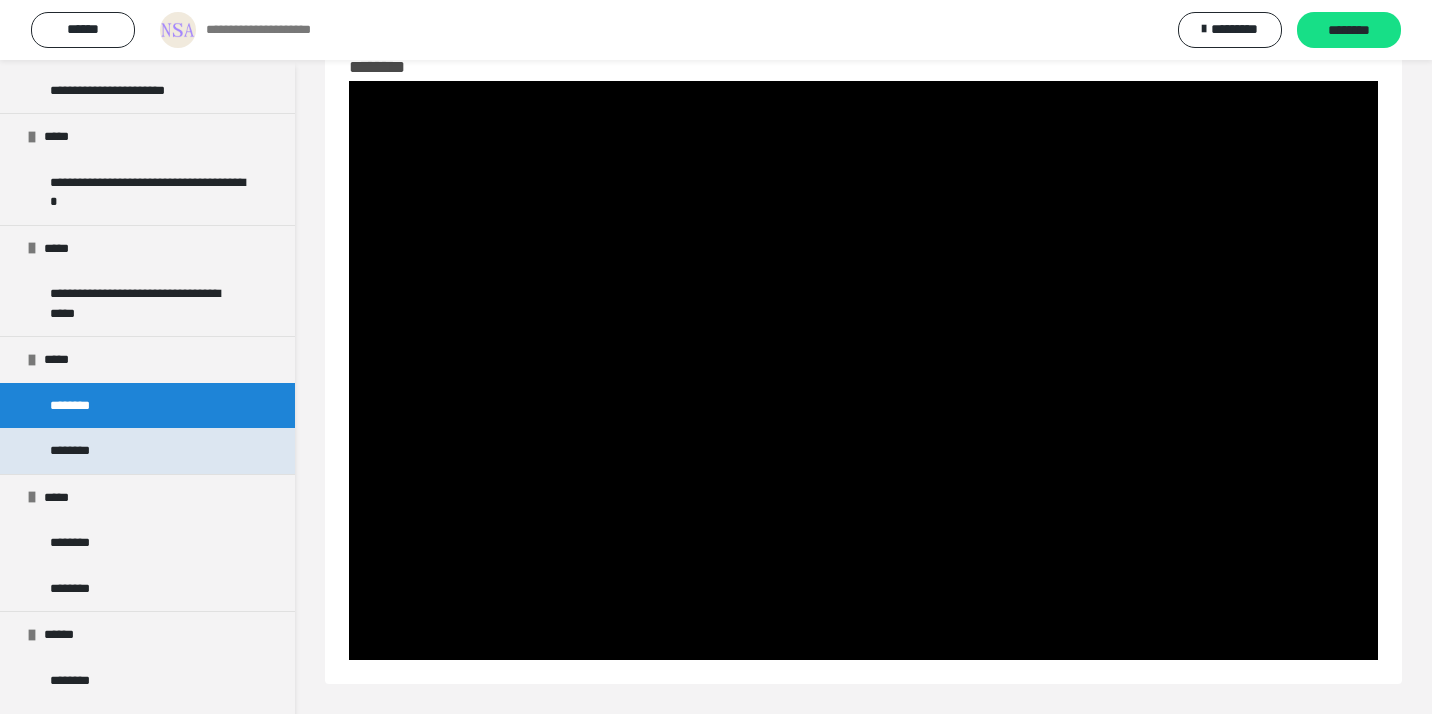 click on "********" at bounding box center [147, 451] 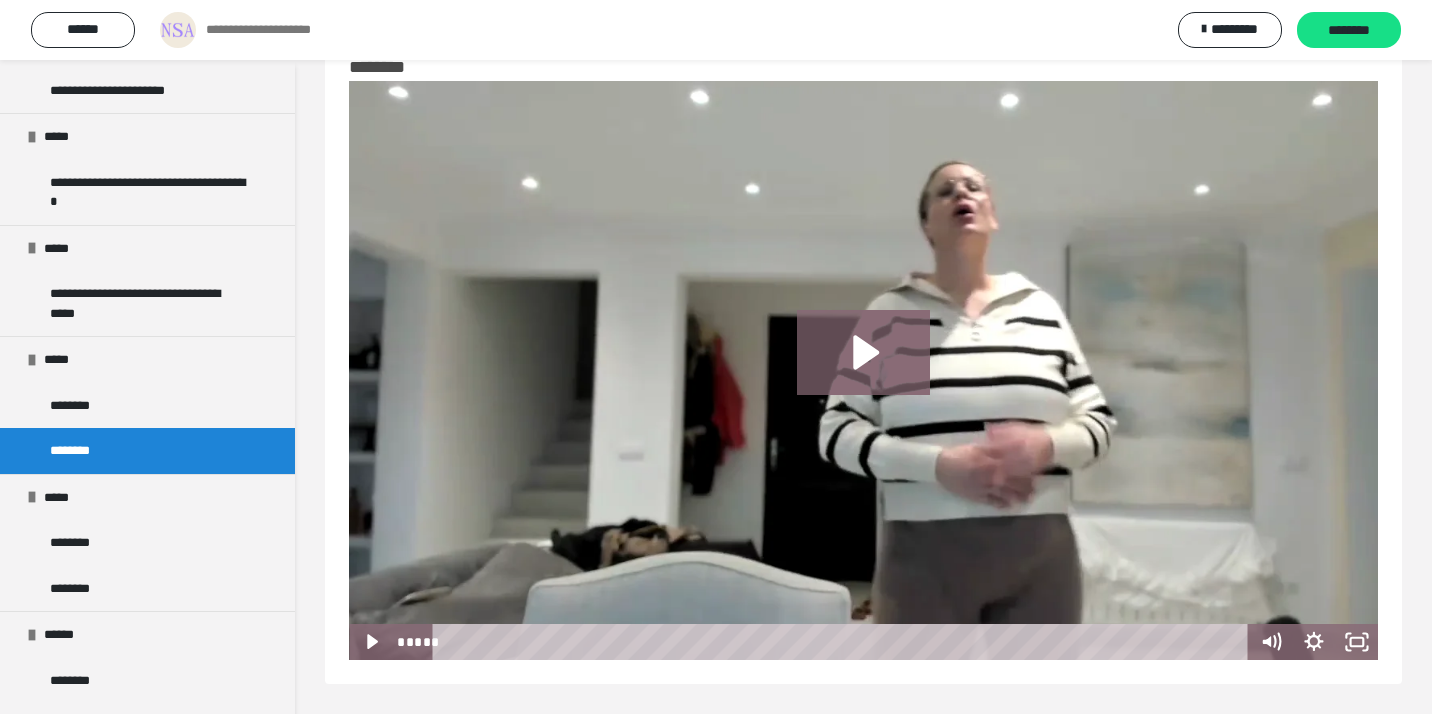 click at bounding box center [863, 370] 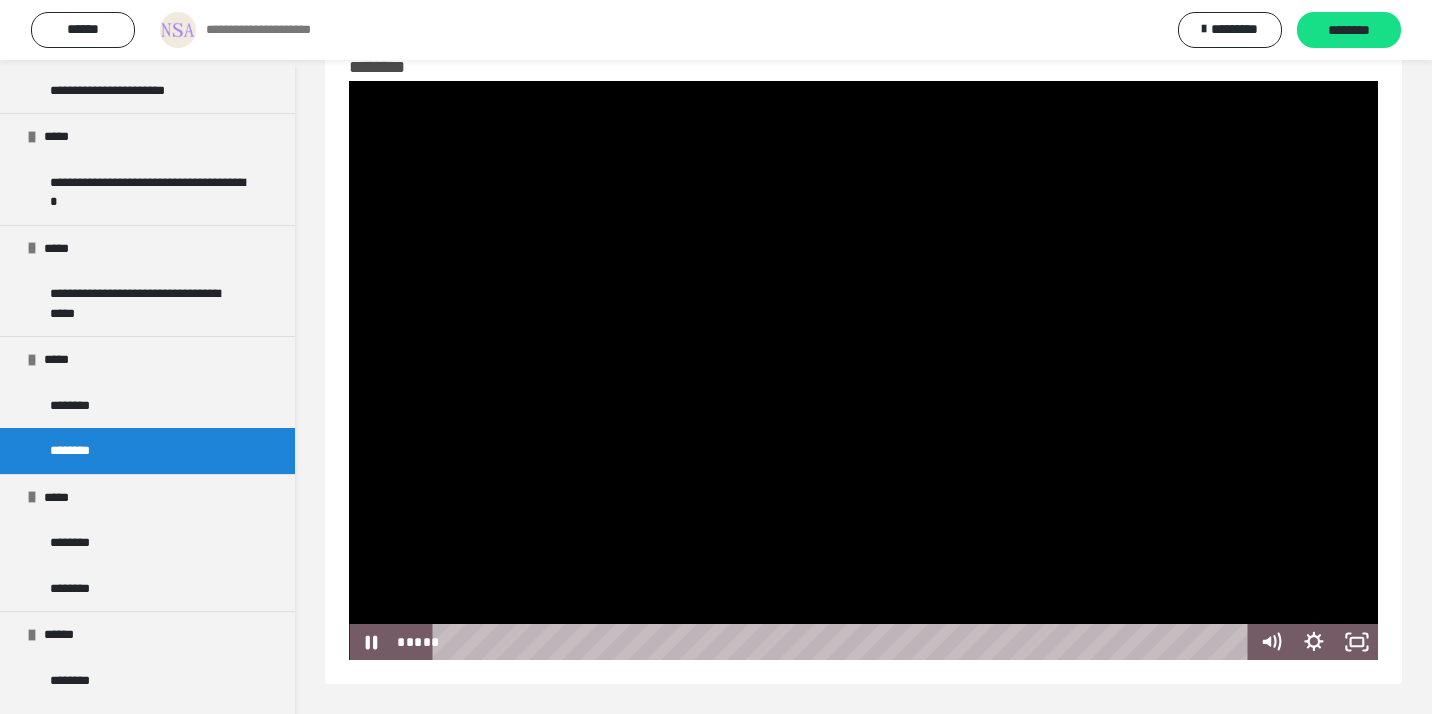 click at bounding box center (863, 370) 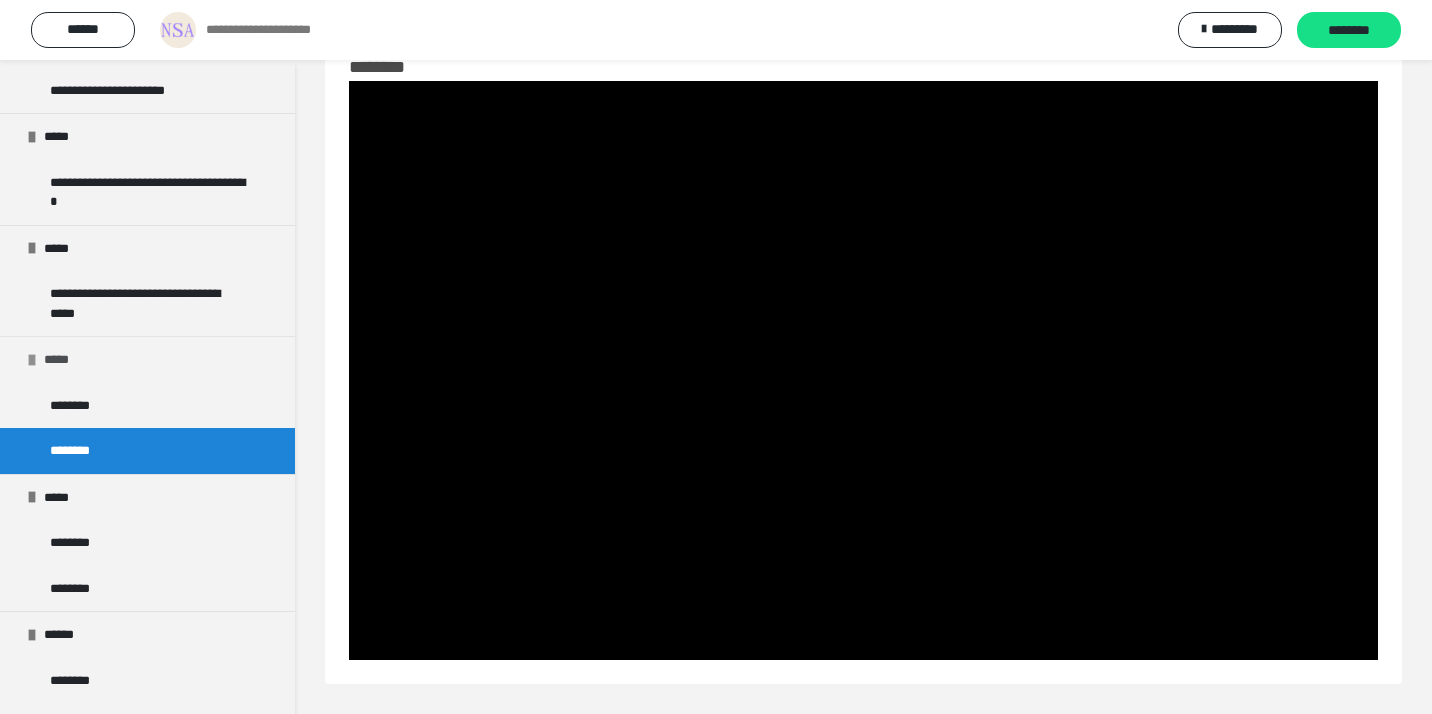 click on "**********" at bounding box center [147, 303] 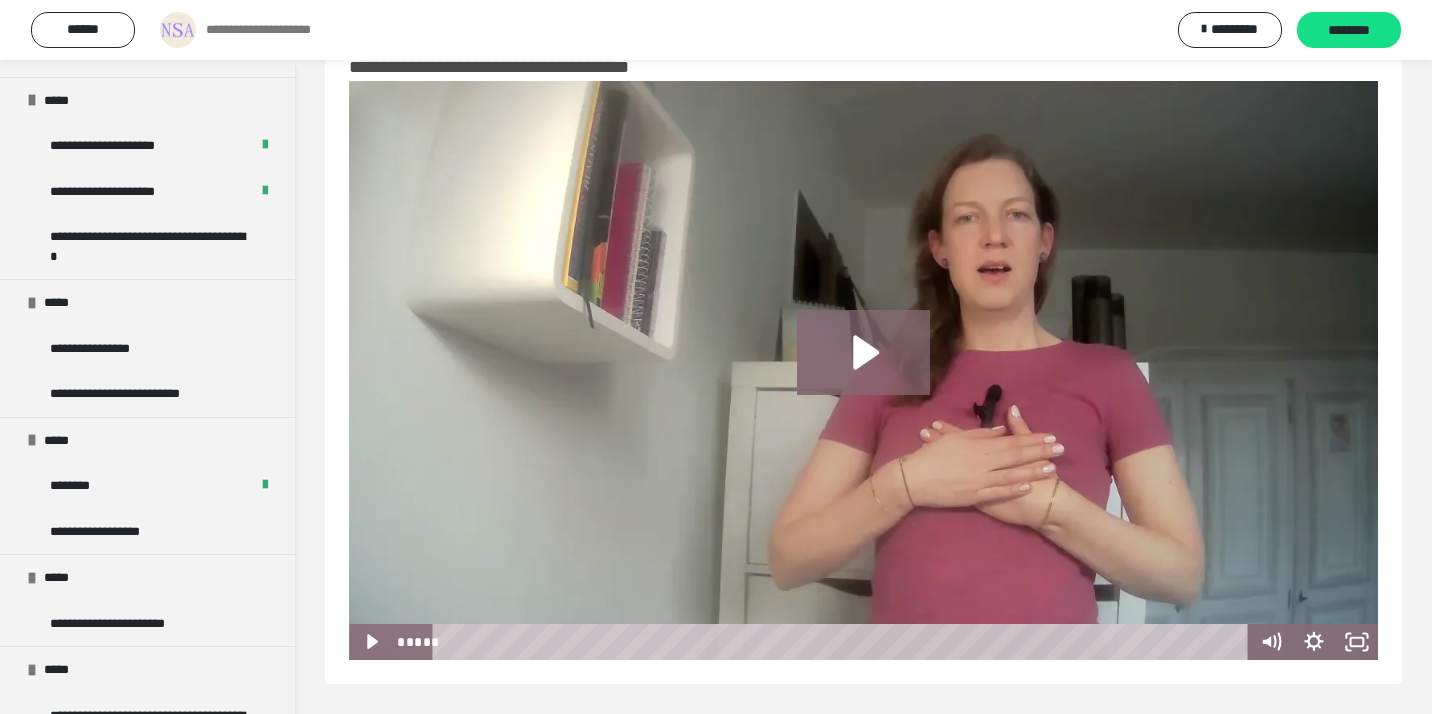 scroll, scrollTop: 597, scrollLeft: 0, axis: vertical 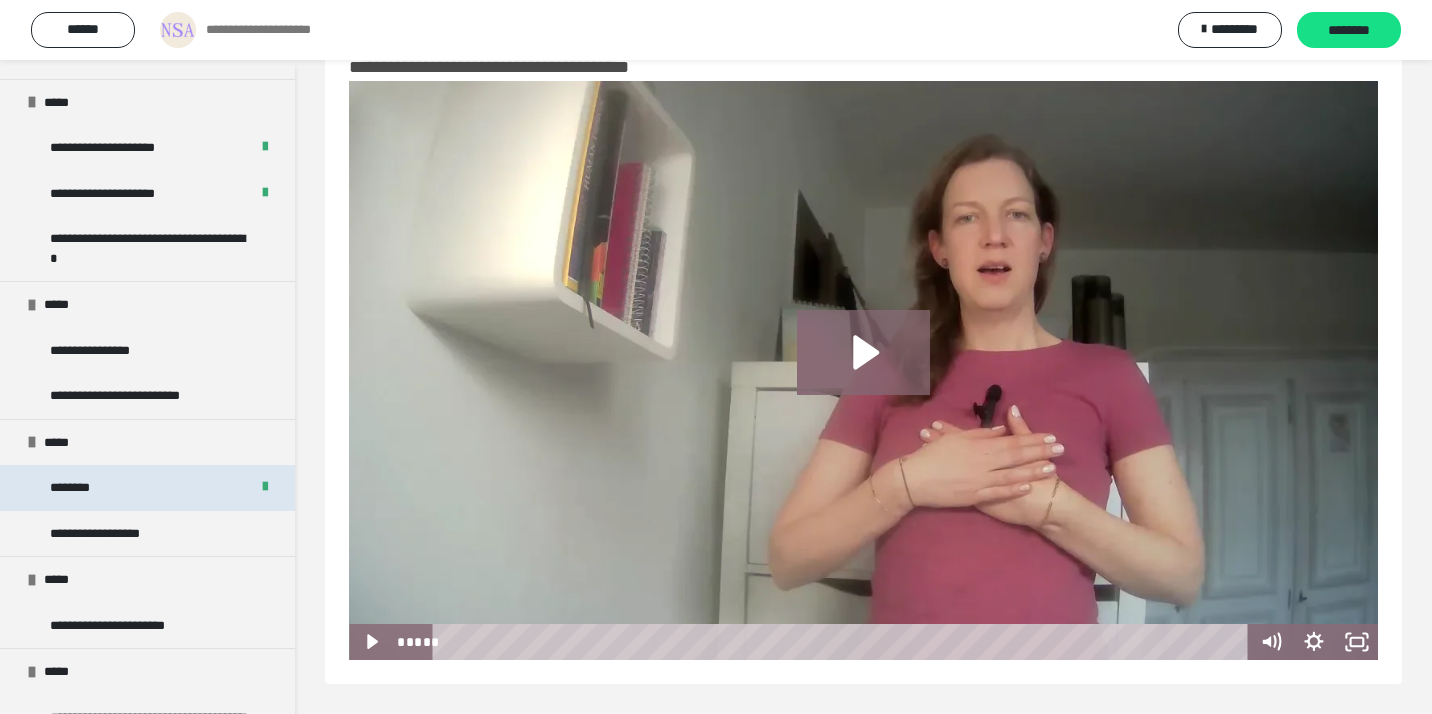 click on "********" at bounding box center (147, 488) 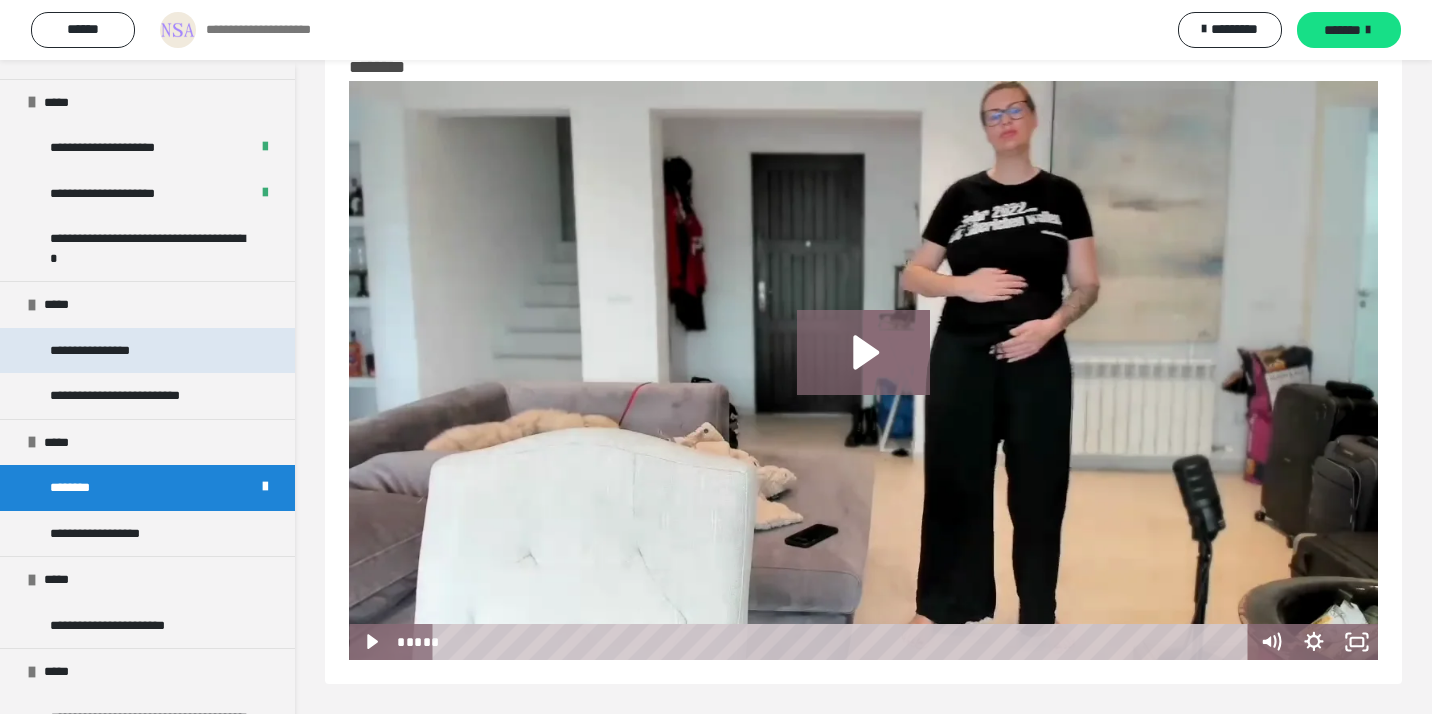 click on "**********" at bounding box center [147, 351] 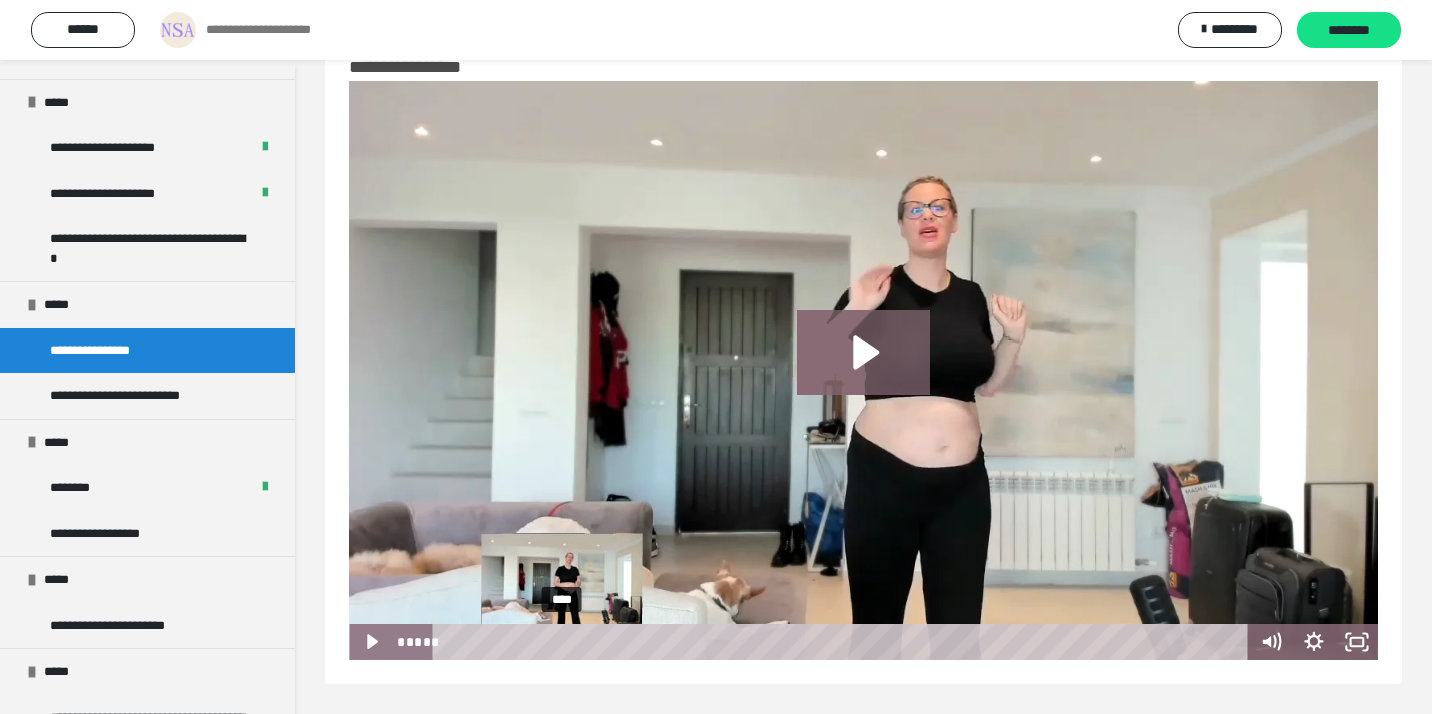 click on "****" at bounding box center [844, 642] 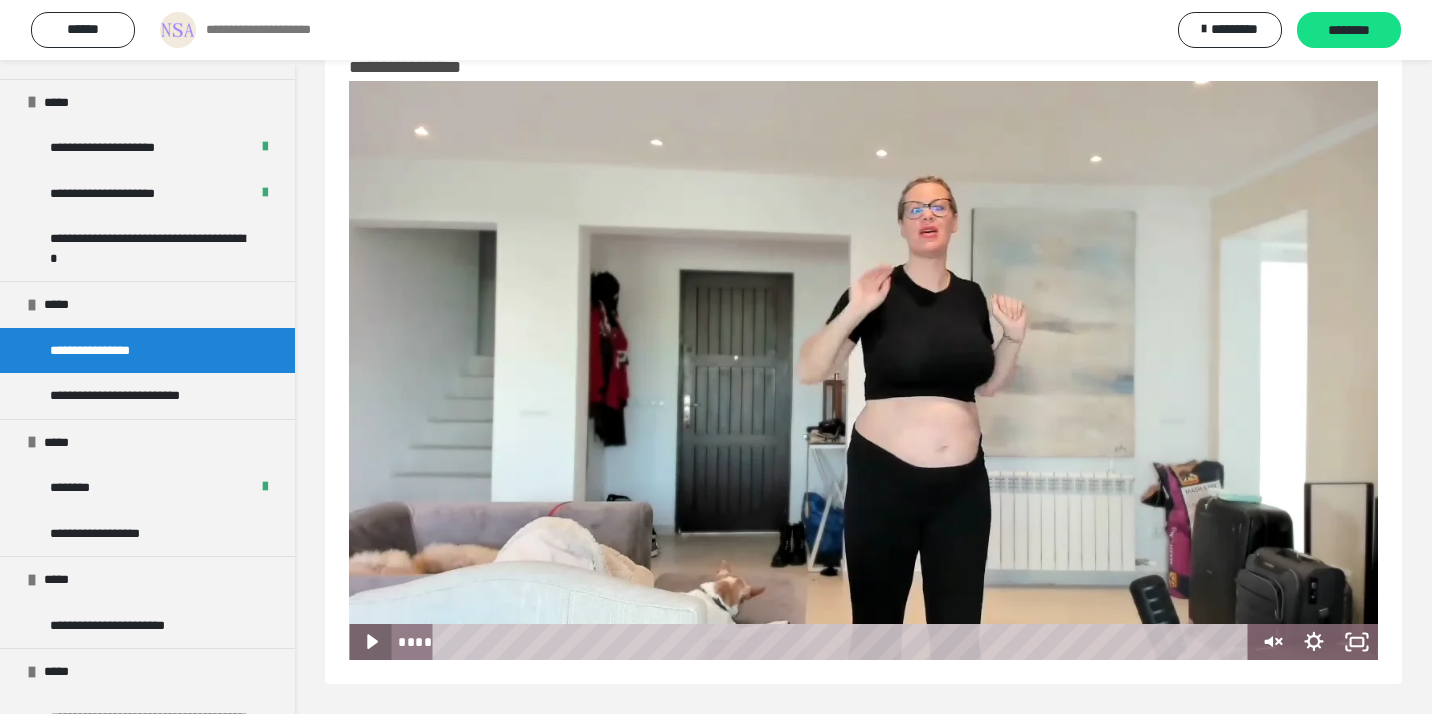 click 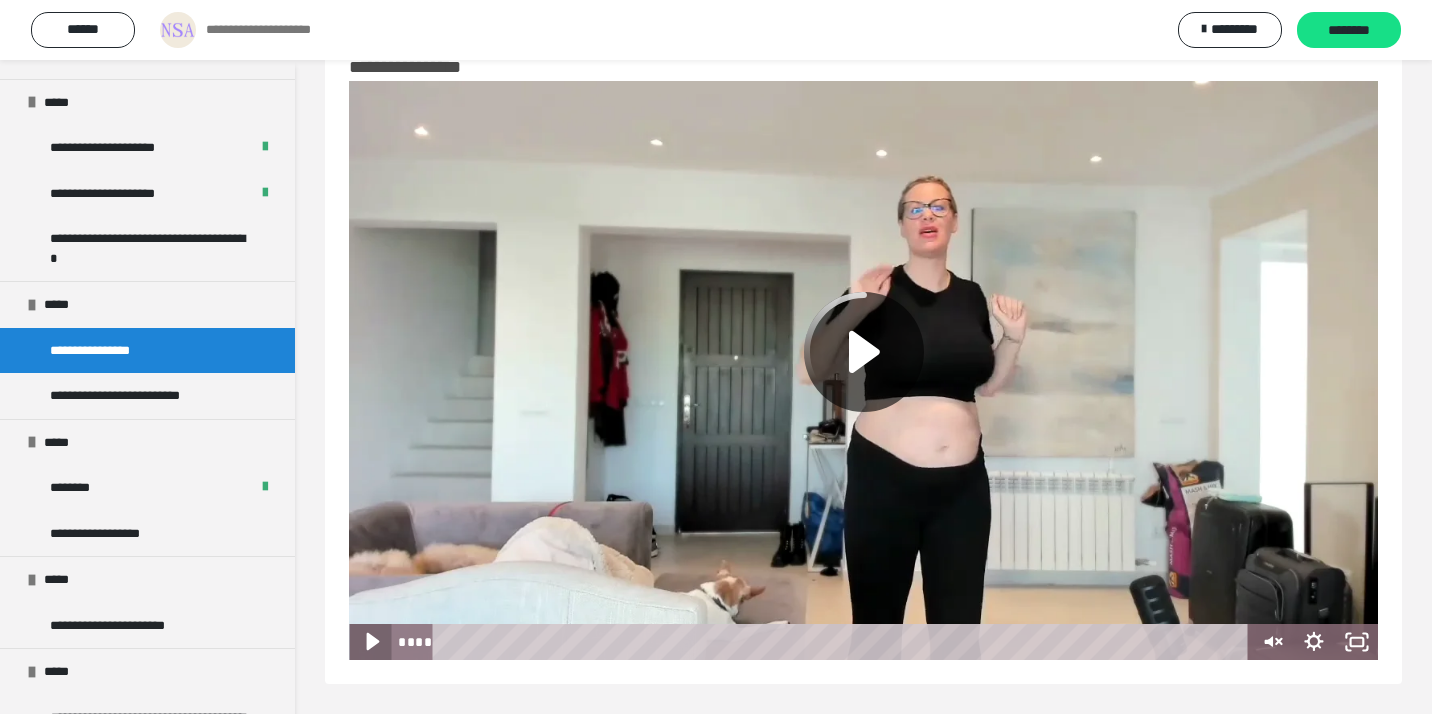 click 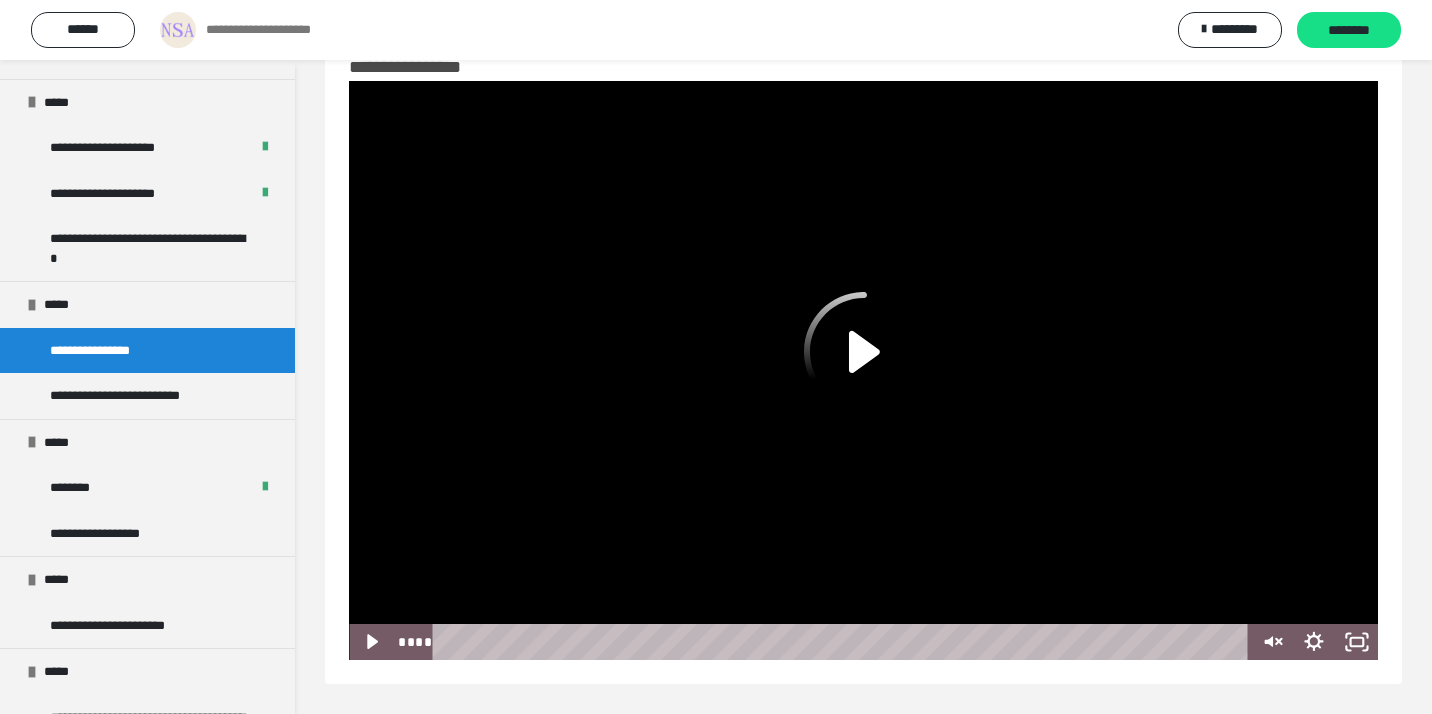 click at bounding box center [863, 370] 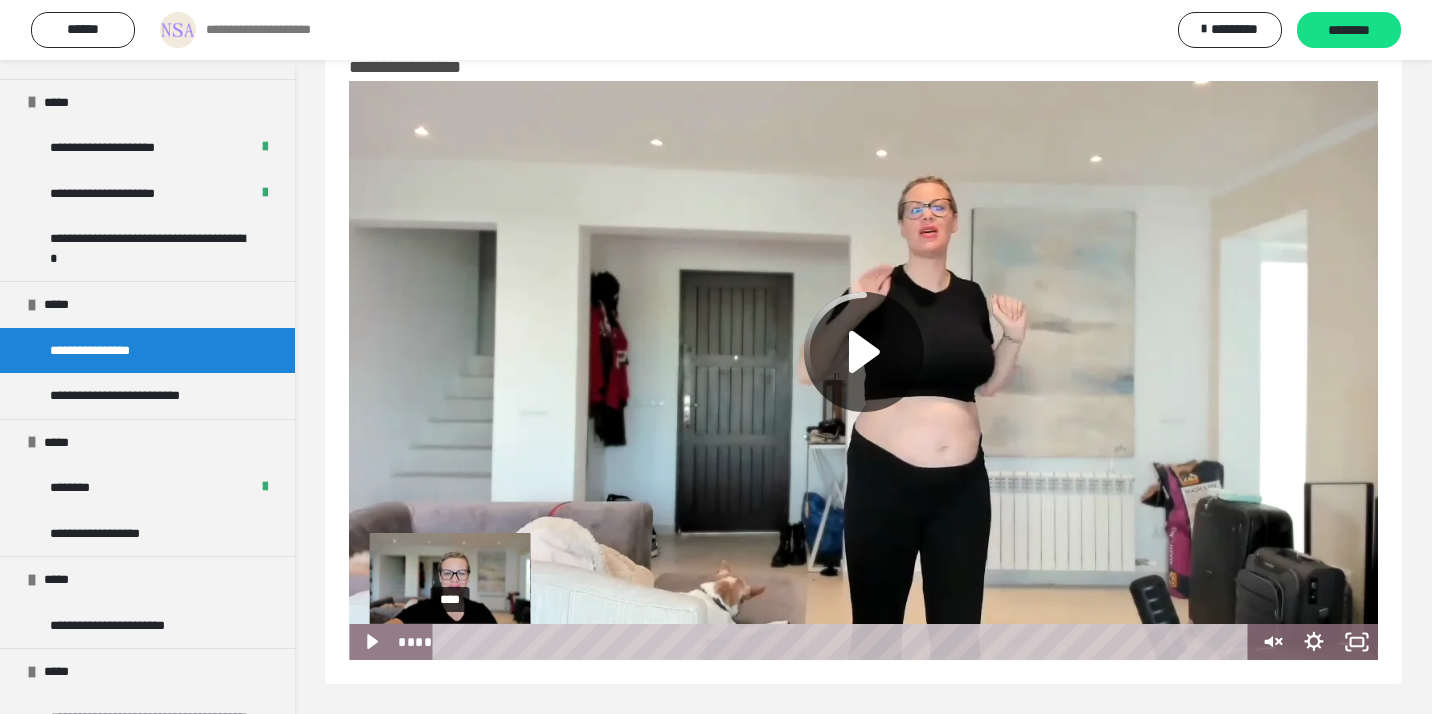 click on "****" at bounding box center [844, 642] 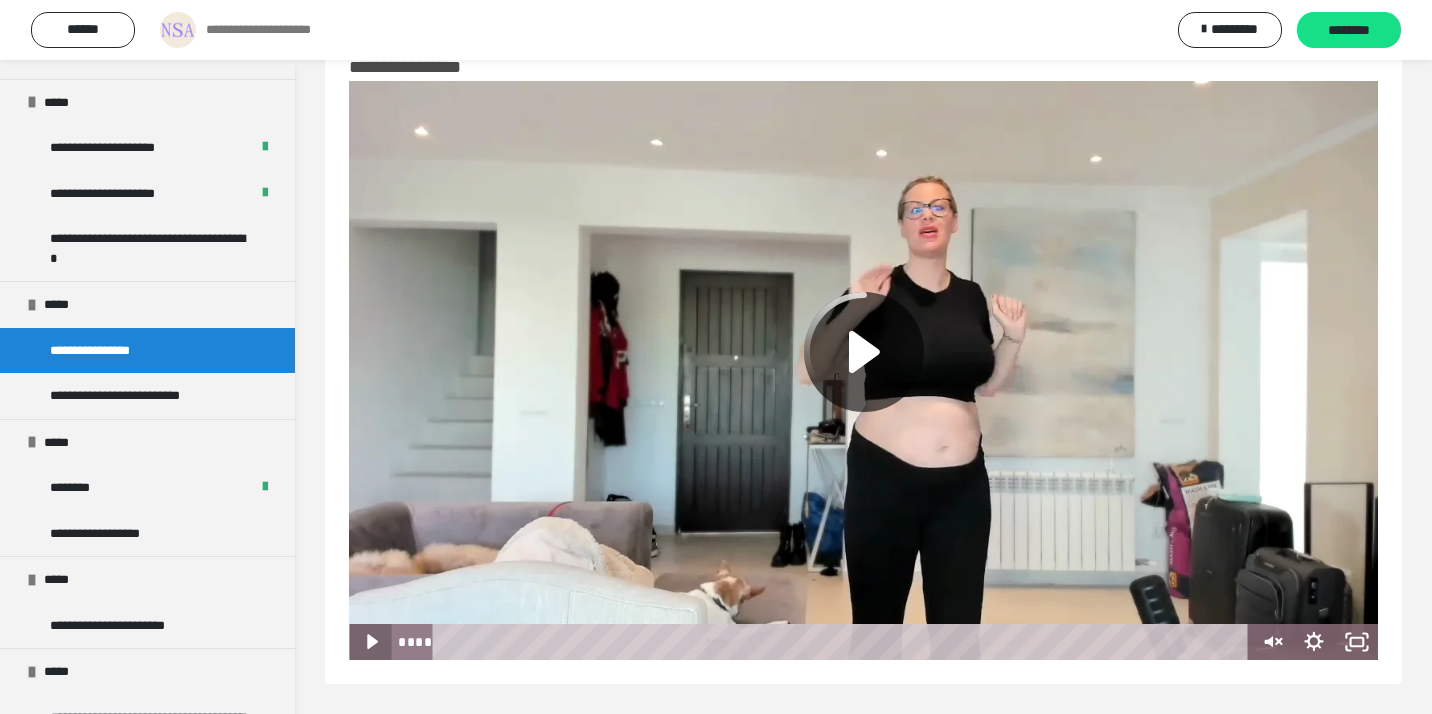 click 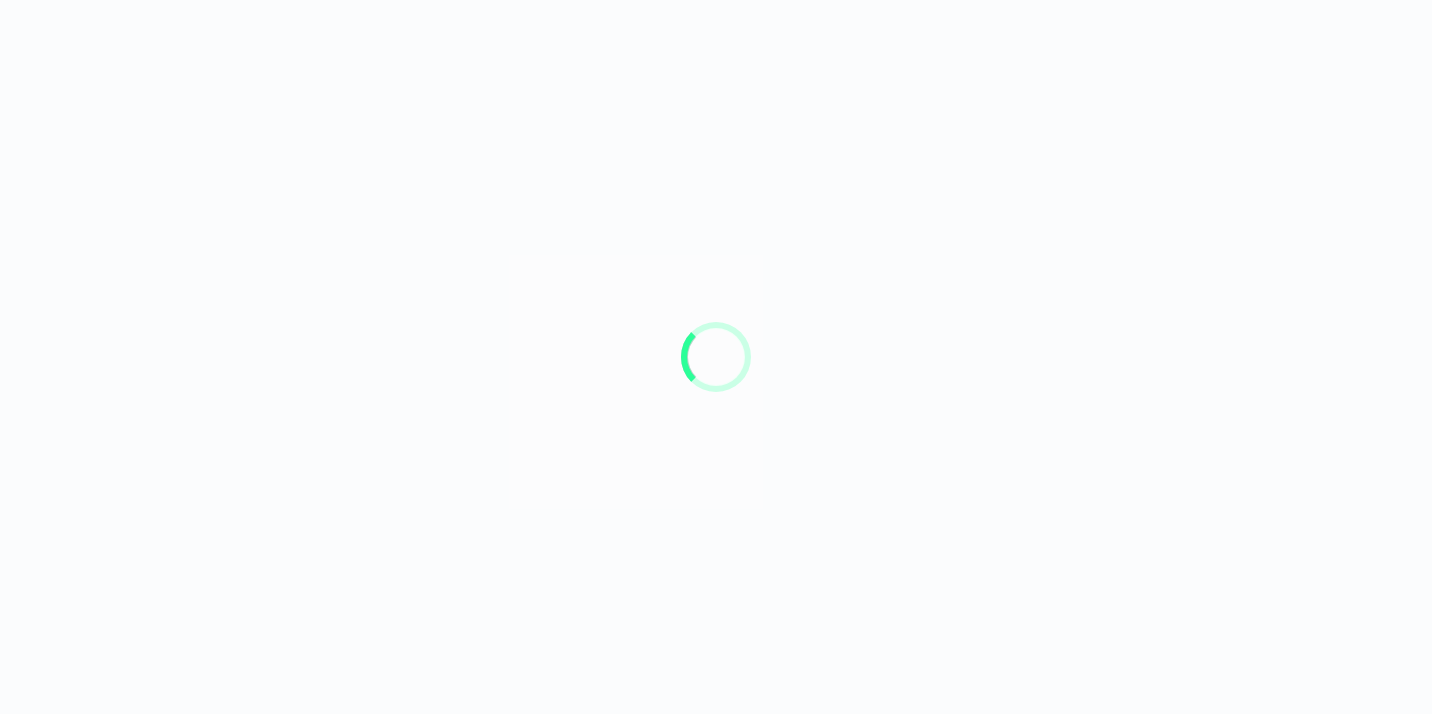scroll, scrollTop: 0, scrollLeft: 0, axis: both 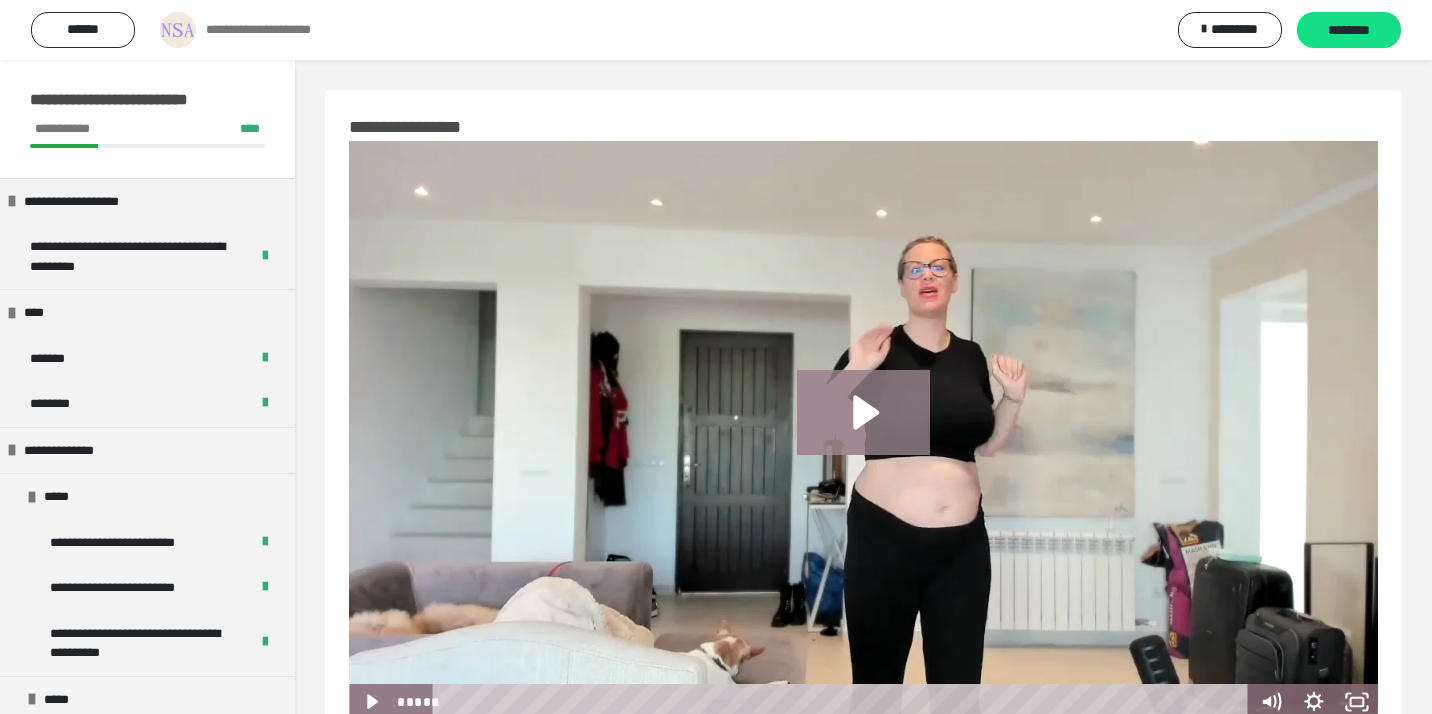 click 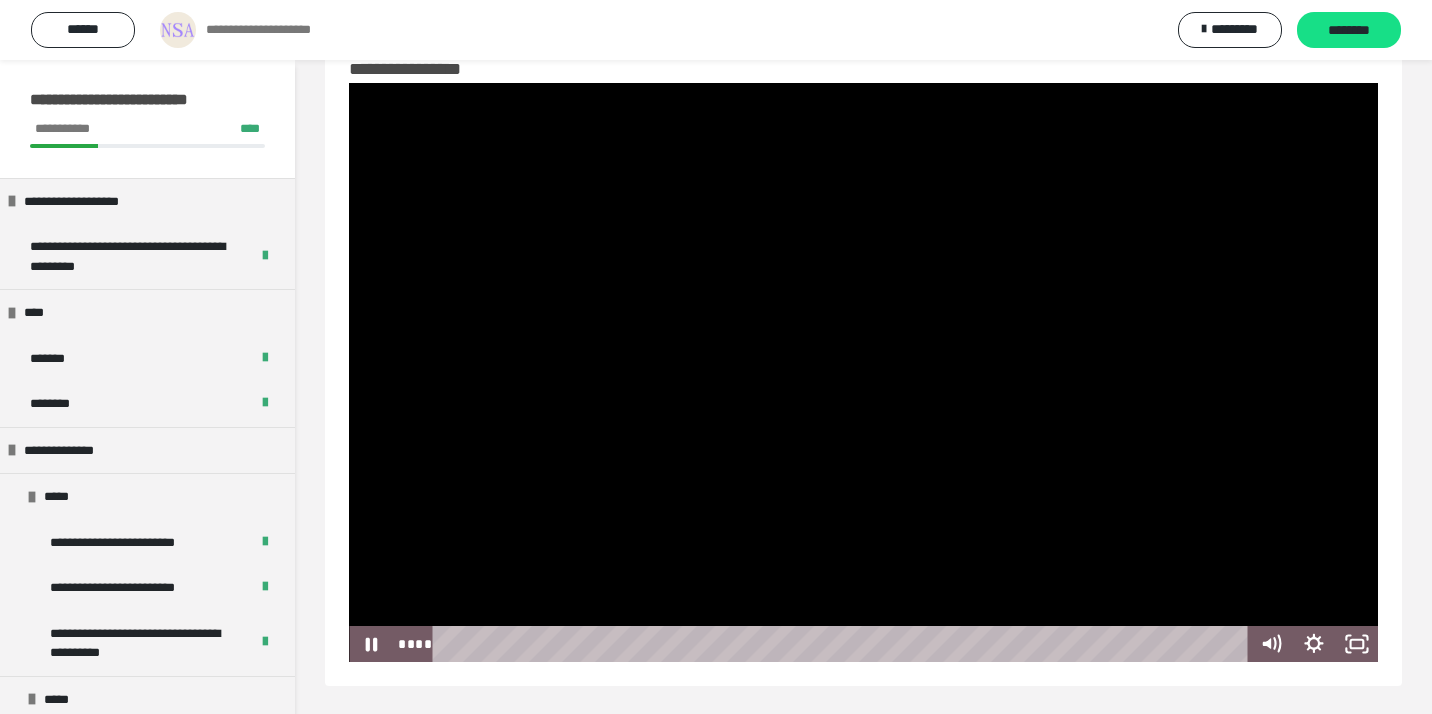 scroll, scrollTop: 60, scrollLeft: 0, axis: vertical 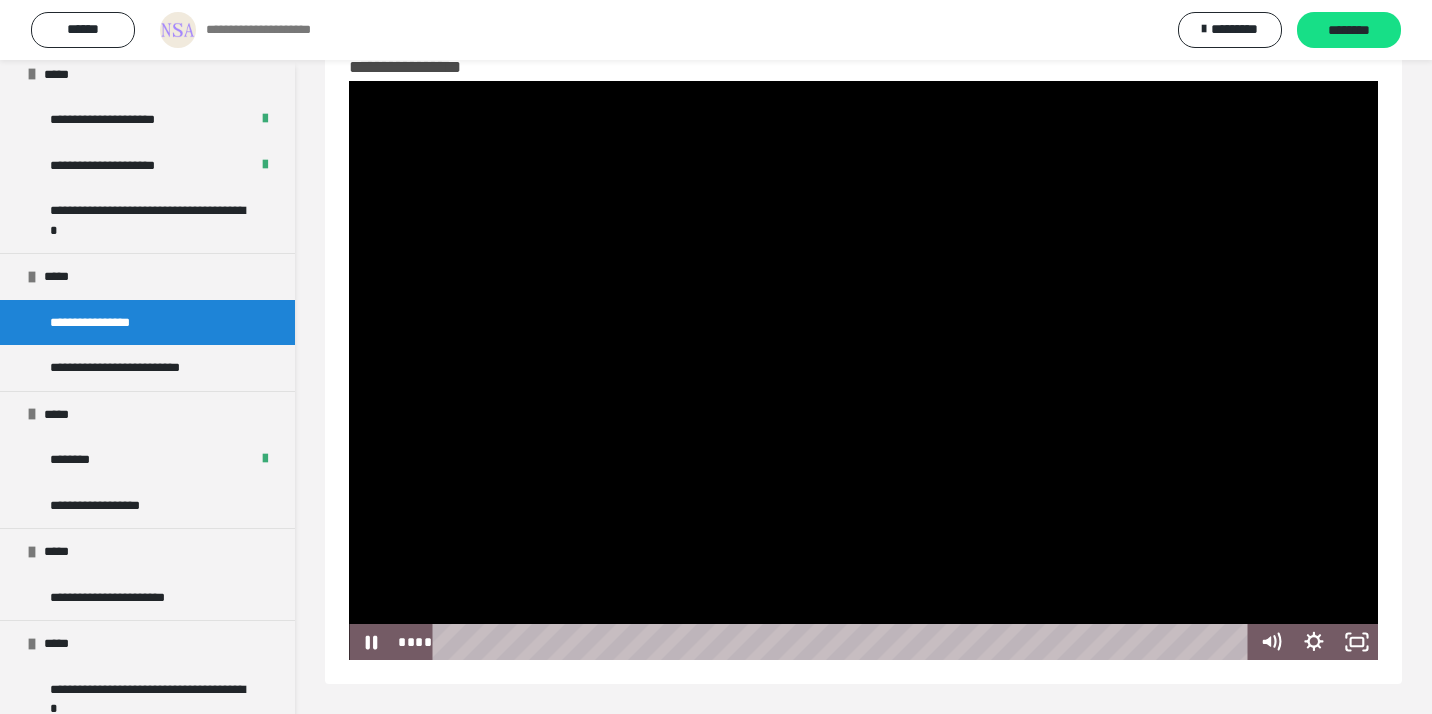 click at bounding box center (863, 370) 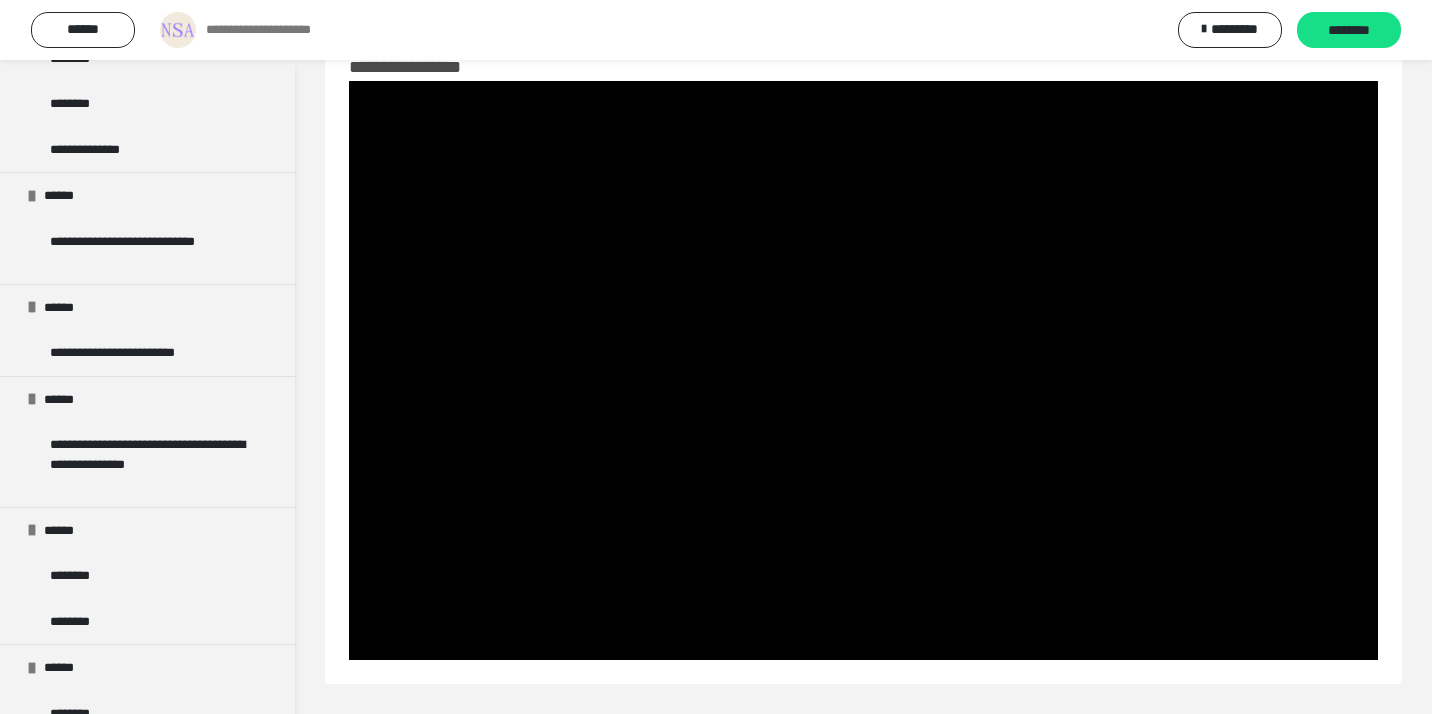 scroll, scrollTop: 1918, scrollLeft: 0, axis: vertical 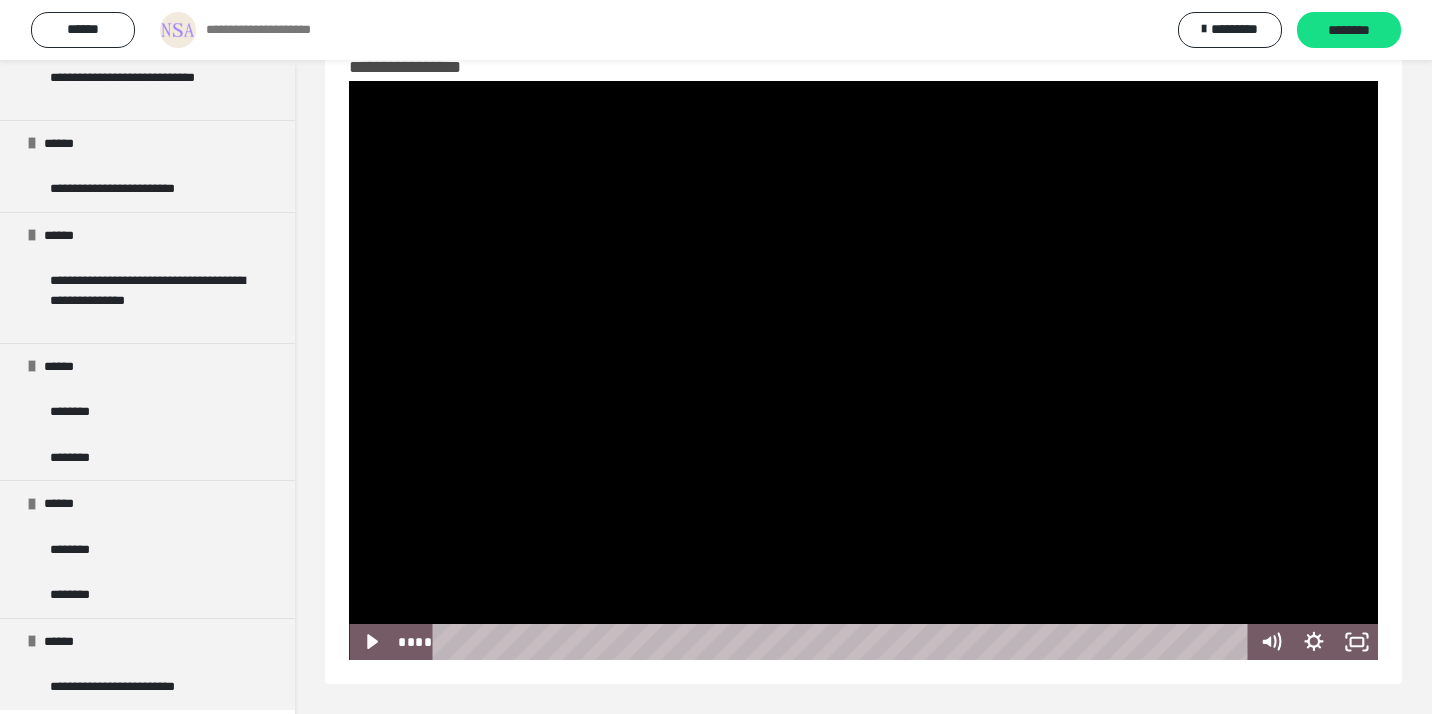 click at bounding box center (863, 370) 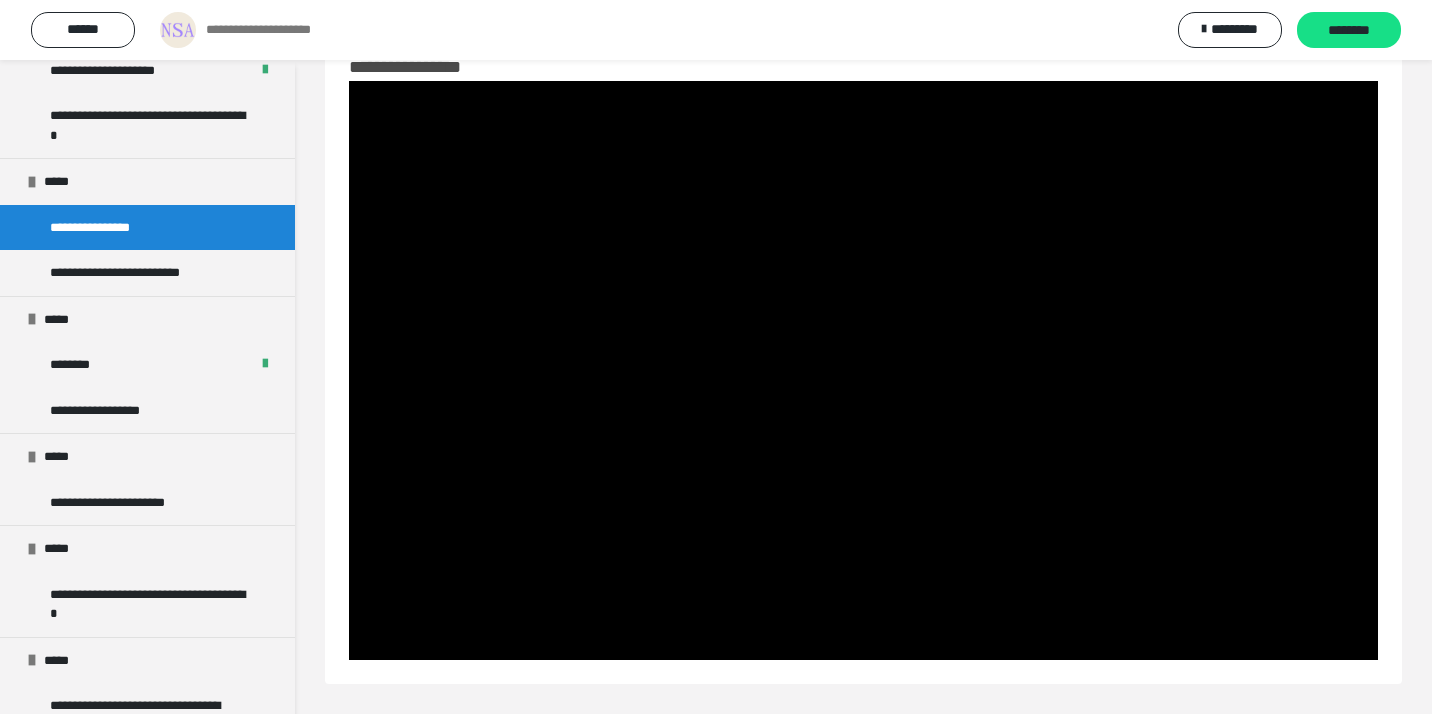 scroll, scrollTop: 716, scrollLeft: 0, axis: vertical 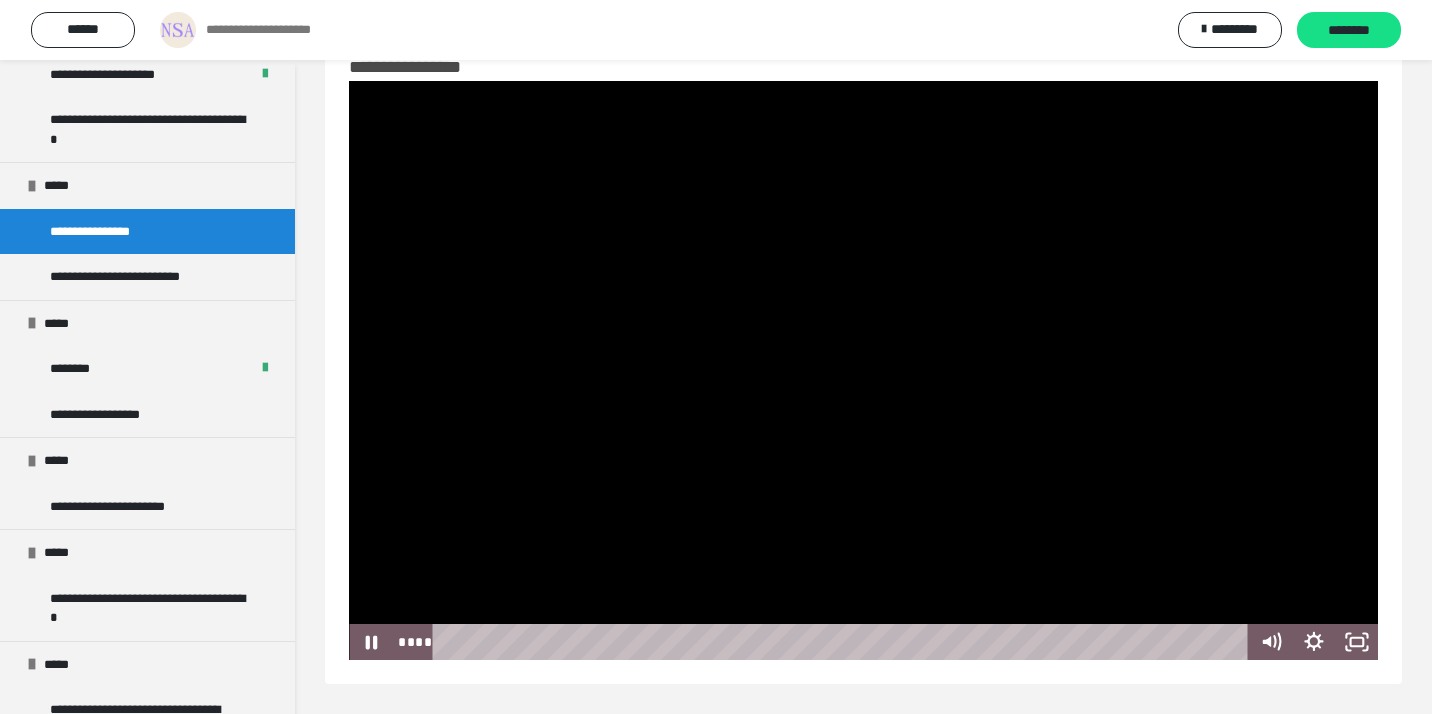 click at bounding box center [863, 370] 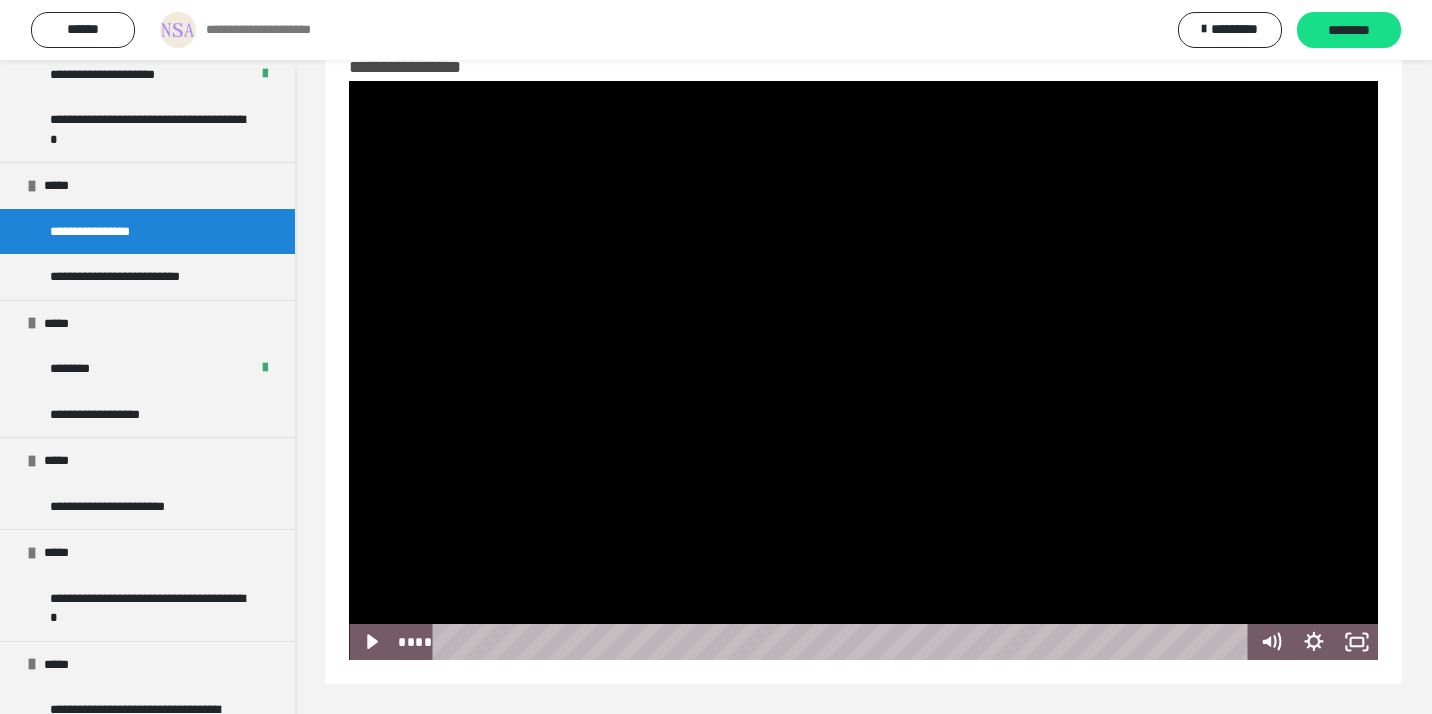 click at bounding box center [863, 370] 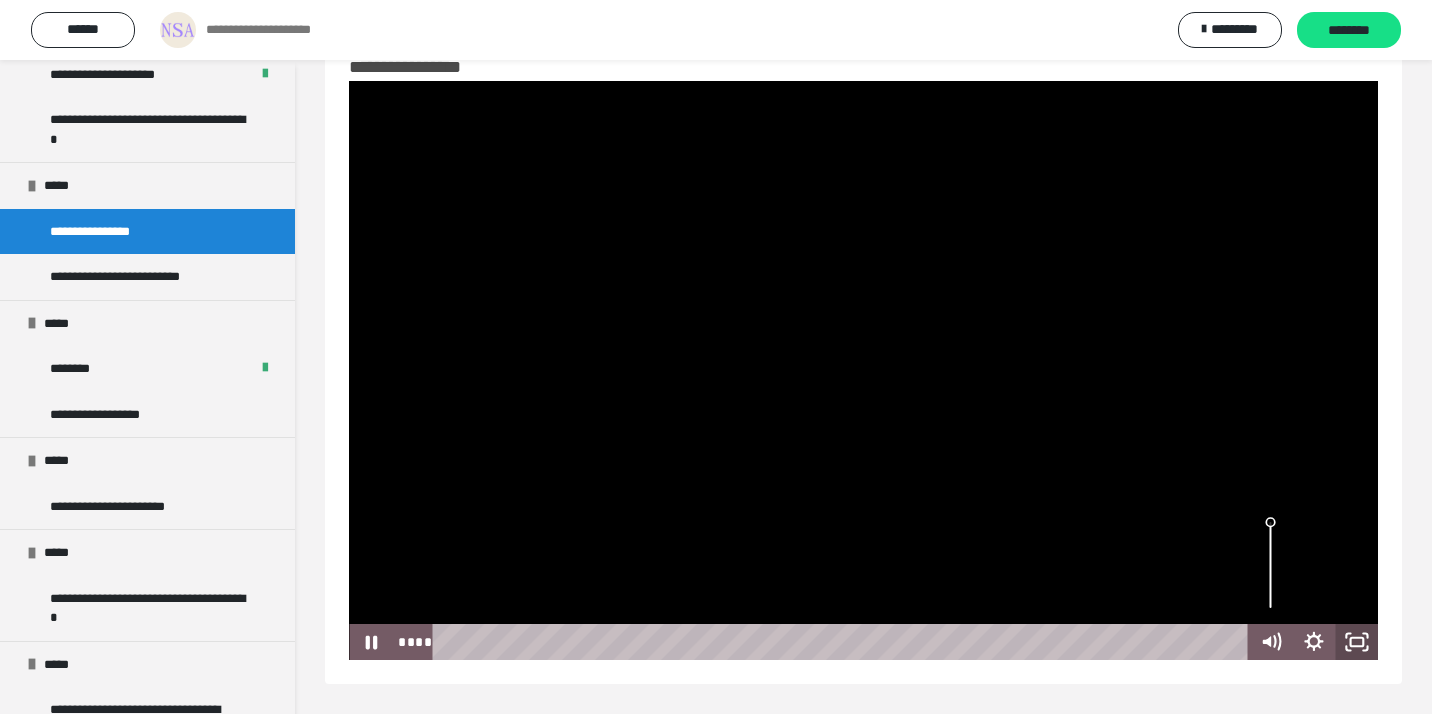 click 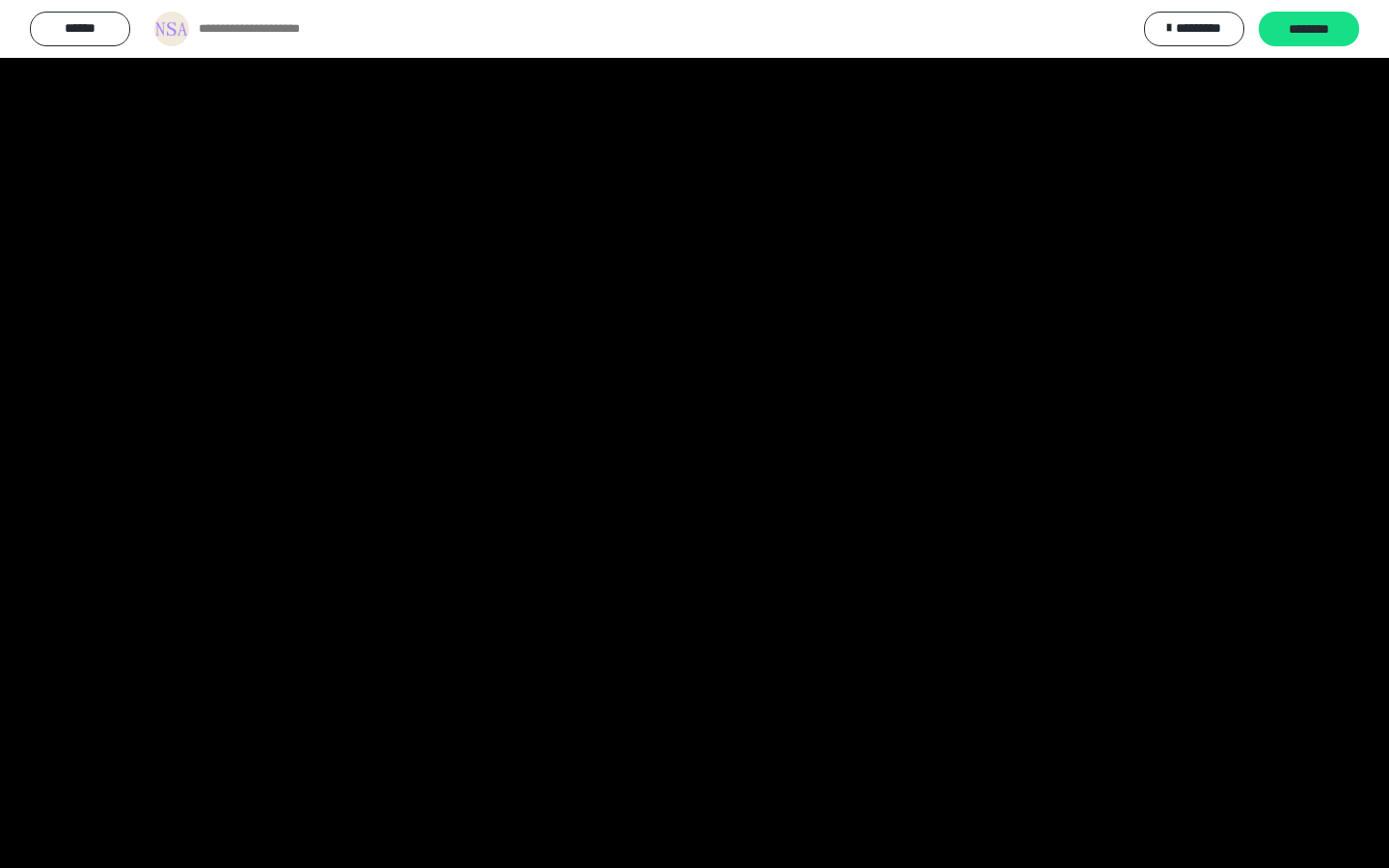 click at bounding box center (694, 434) 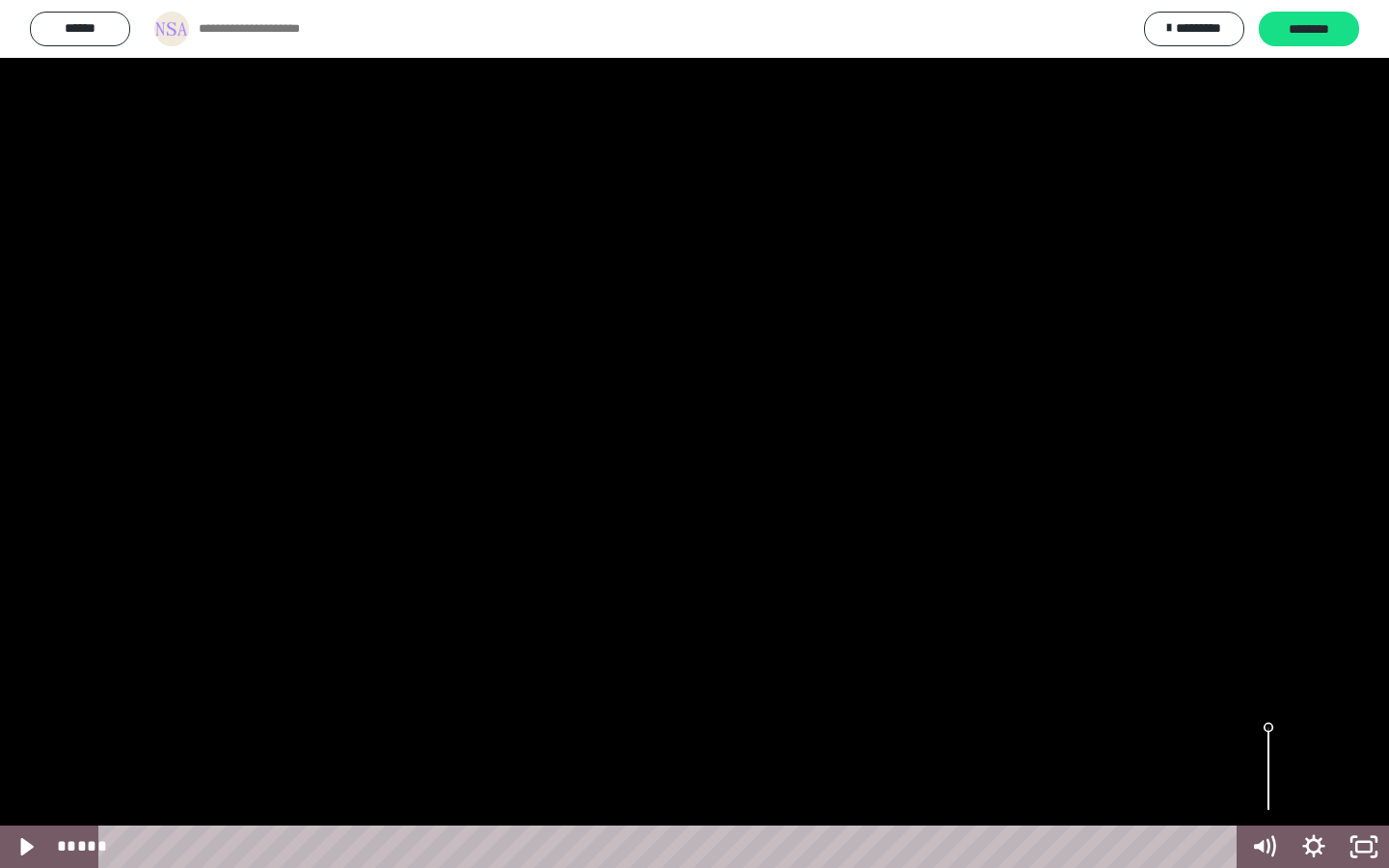 click at bounding box center [694, 434] 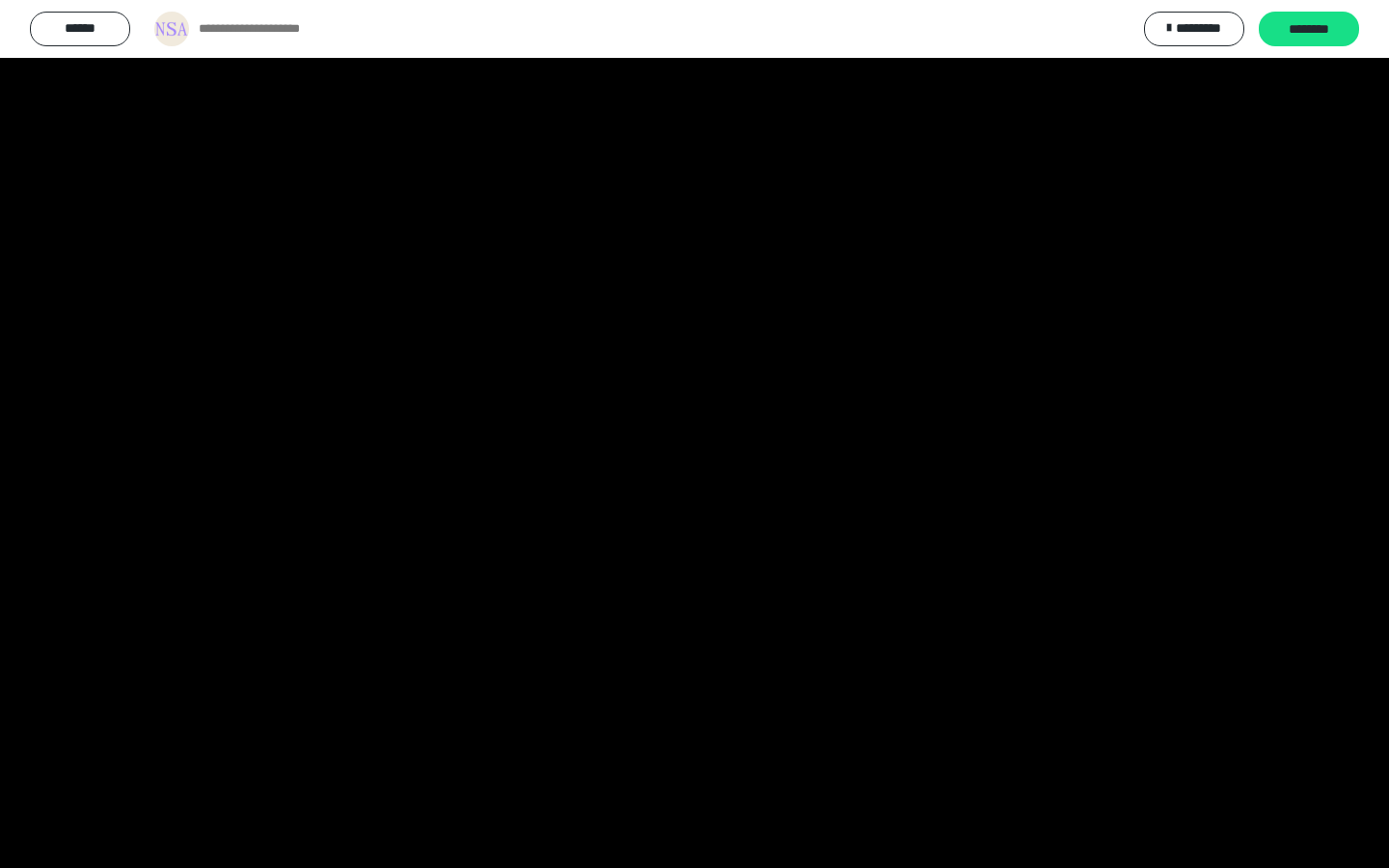 drag, startPoint x: 877, startPoint y: 625, endPoint x: 877, endPoint y: 594, distance: 31 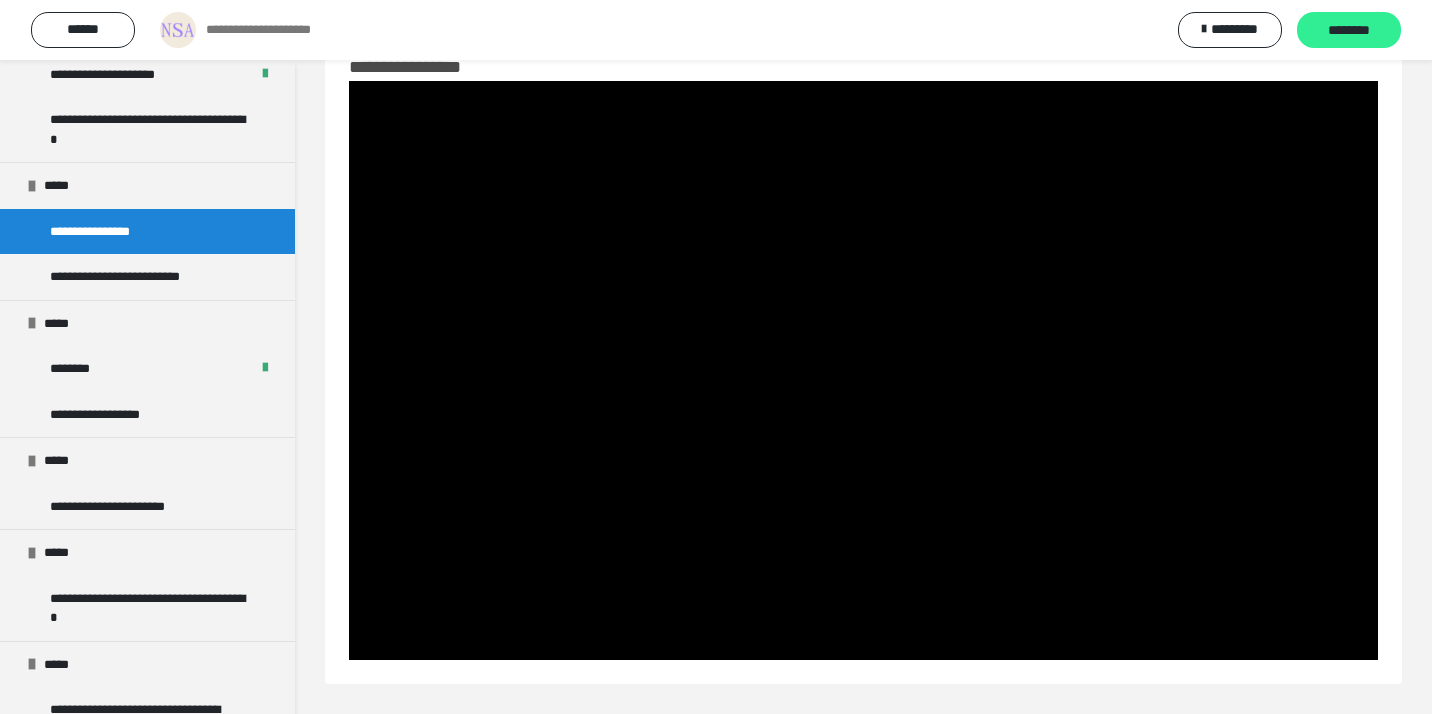 click on "********" at bounding box center (1349, 31) 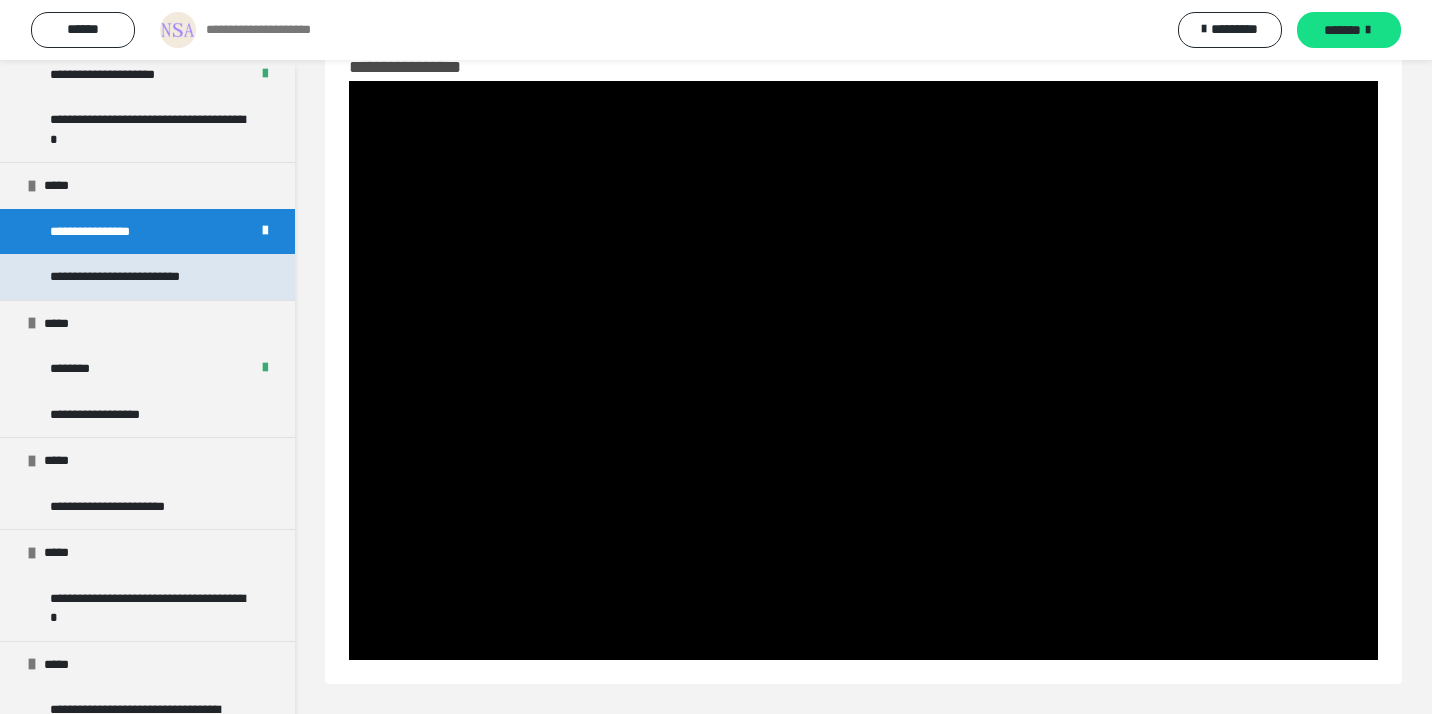 click on "**********" at bounding box center [134, 277] 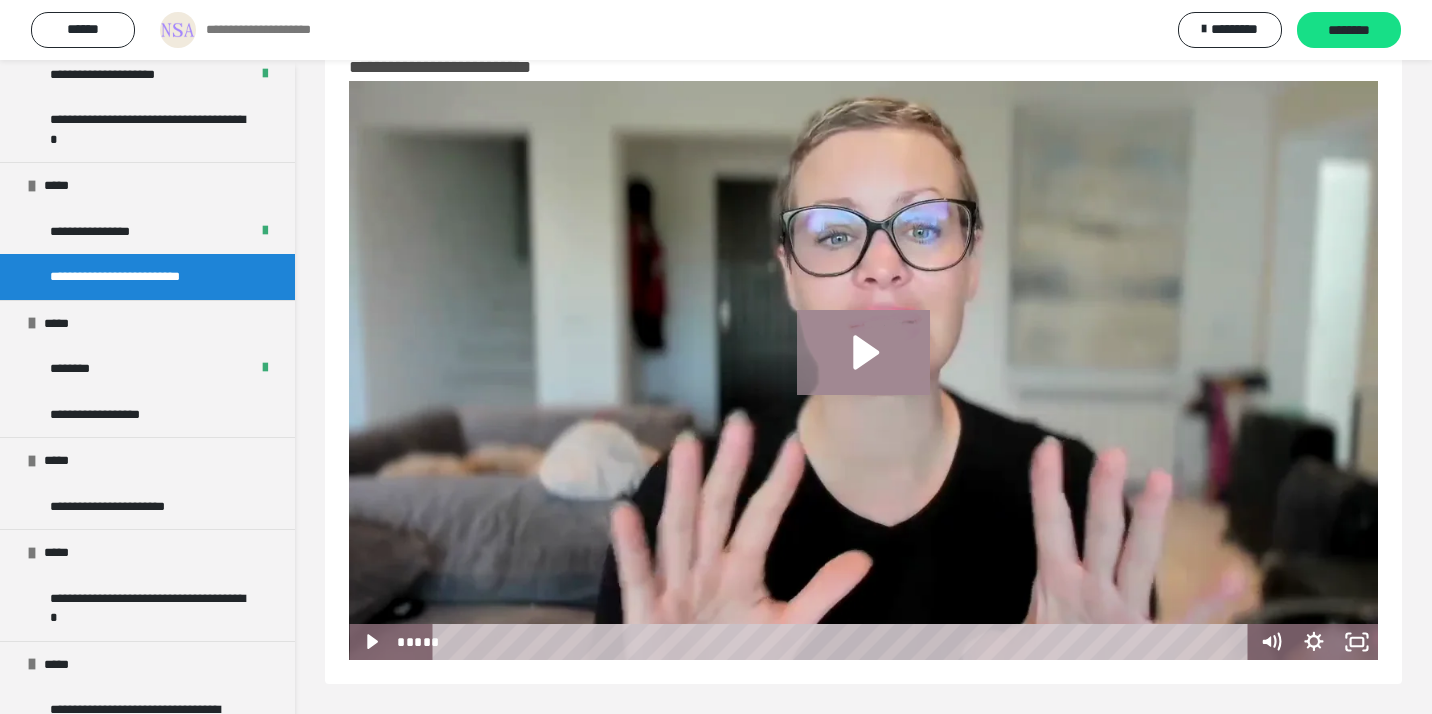 click 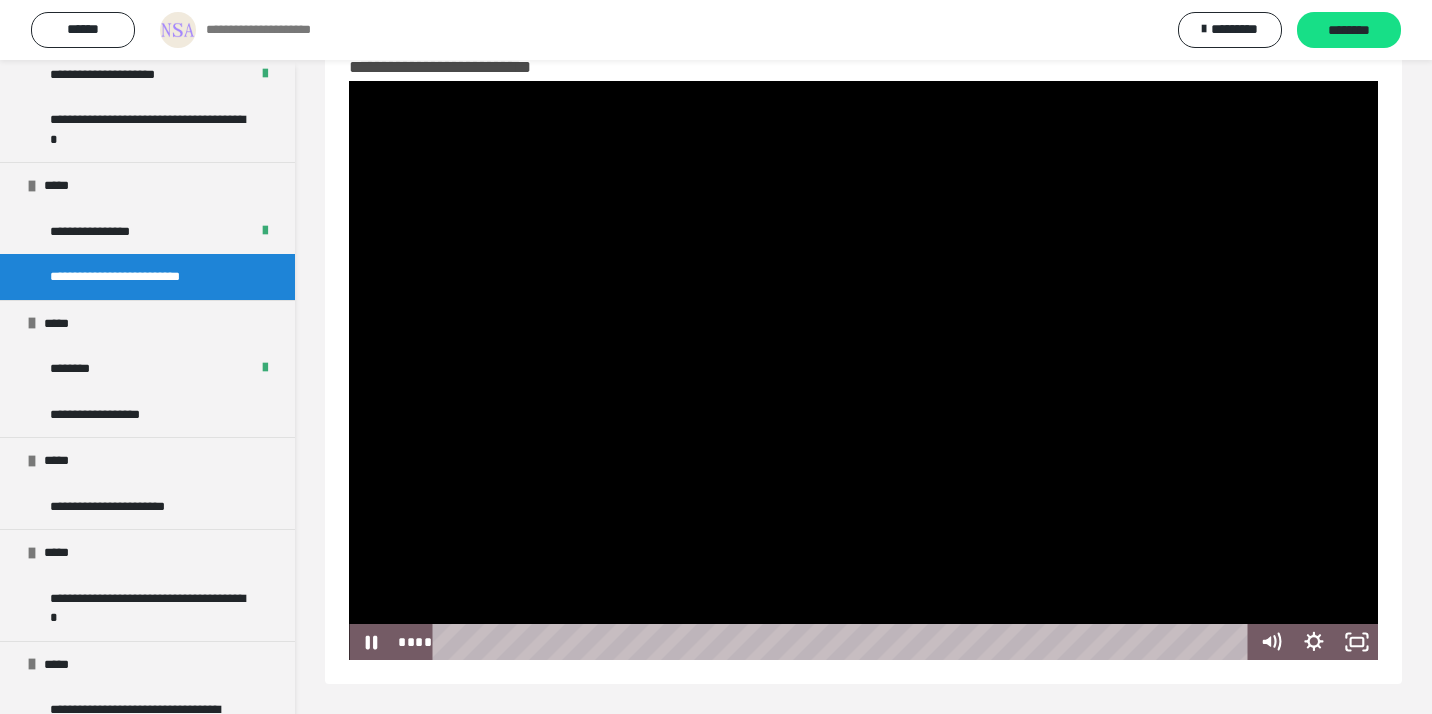 click at bounding box center (863, 370) 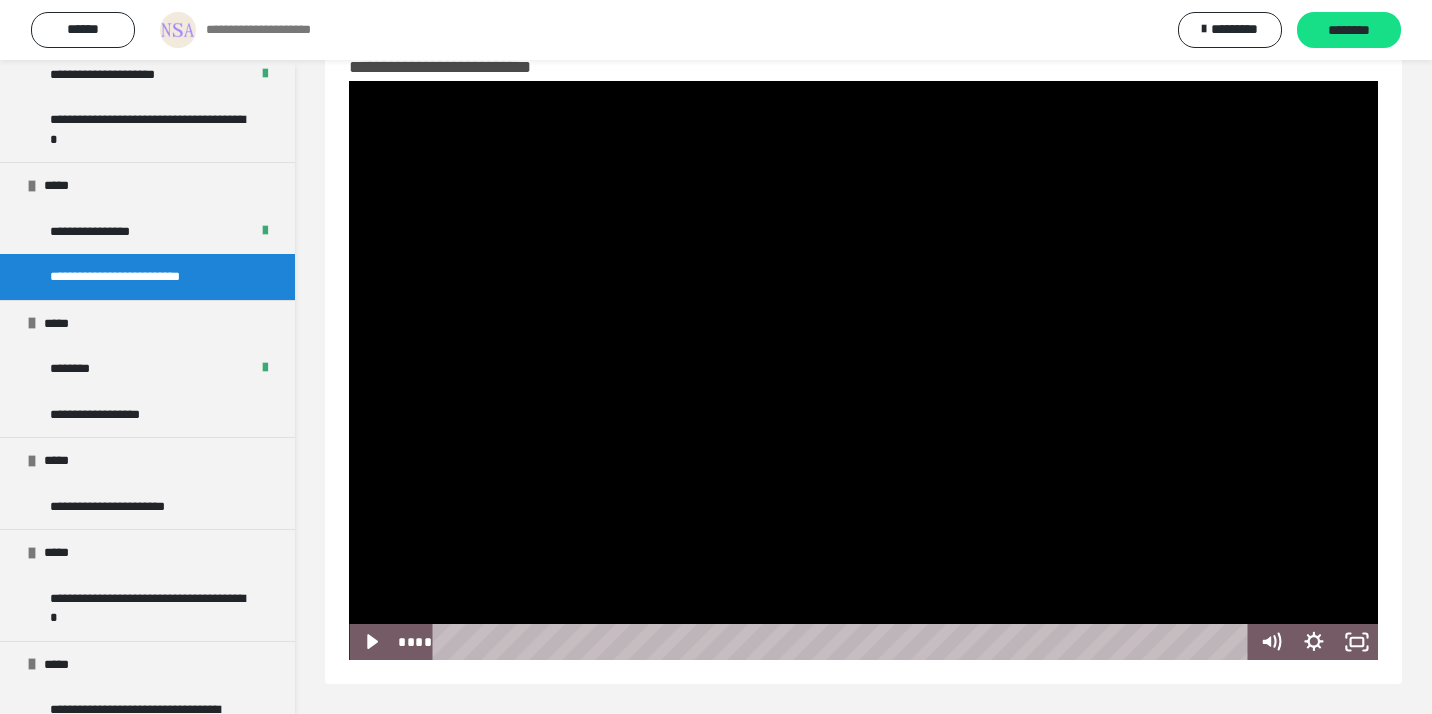 click at bounding box center (863, 370) 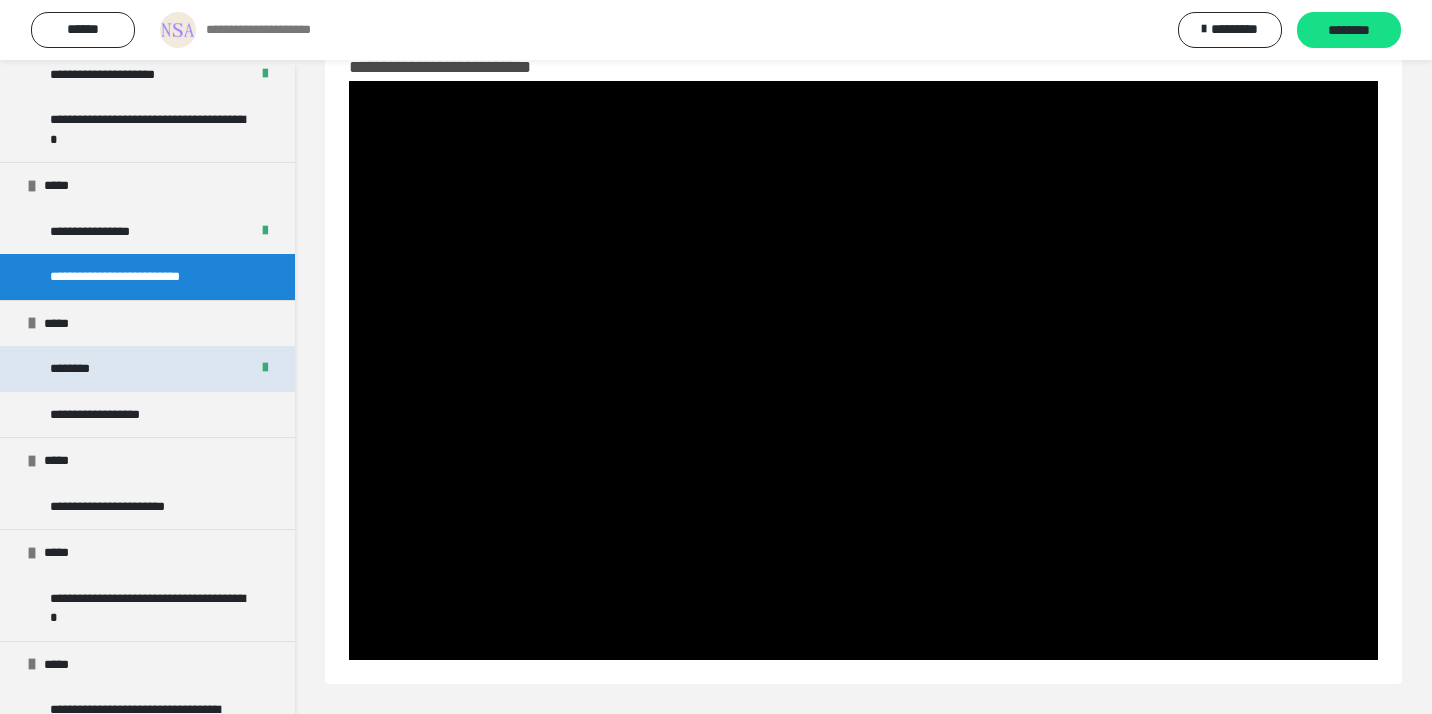 click on "********" at bounding box center (147, 369) 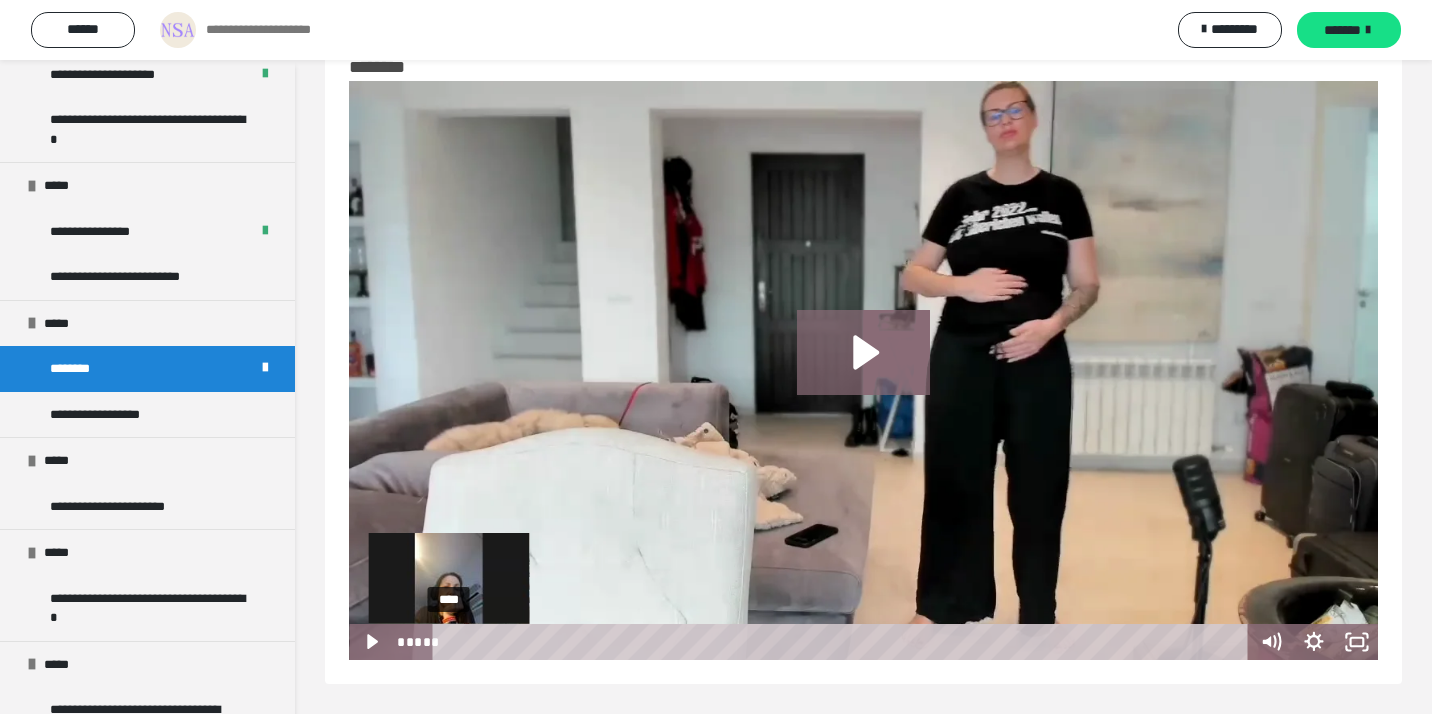 click at bounding box center [449, 642] 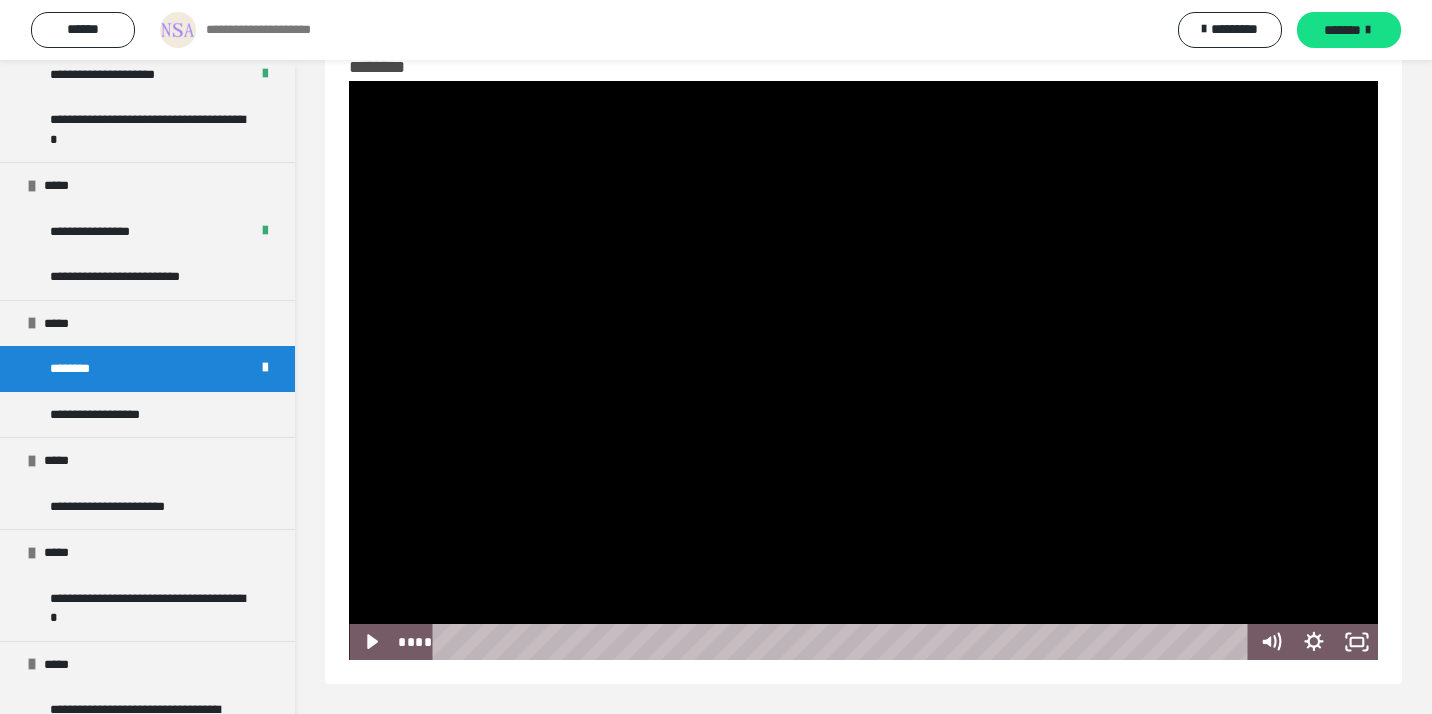 click at bounding box center [863, 370] 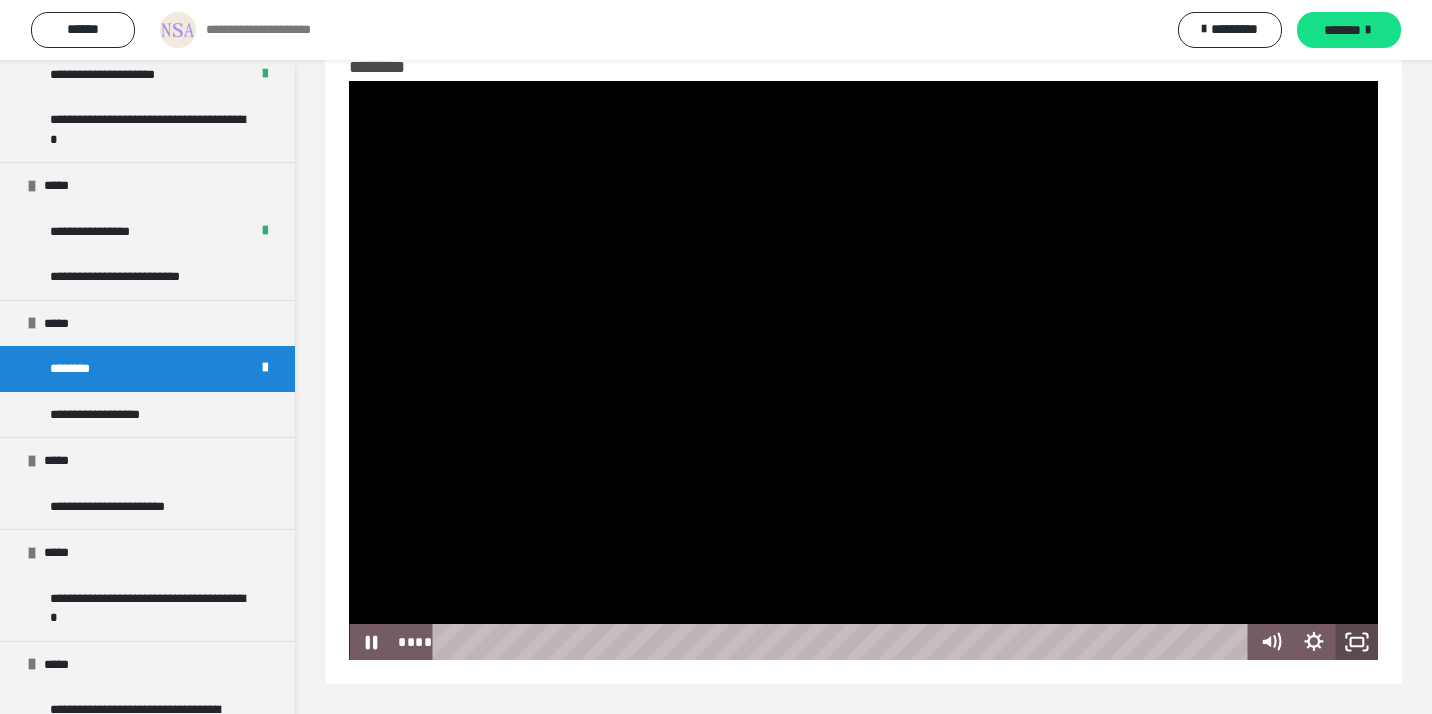 click 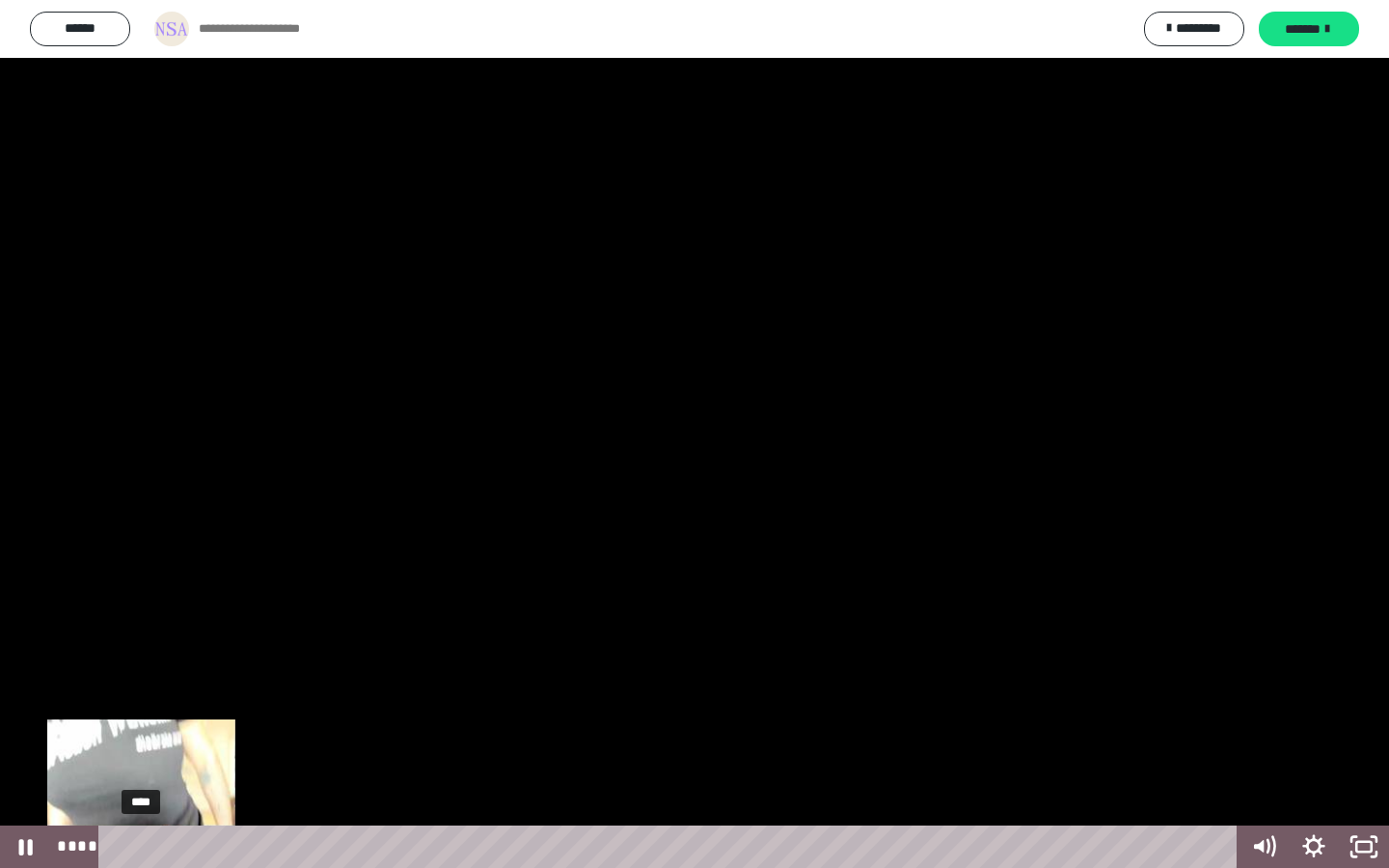 click on "****" at bounding box center (671, 847) 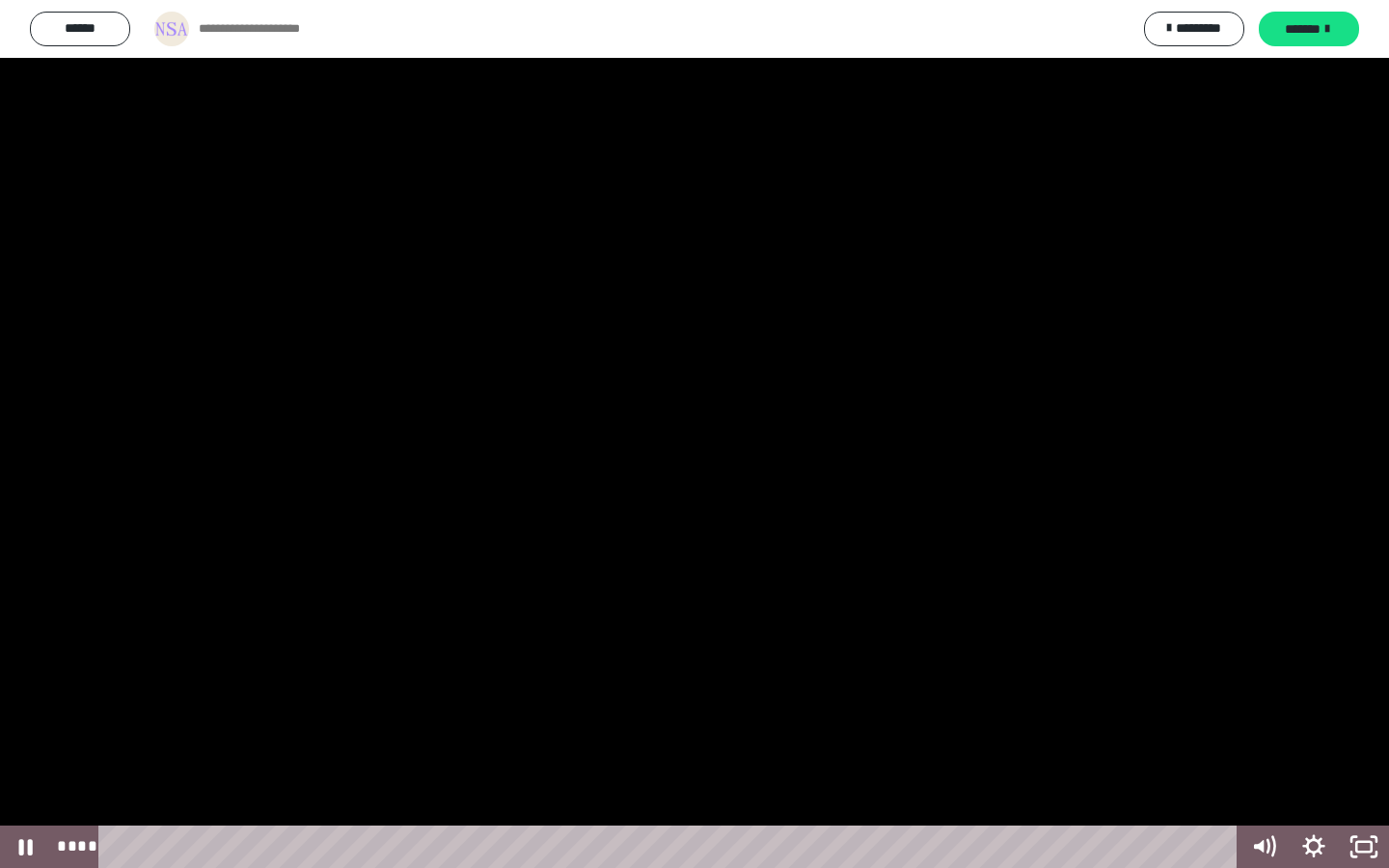 click at bounding box center [694, 434] 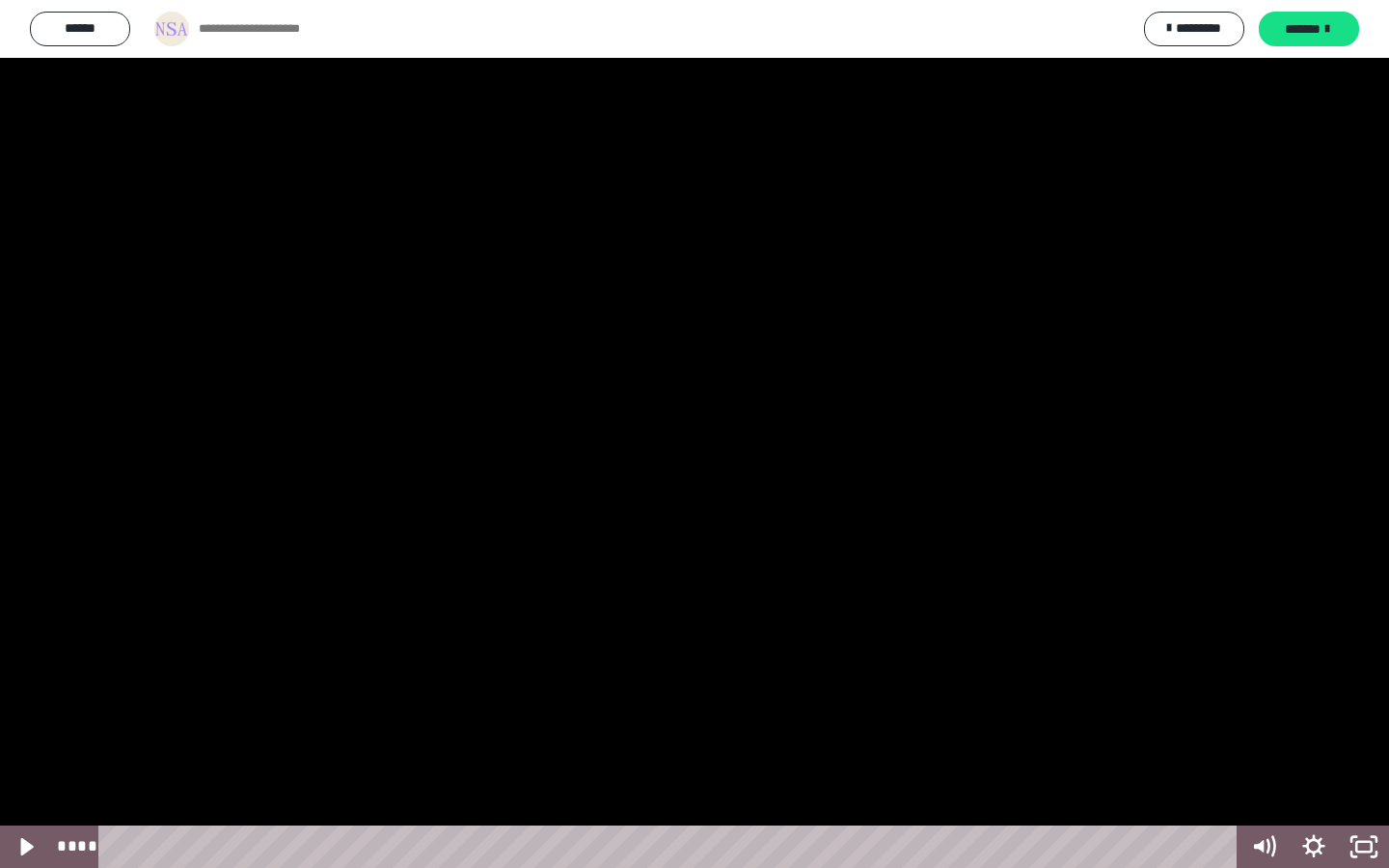 click at bounding box center [694, 434] 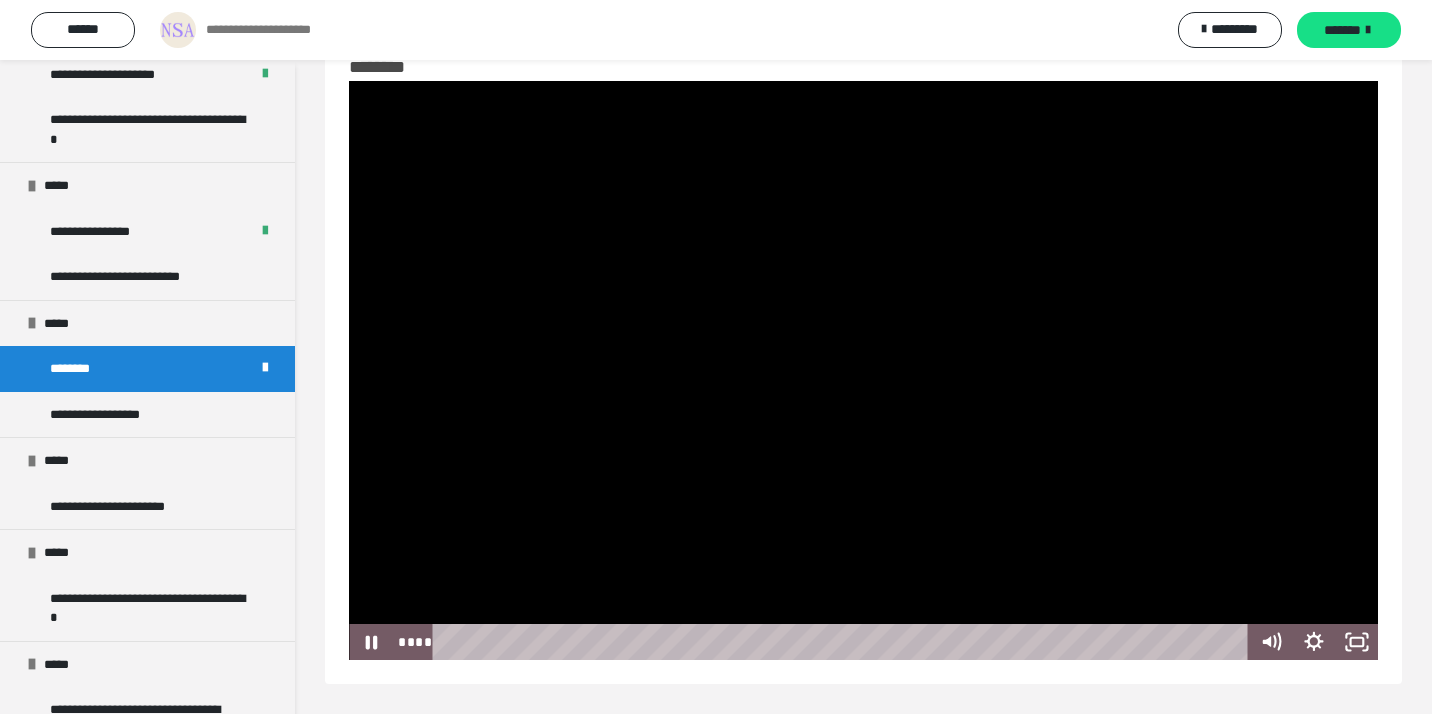 click at bounding box center [863, 370] 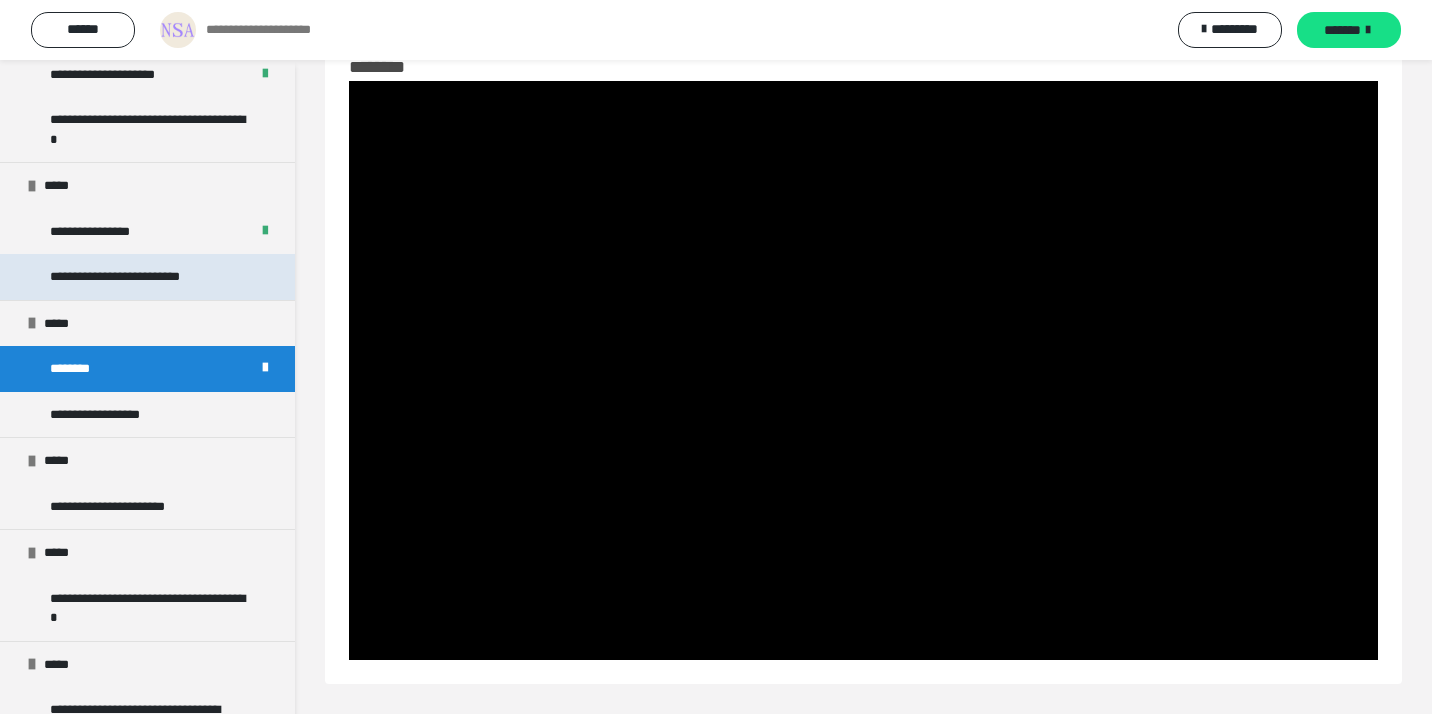 click on "**********" at bounding box center (134, 277) 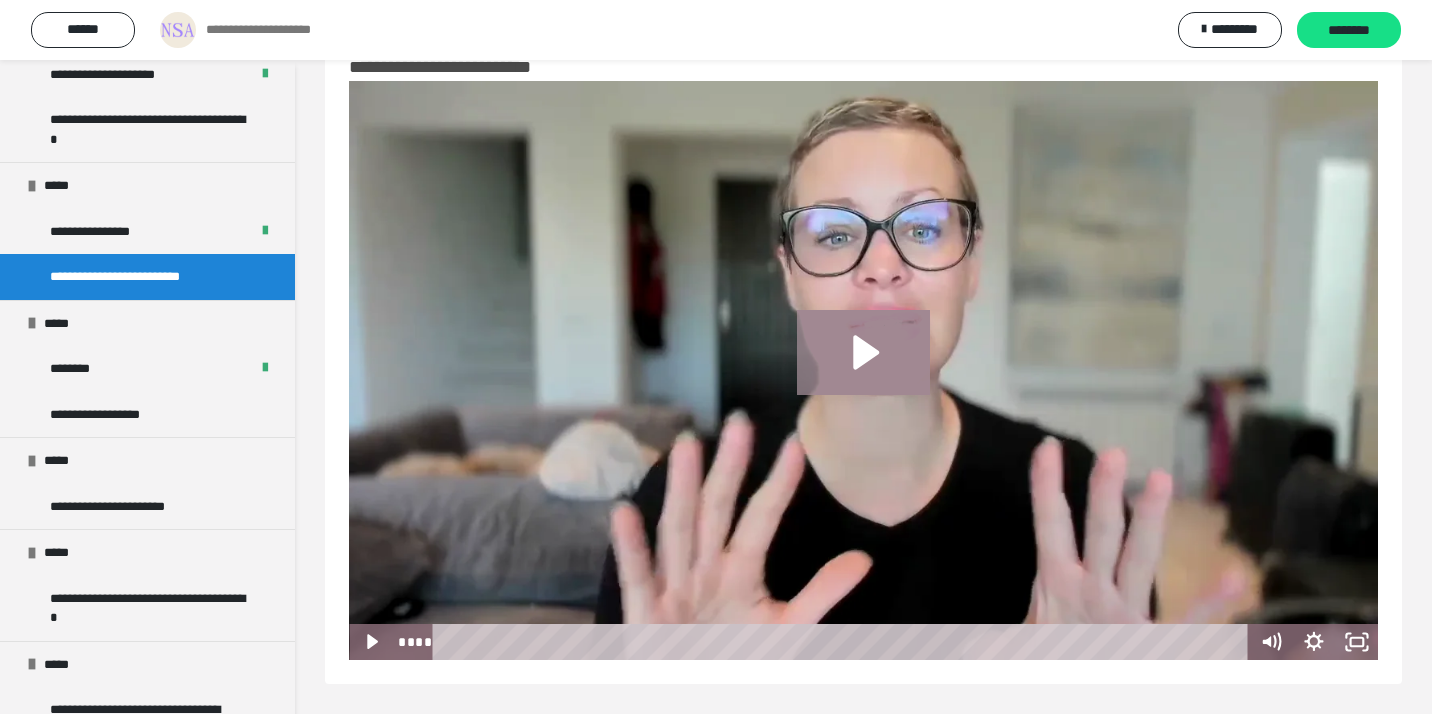 click 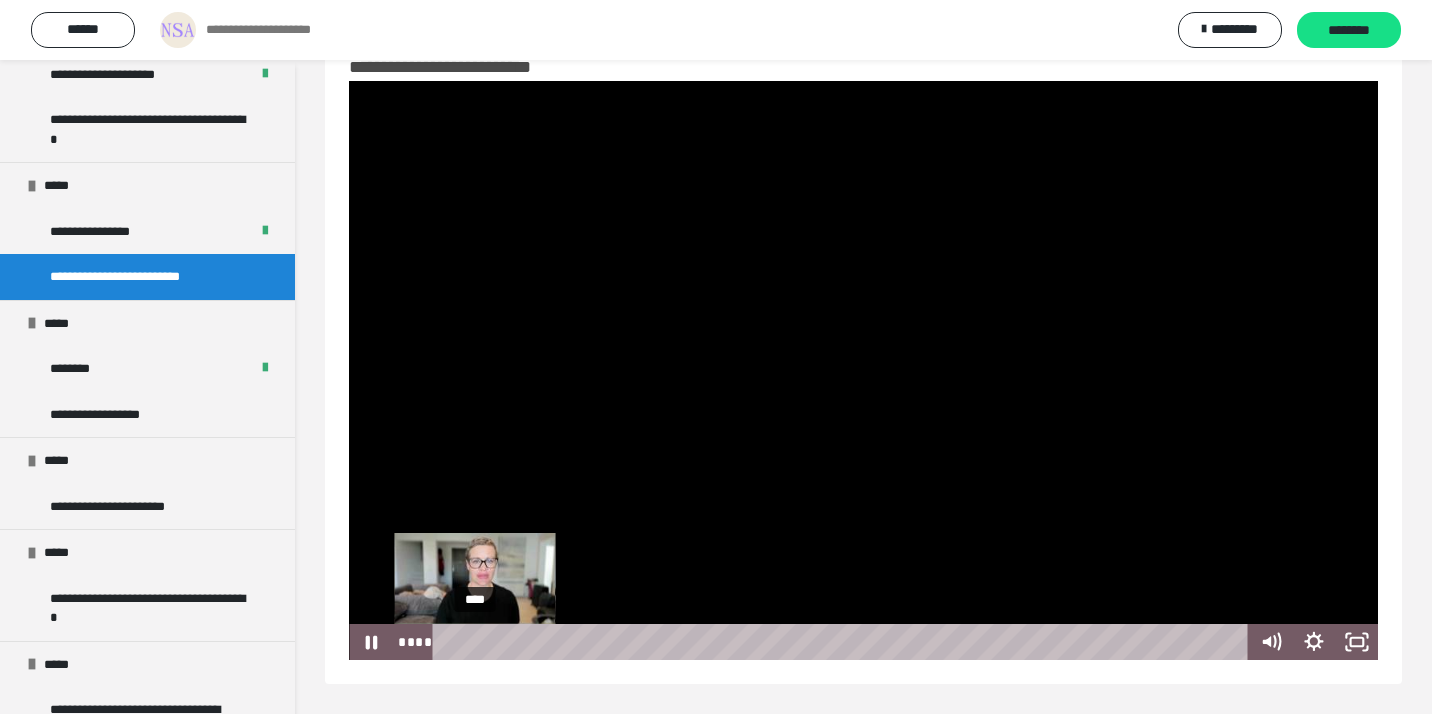 click on "****" at bounding box center [844, 642] 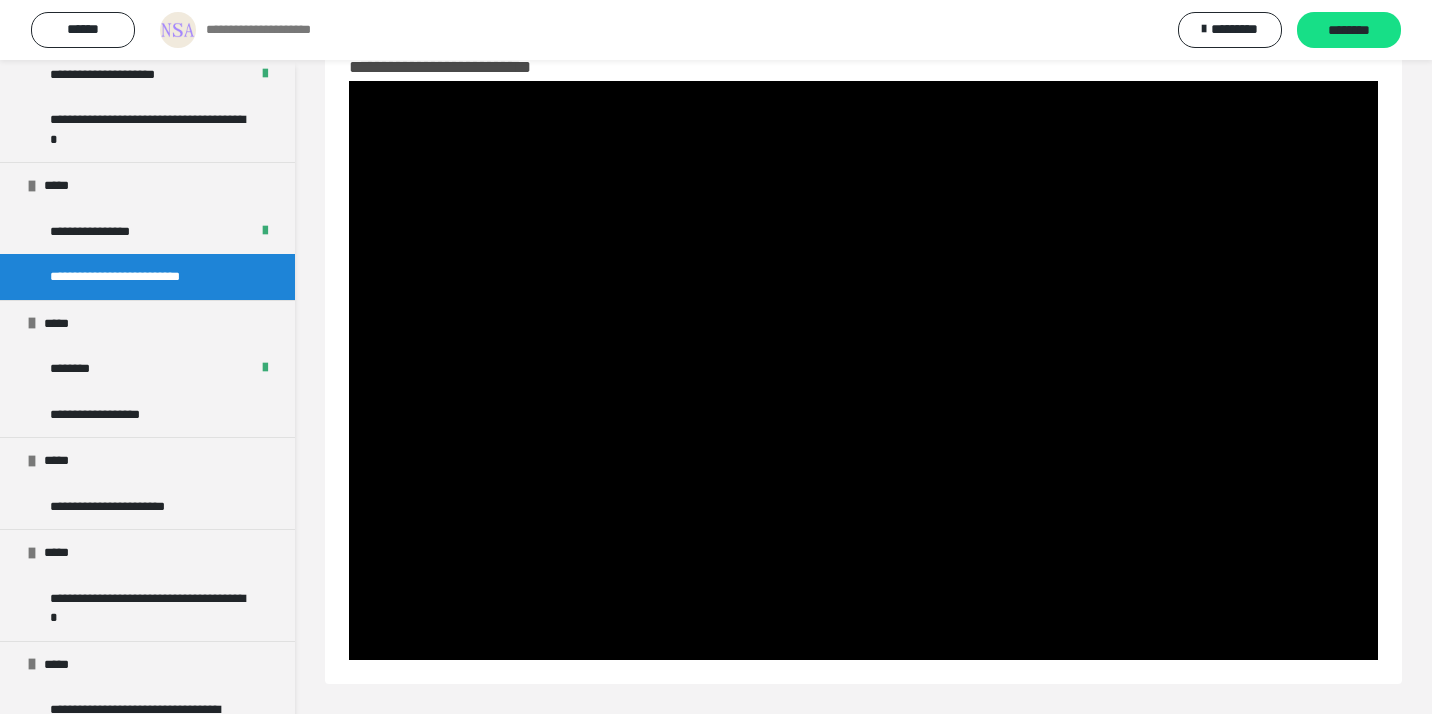 click at bounding box center [863, 370] 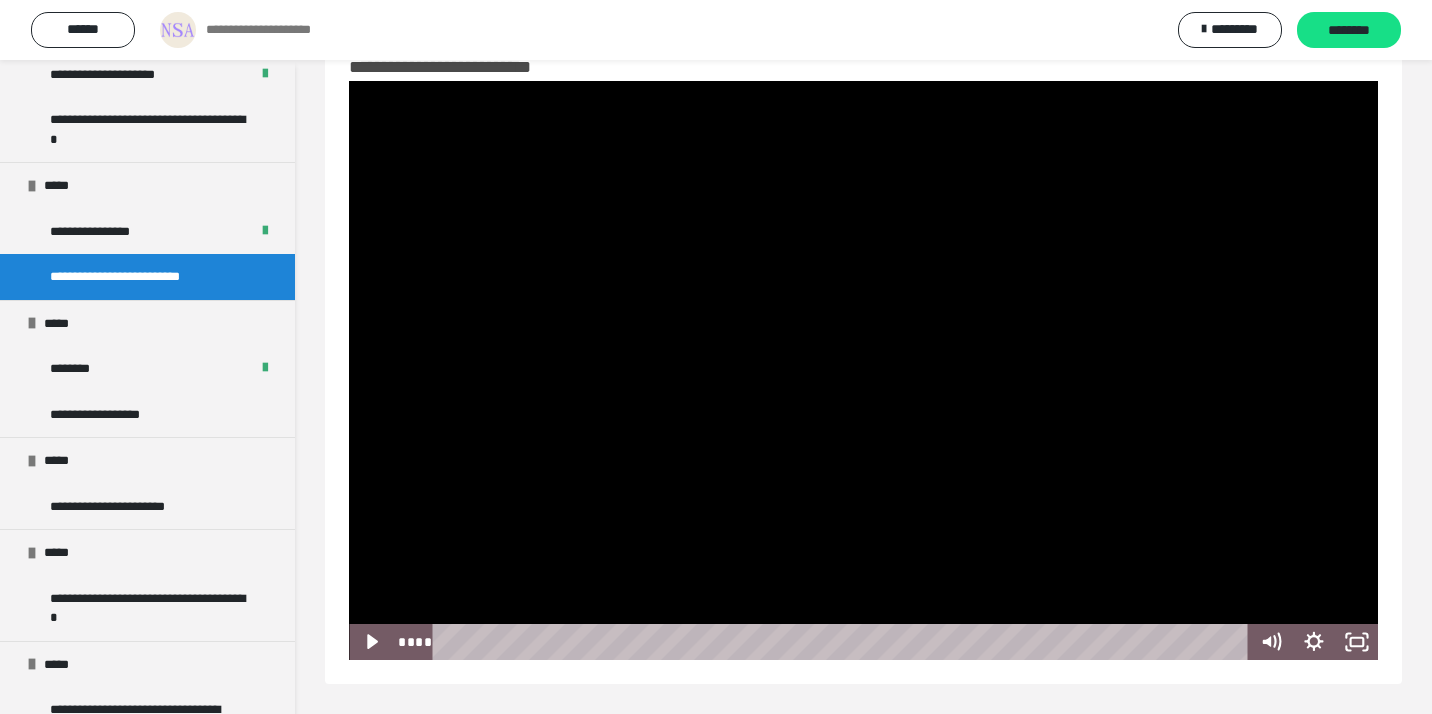 click at bounding box center [863, 370] 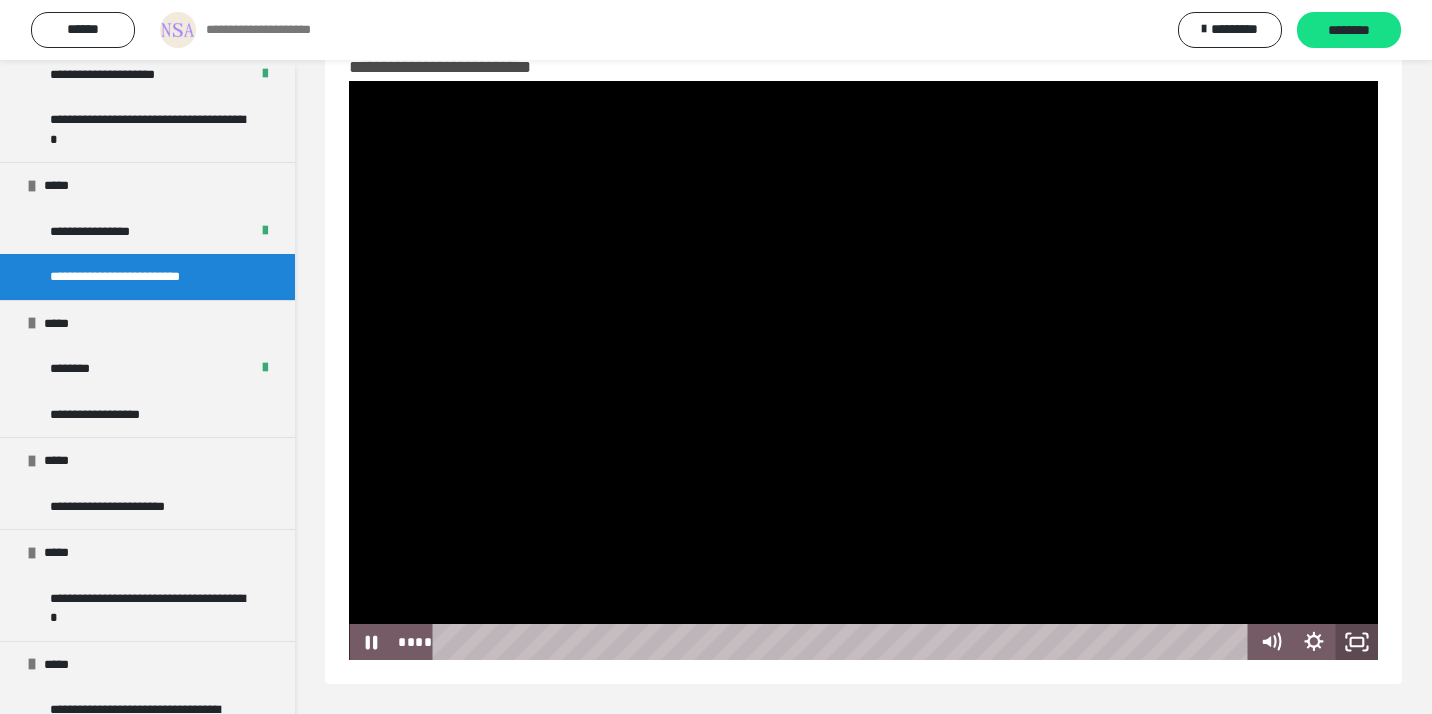 click 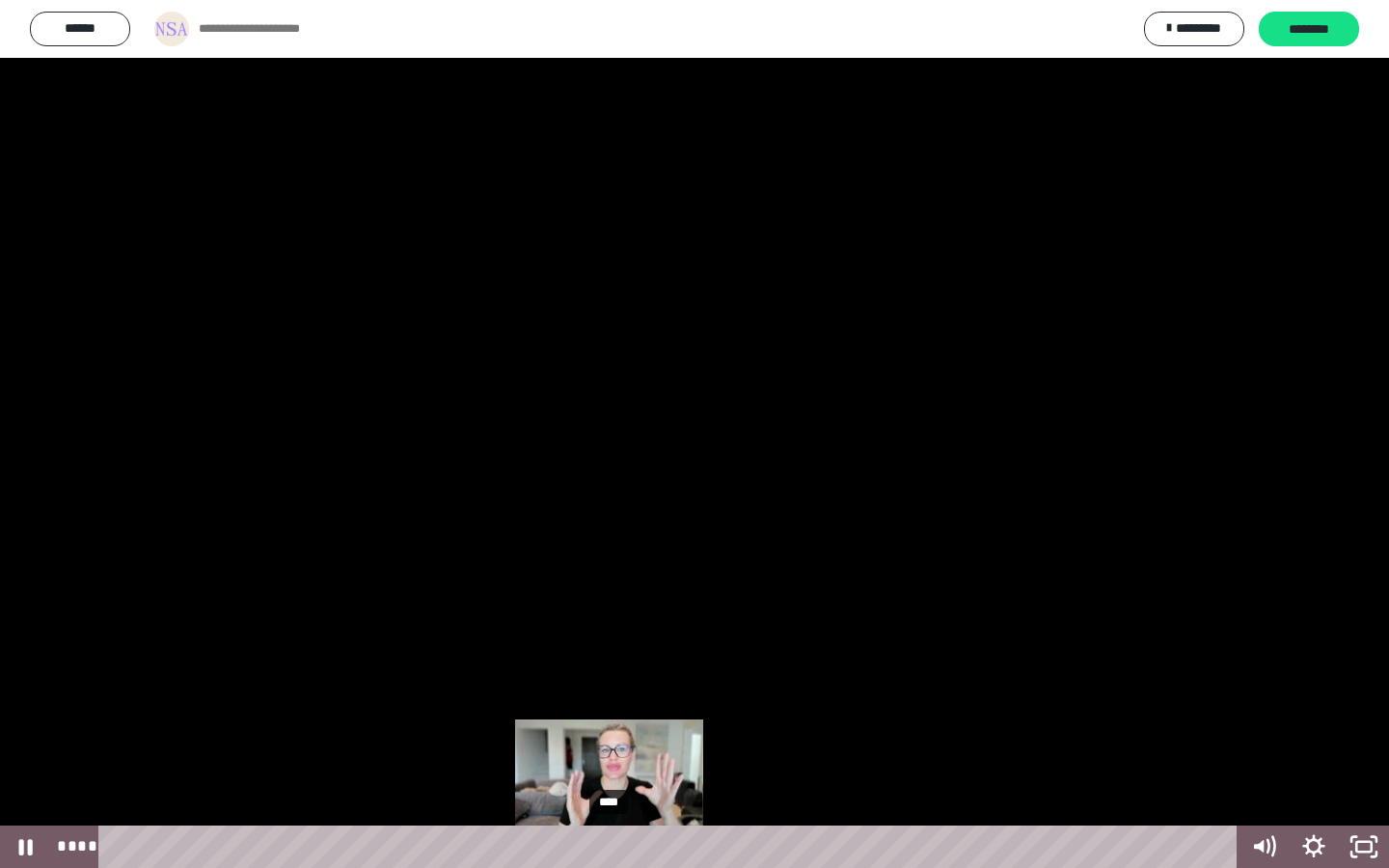 click on "****" at bounding box center (671, 847) 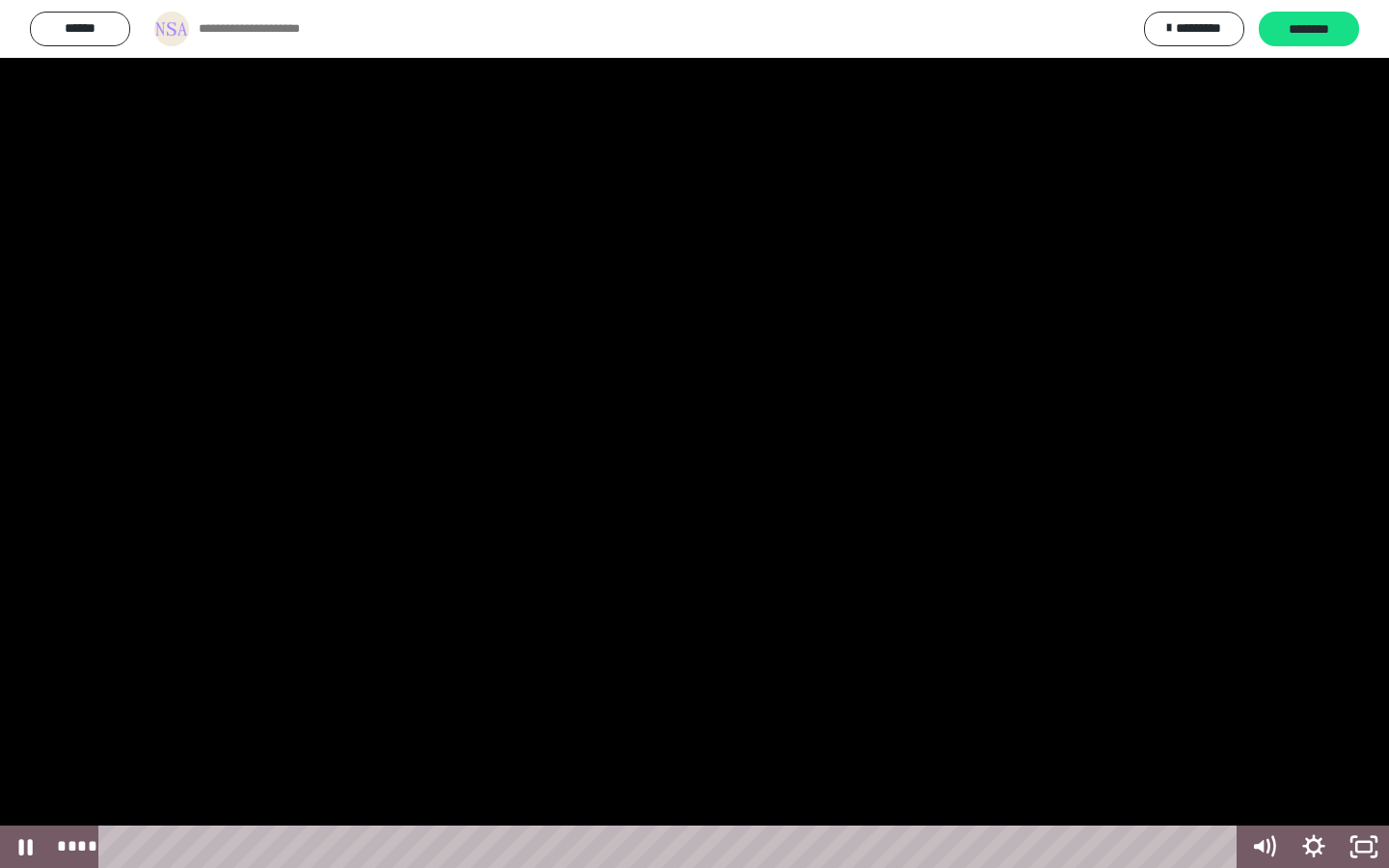 click at bounding box center [694, 434] 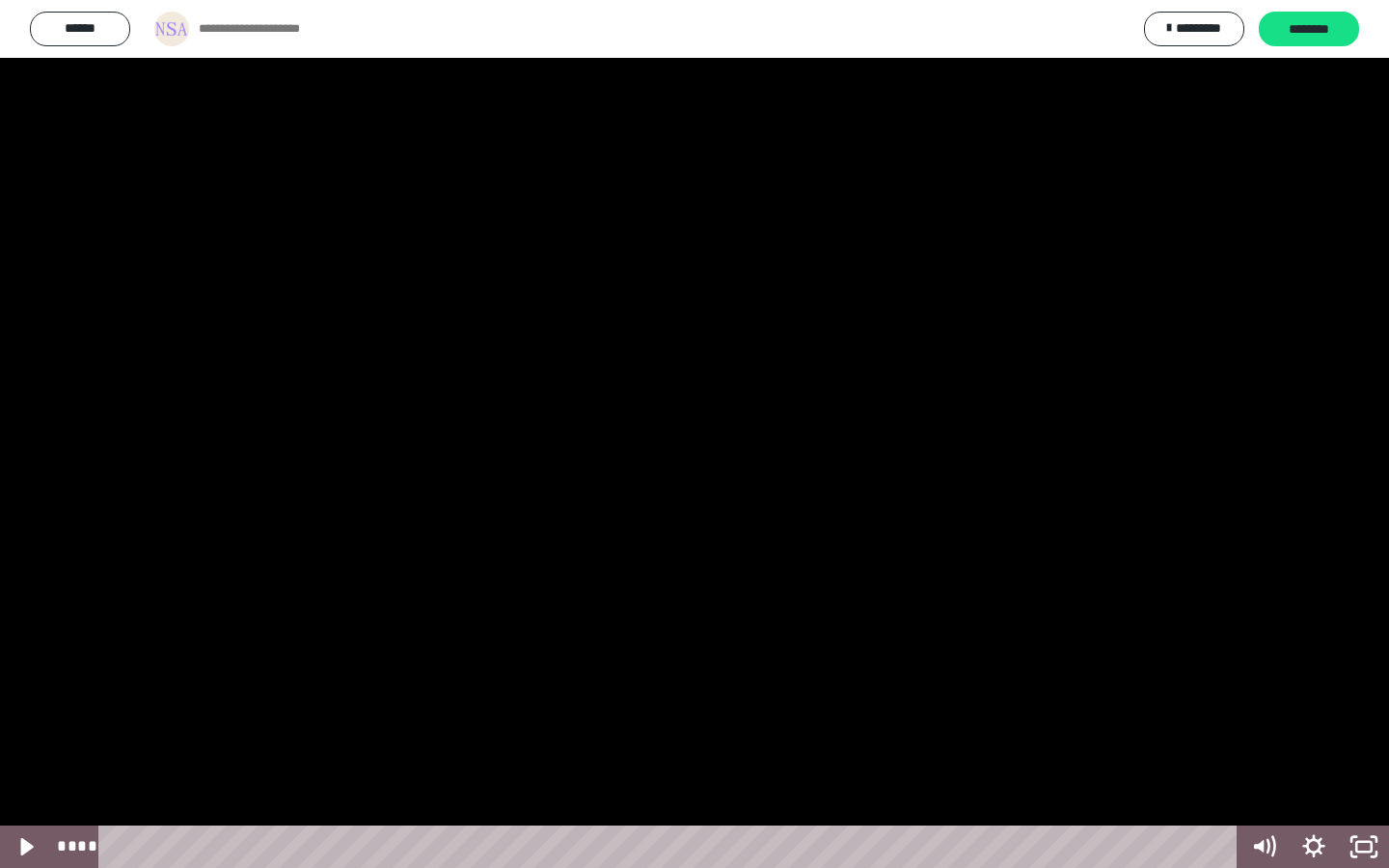 click at bounding box center (694, 434) 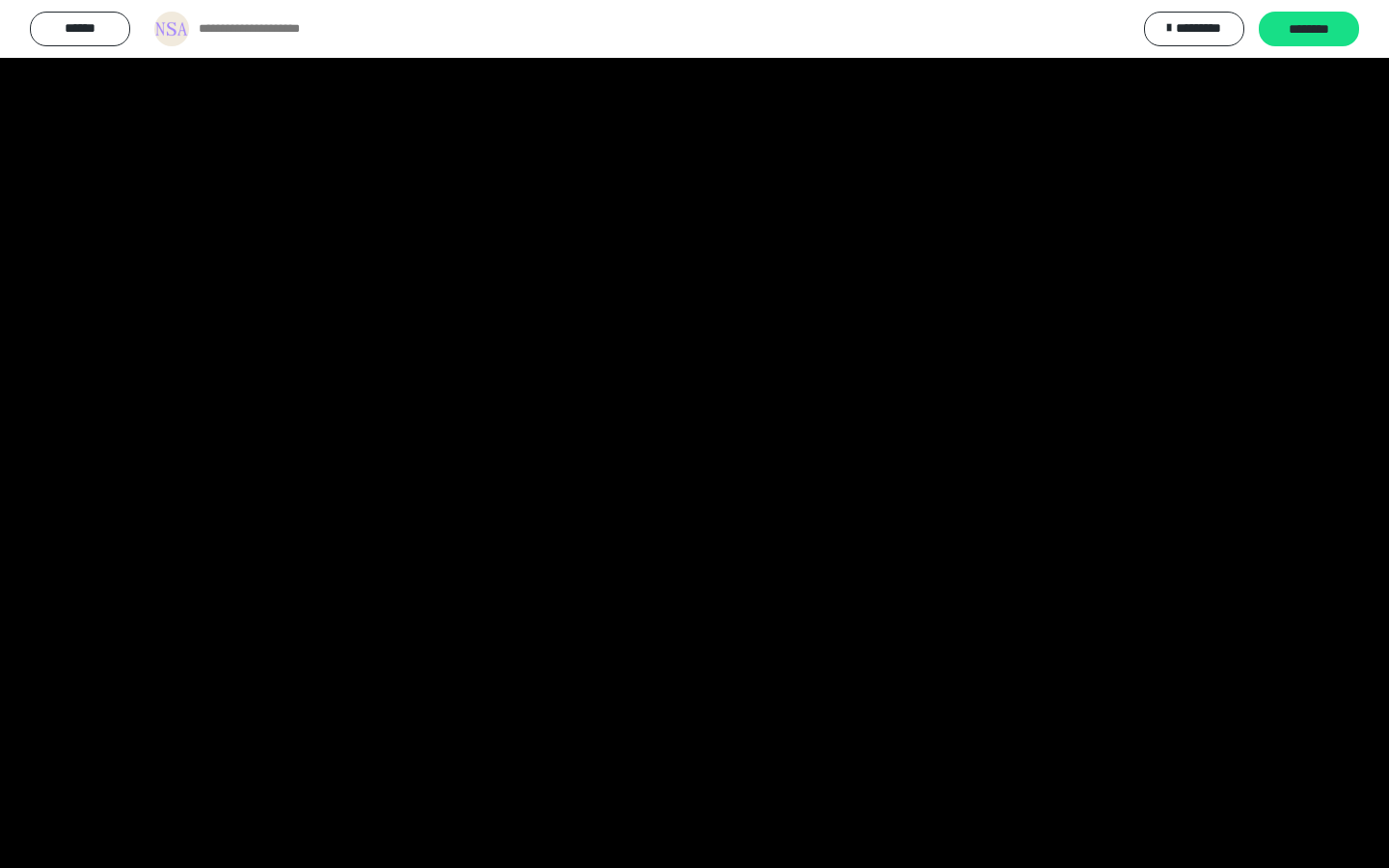 click at bounding box center [694, 434] 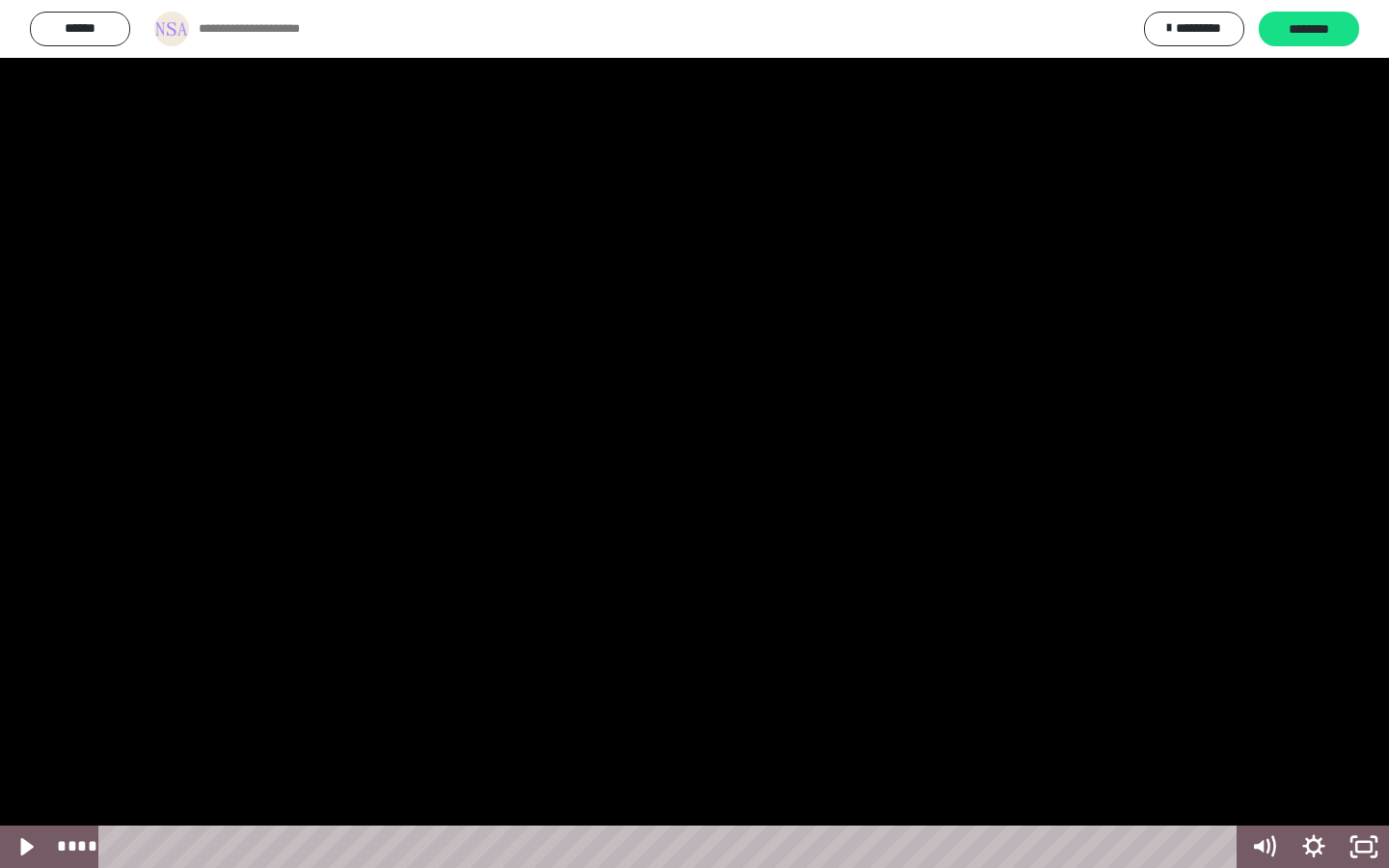 click at bounding box center (694, 434) 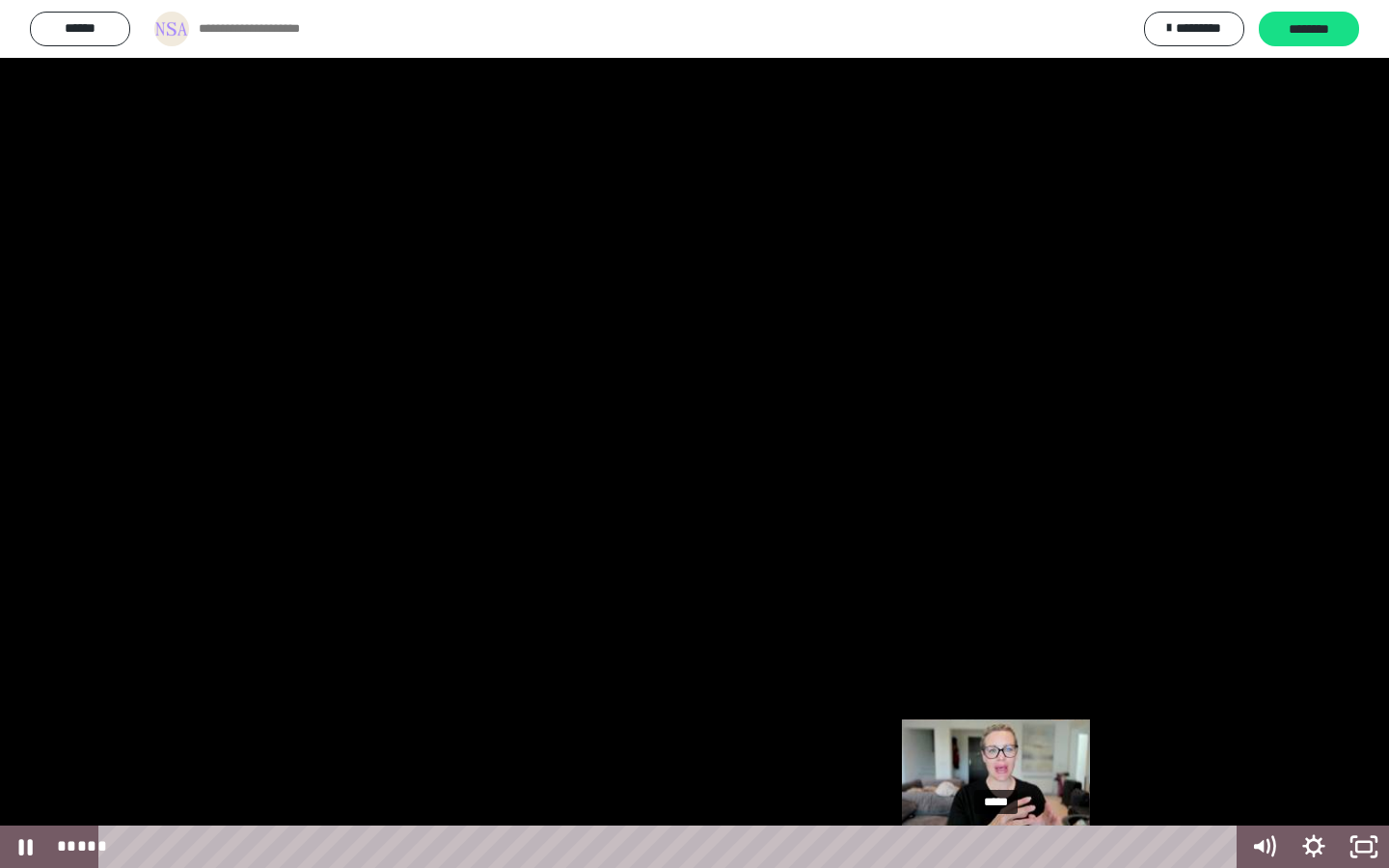 click at bounding box center (1004, 847) 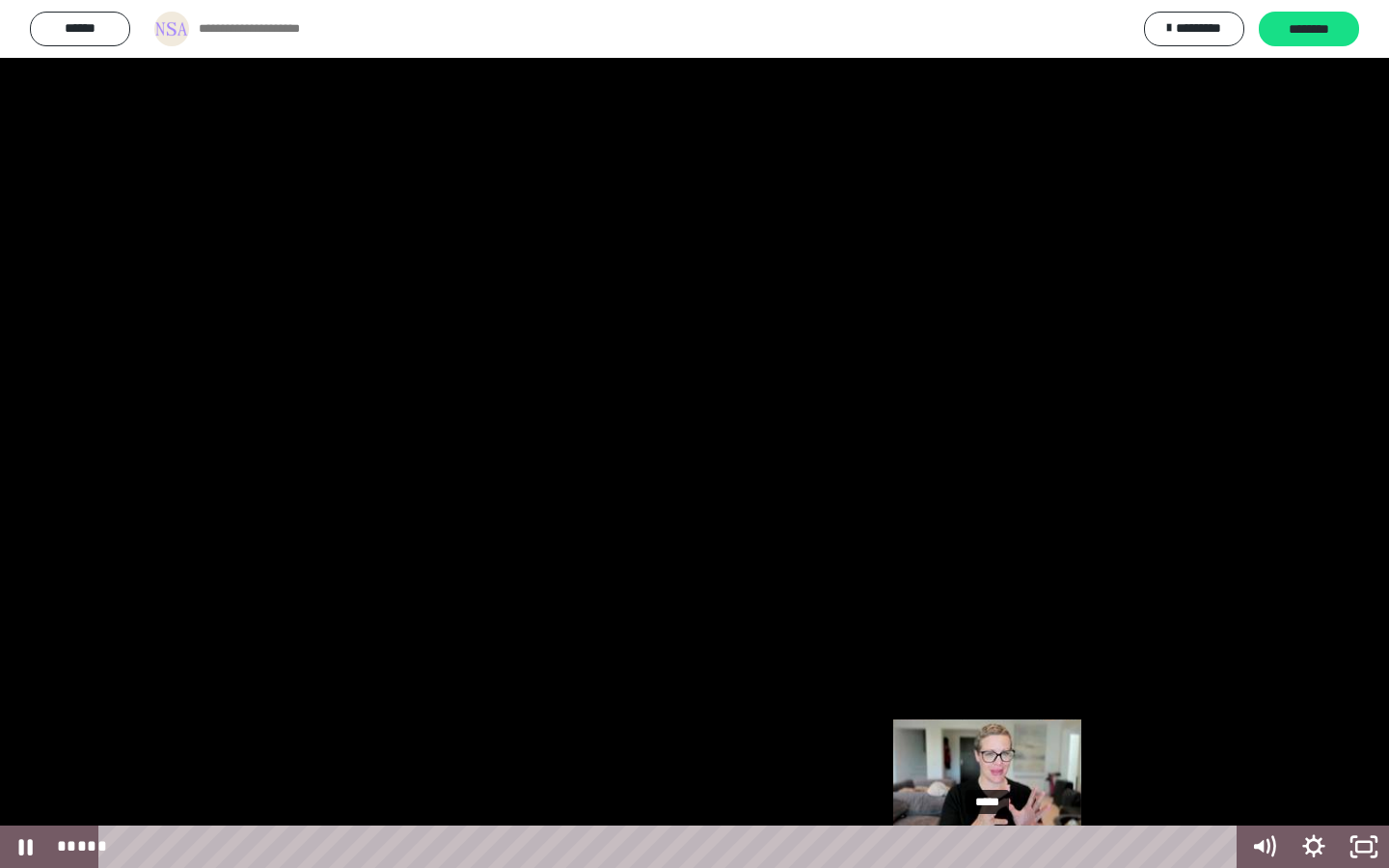 click on "*****" at bounding box center [671, 847] 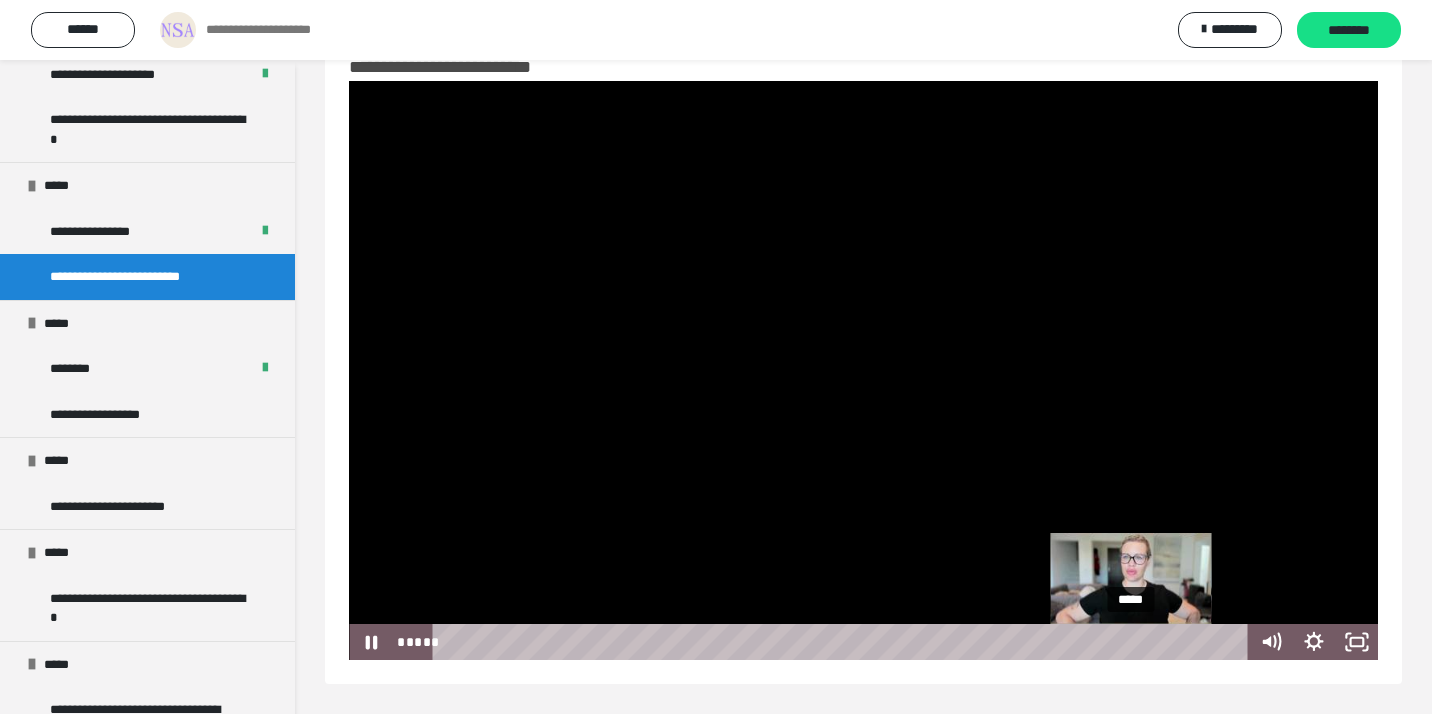click on "*****" at bounding box center [844, 642] 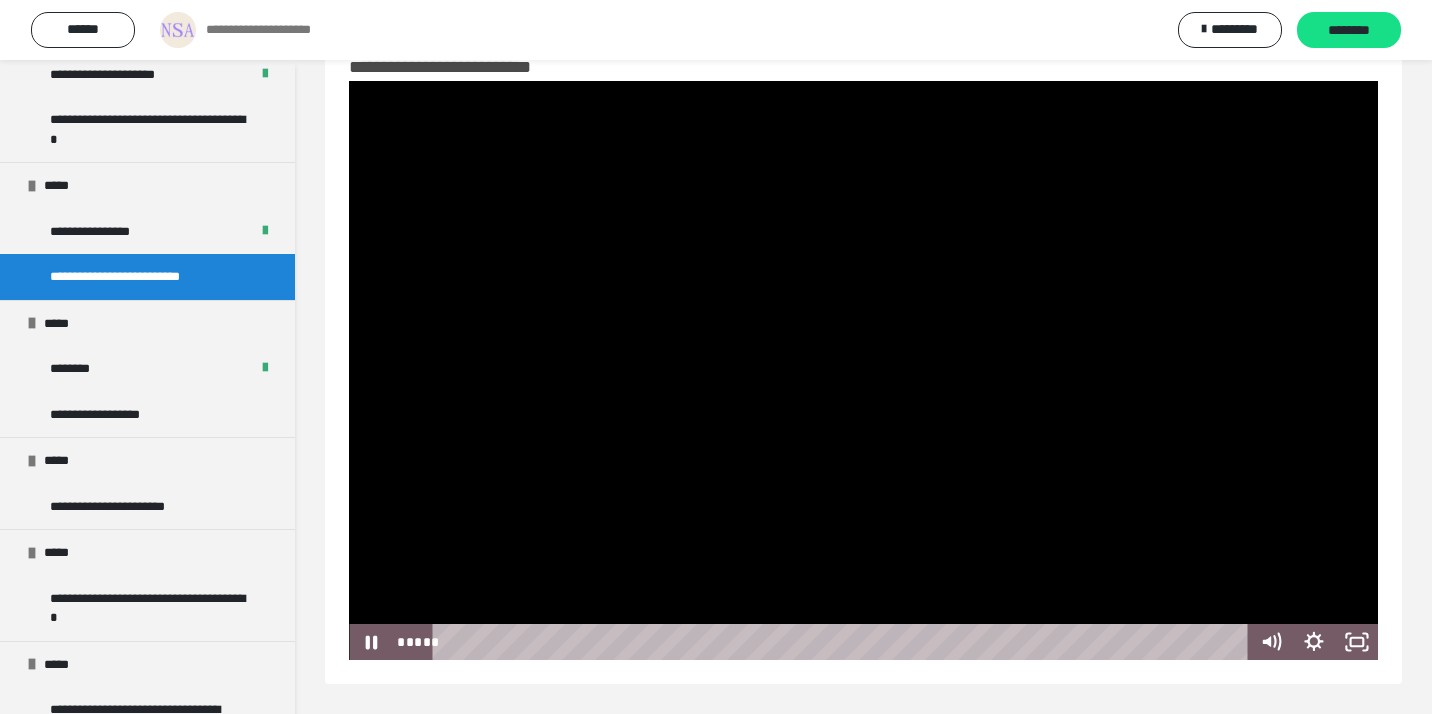 click at bounding box center [863, 370] 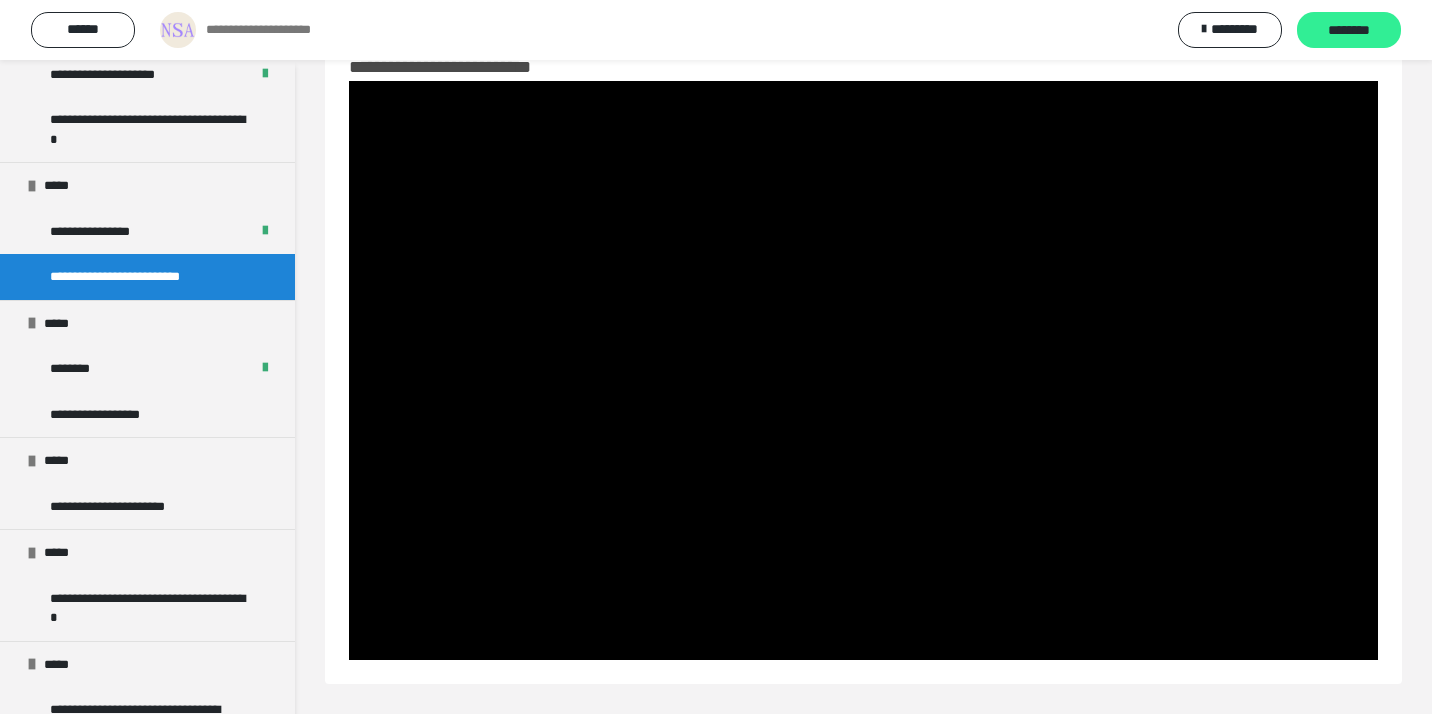 click on "********" at bounding box center [1349, 31] 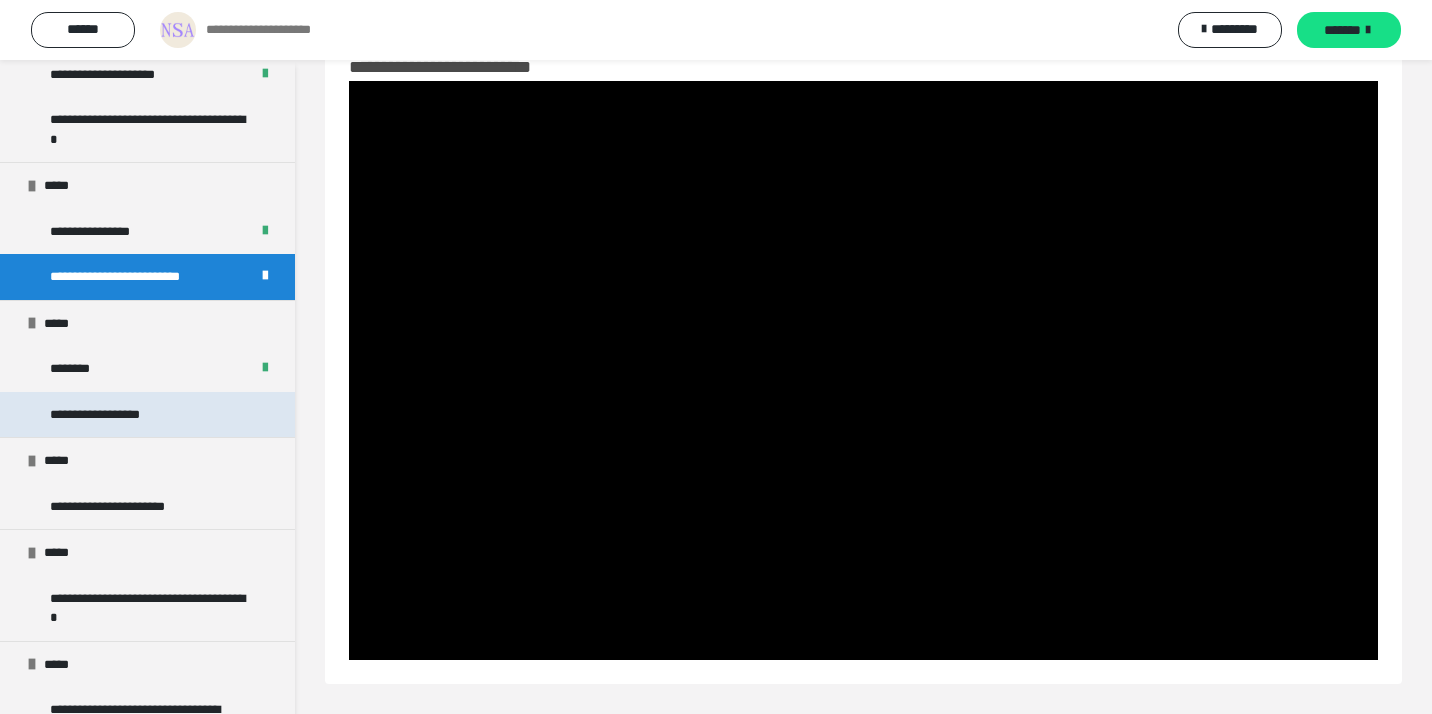 click on "**********" at bounding box center (113, 415) 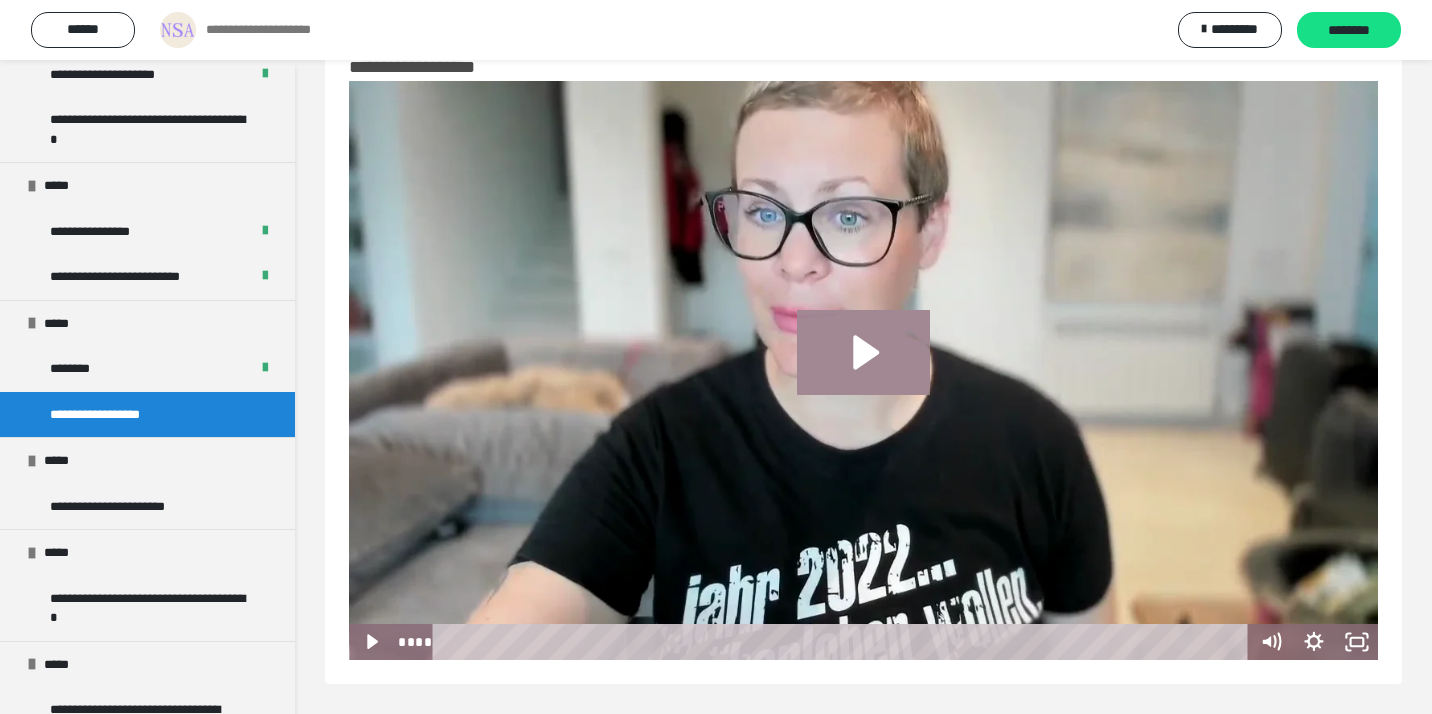 click 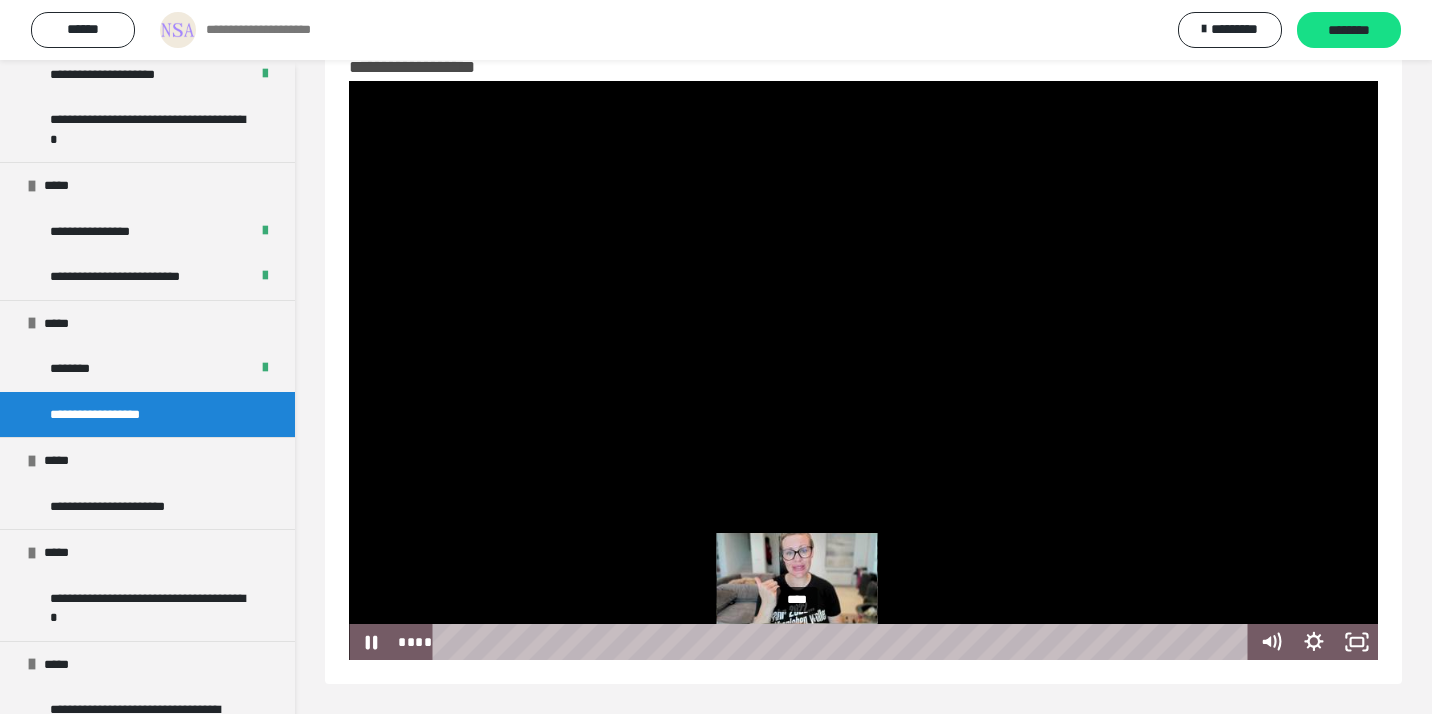 click on "****" at bounding box center (844, 642) 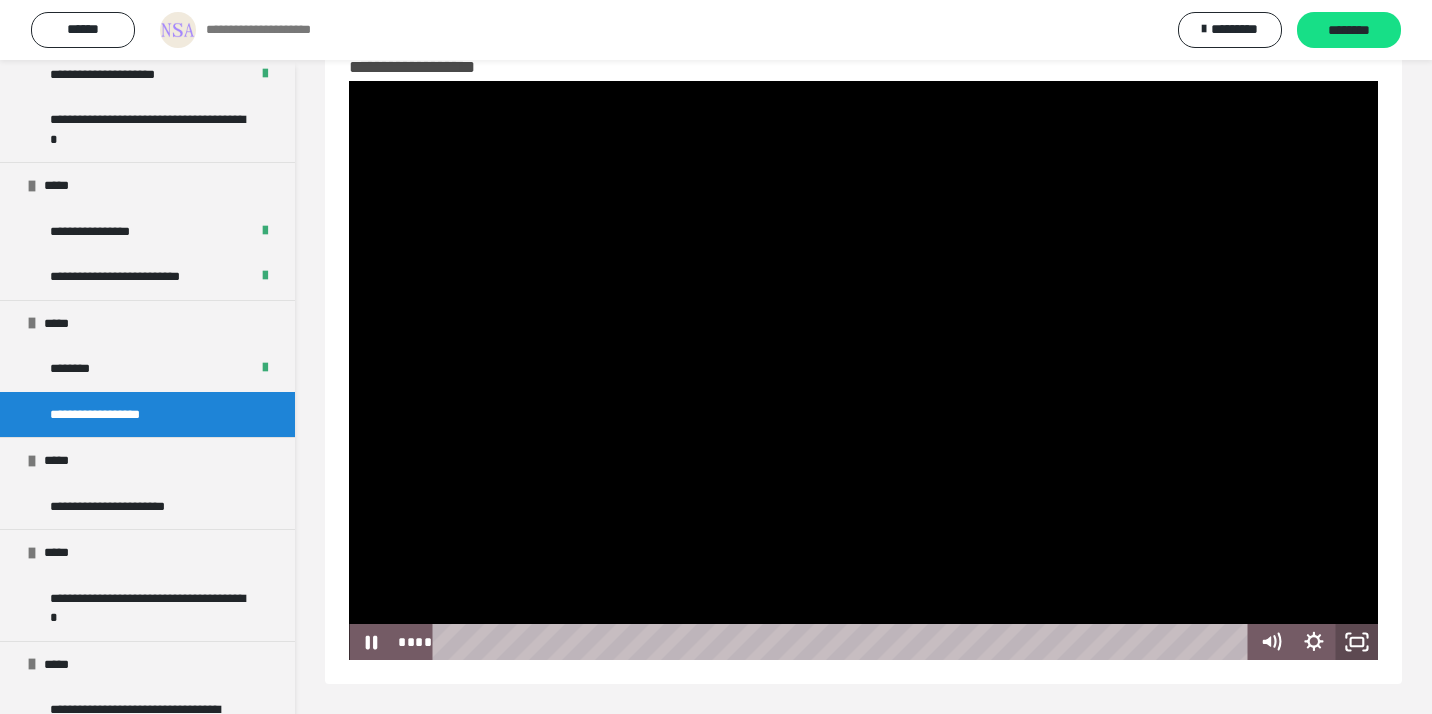 click 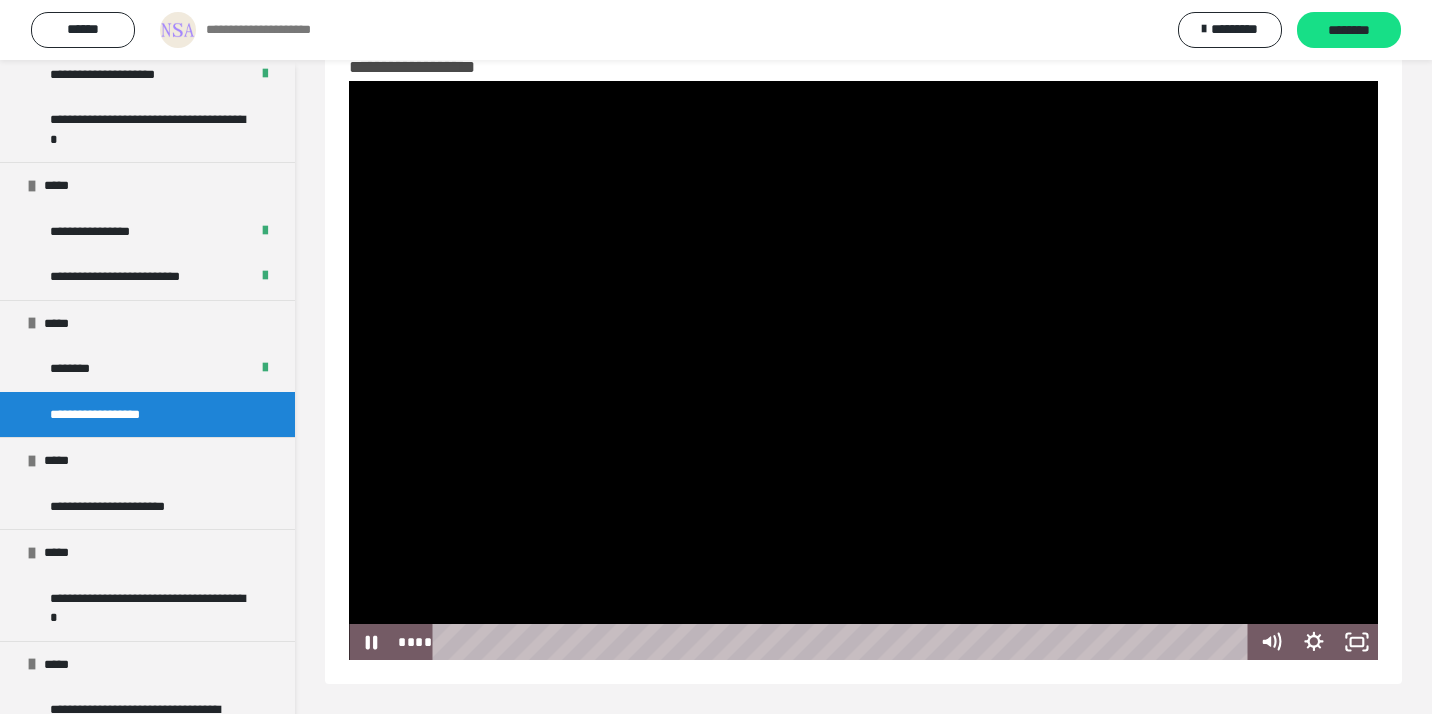 click at bounding box center [863, 370] 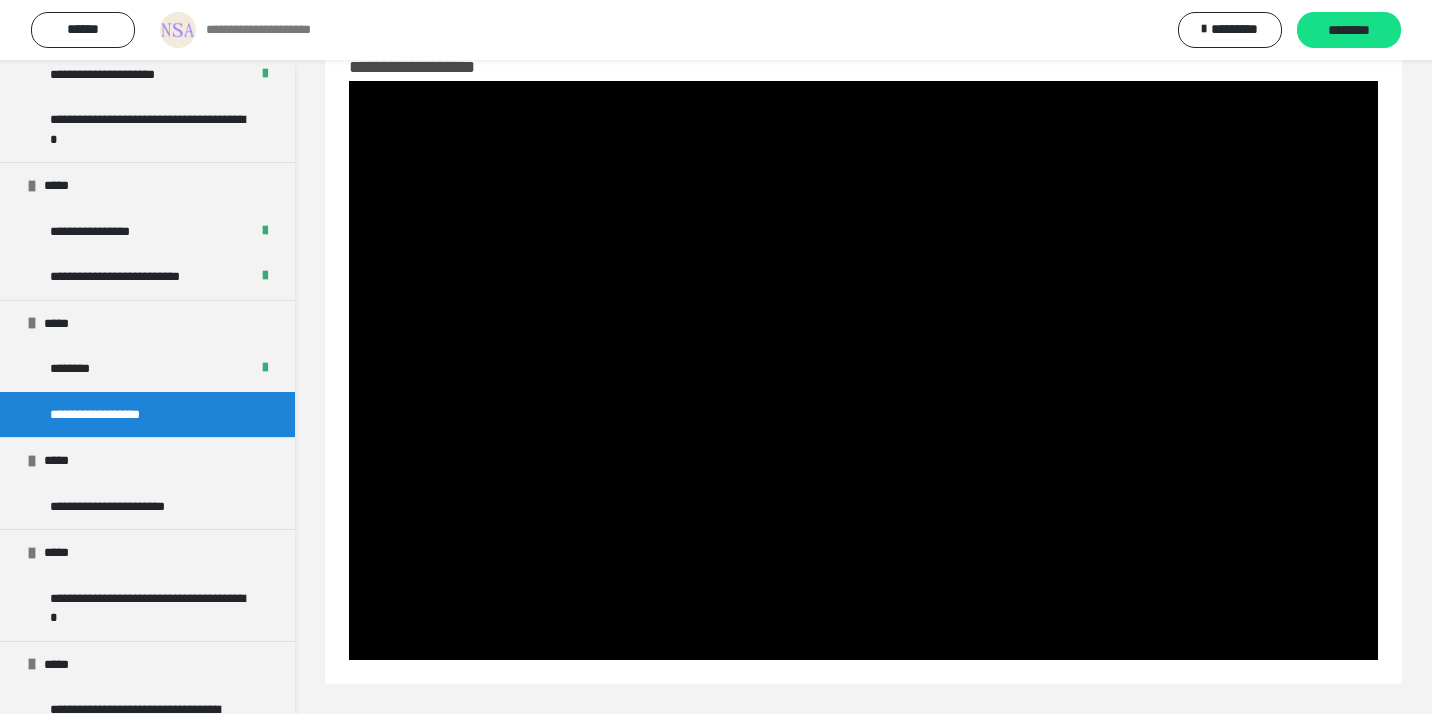 click at bounding box center [863, 370] 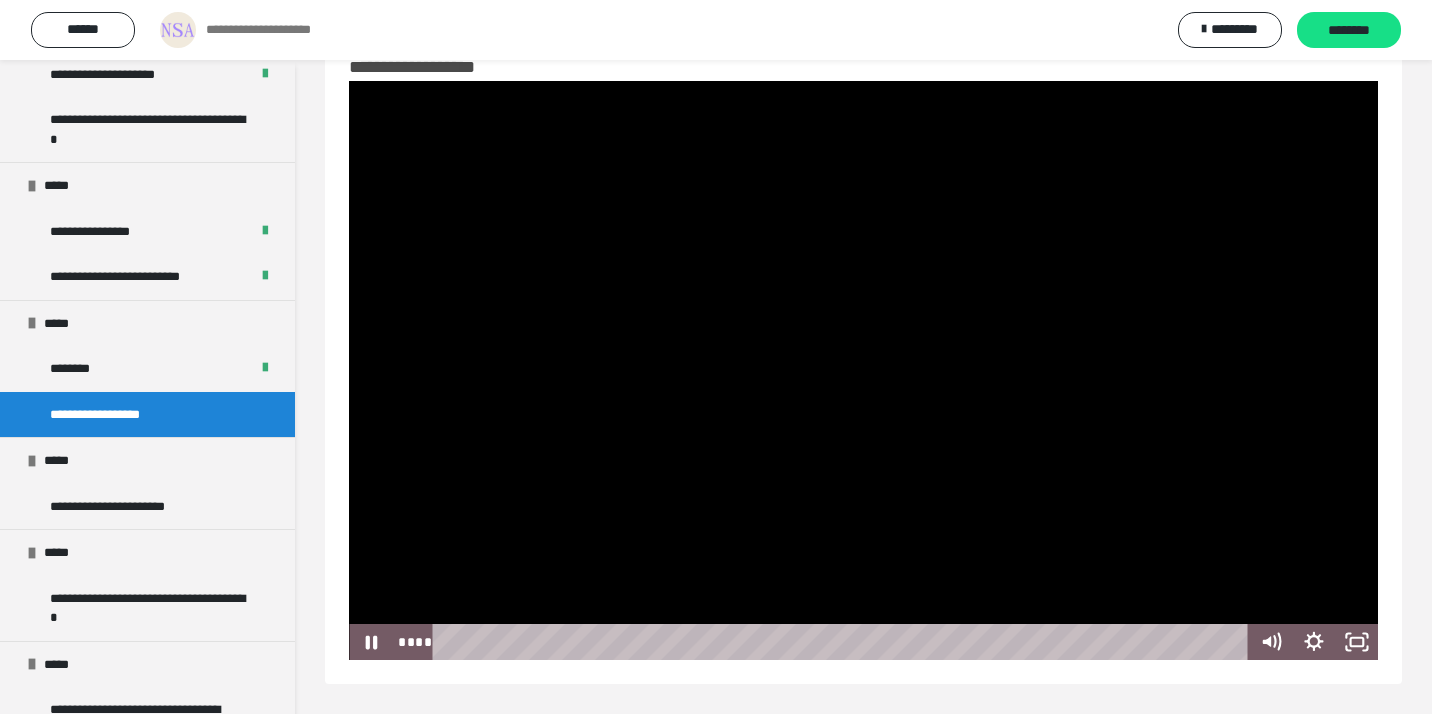 click at bounding box center [863, 370] 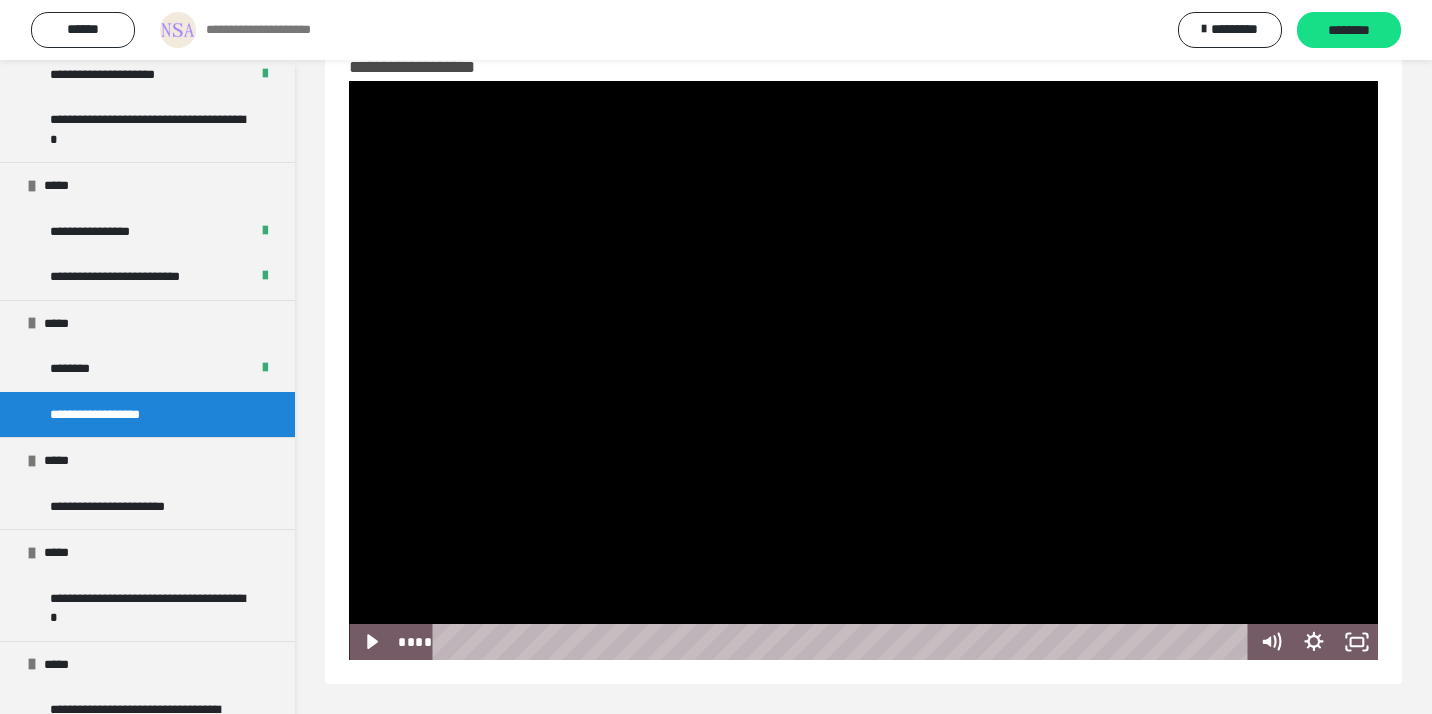 click at bounding box center (863, 370) 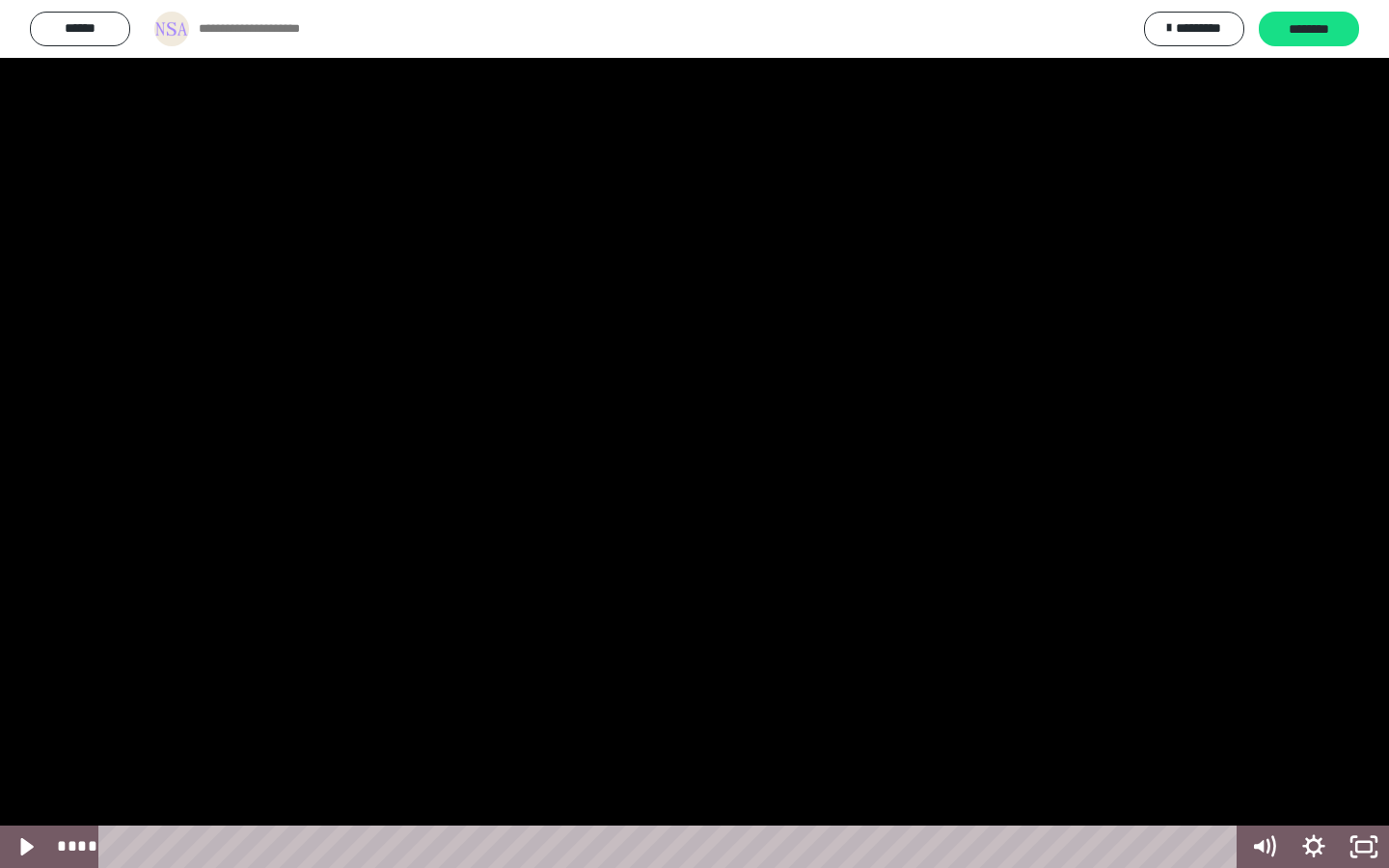 click at bounding box center [694, 434] 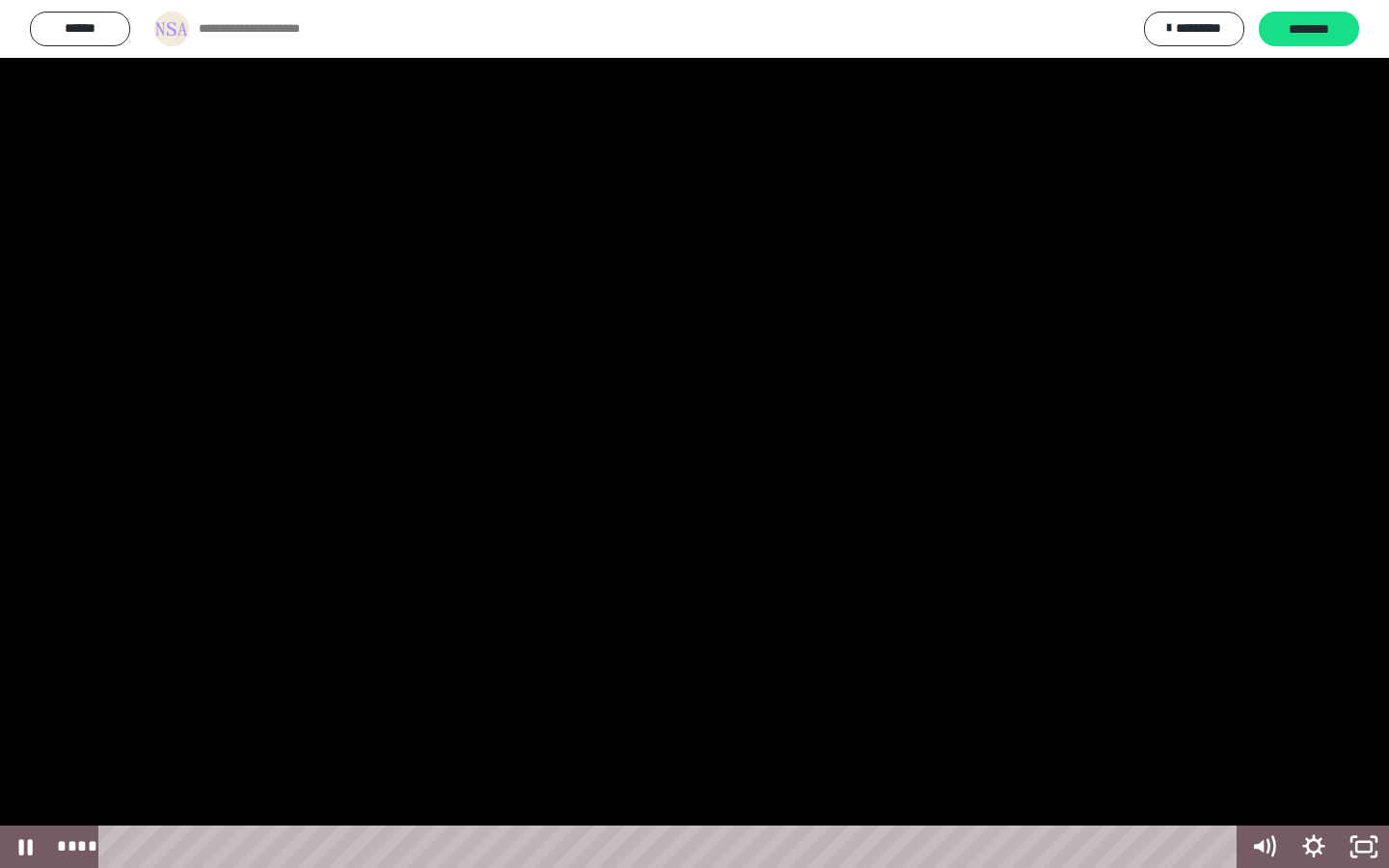 click at bounding box center (694, 434) 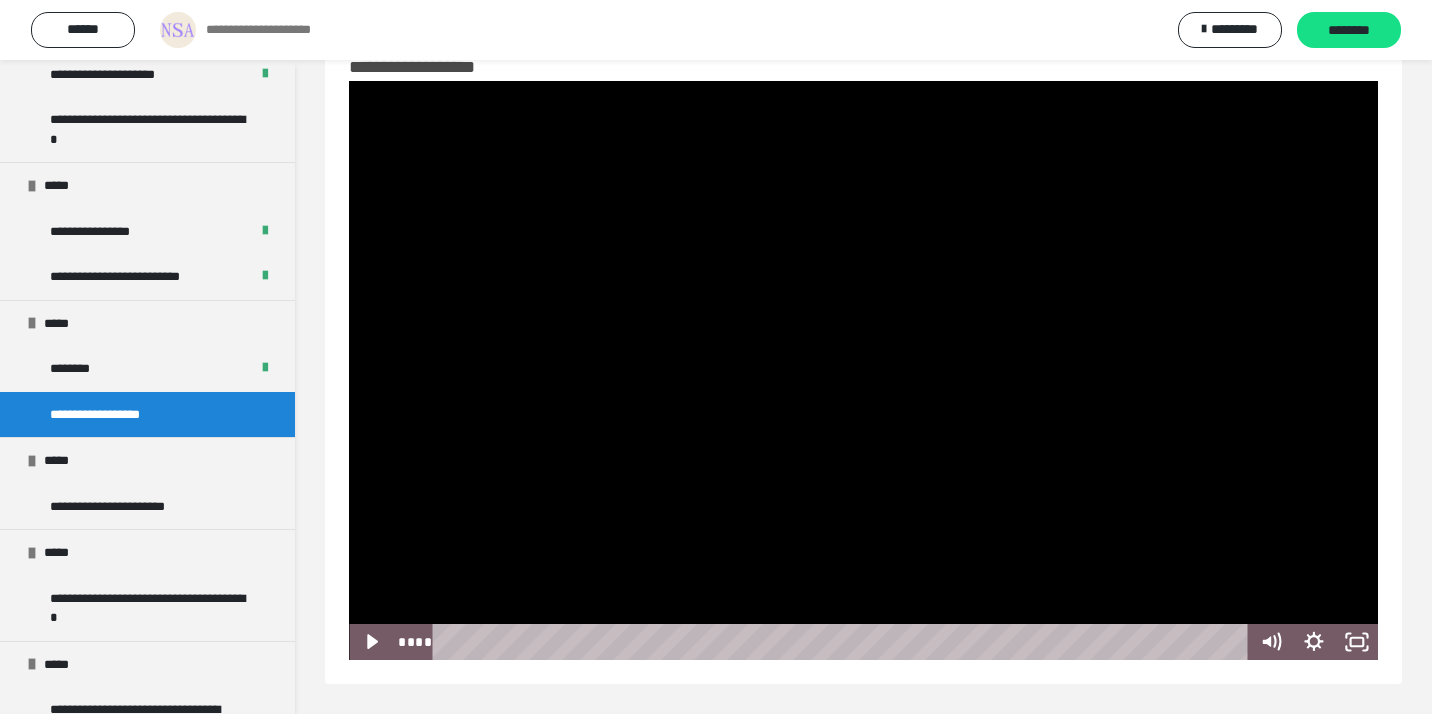 click at bounding box center [863, 370] 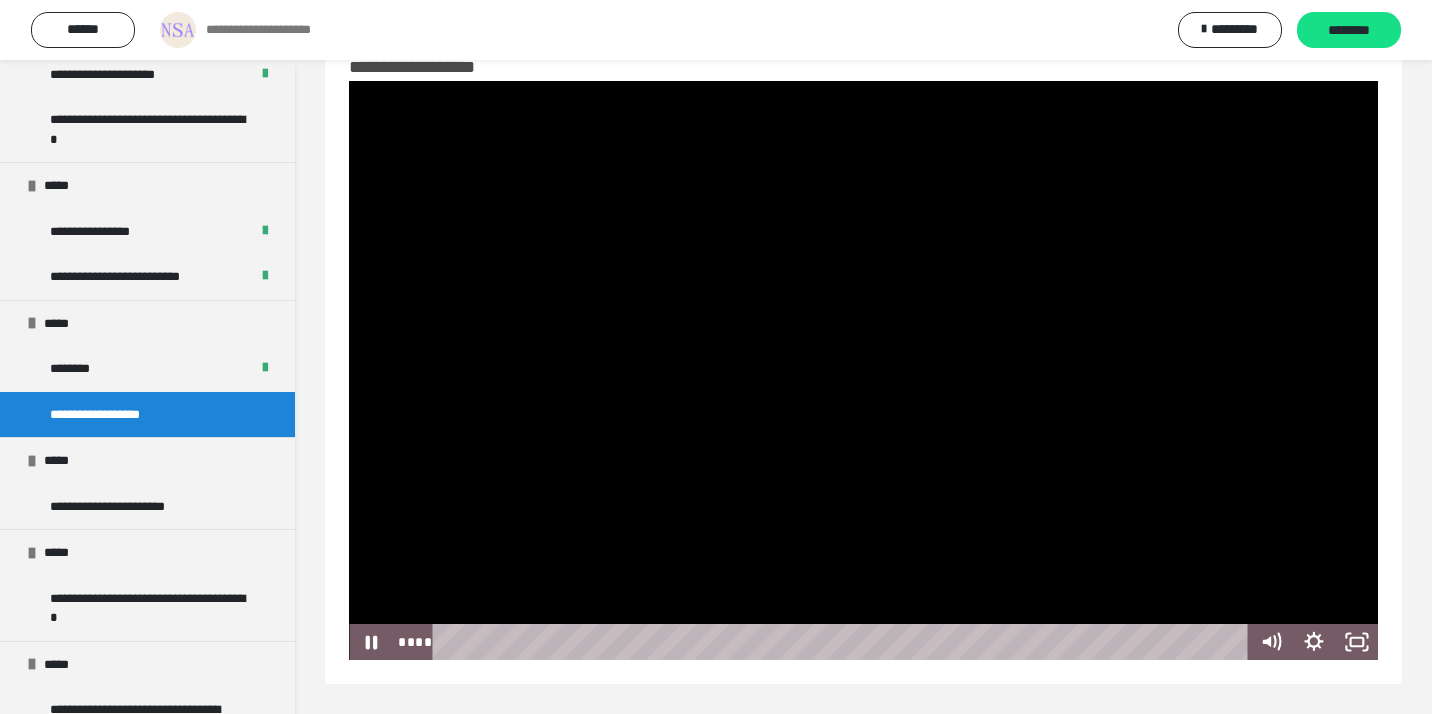 click at bounding box center [863, 370] 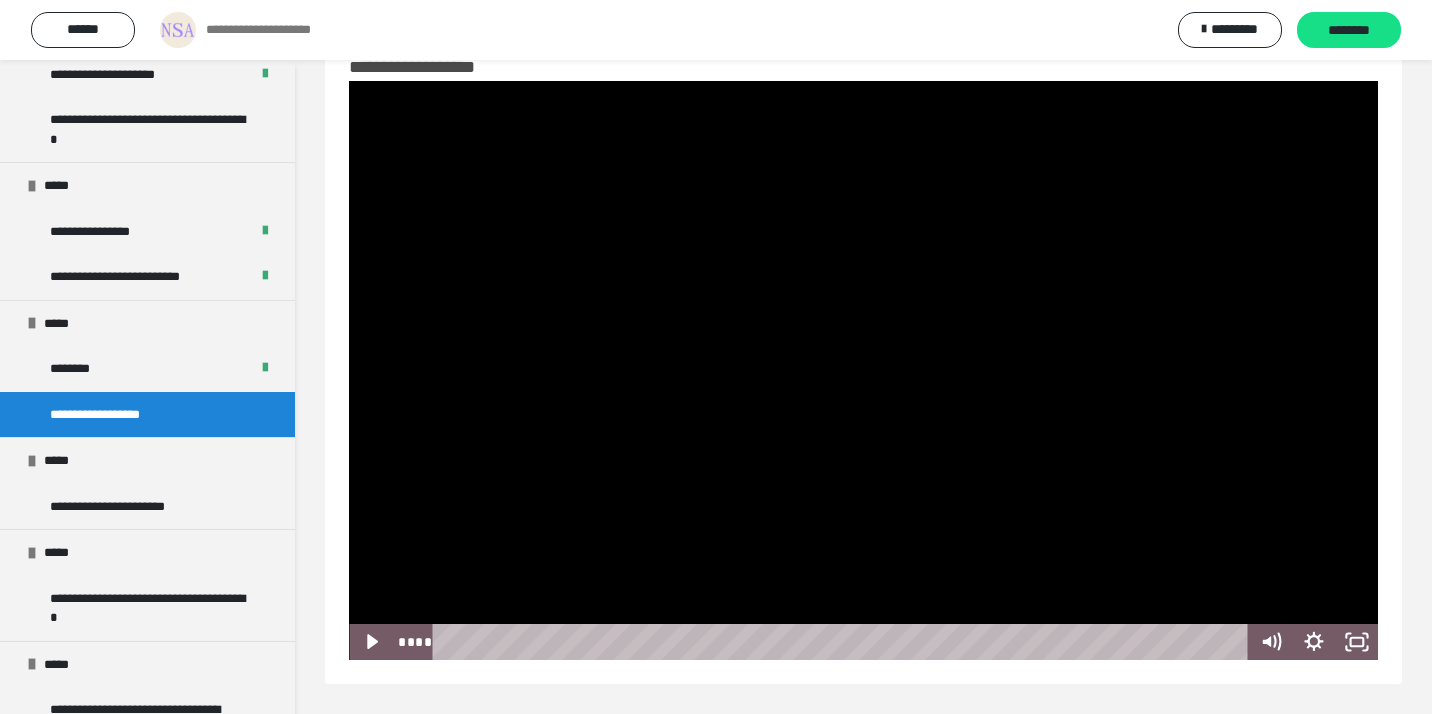 click at bounding box center (863, 370) 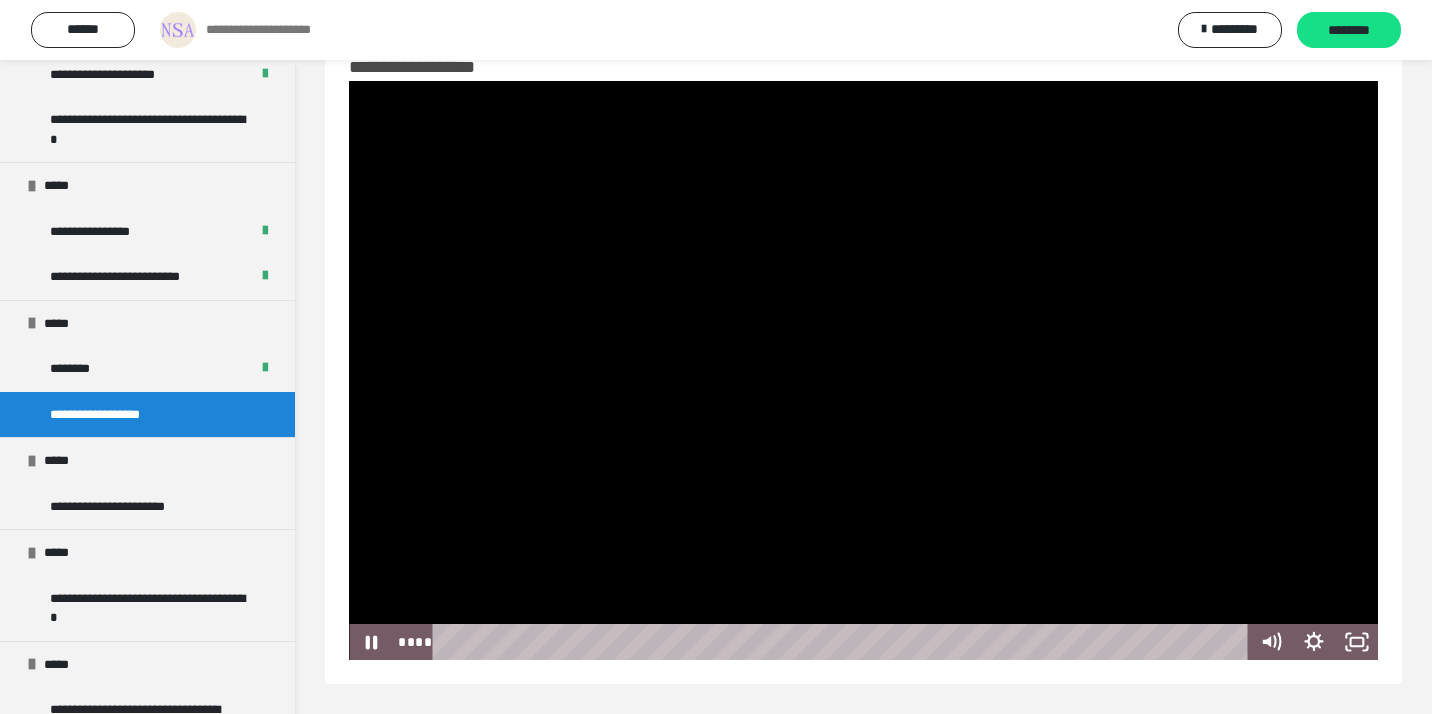 click at bounding box center [863, 370] 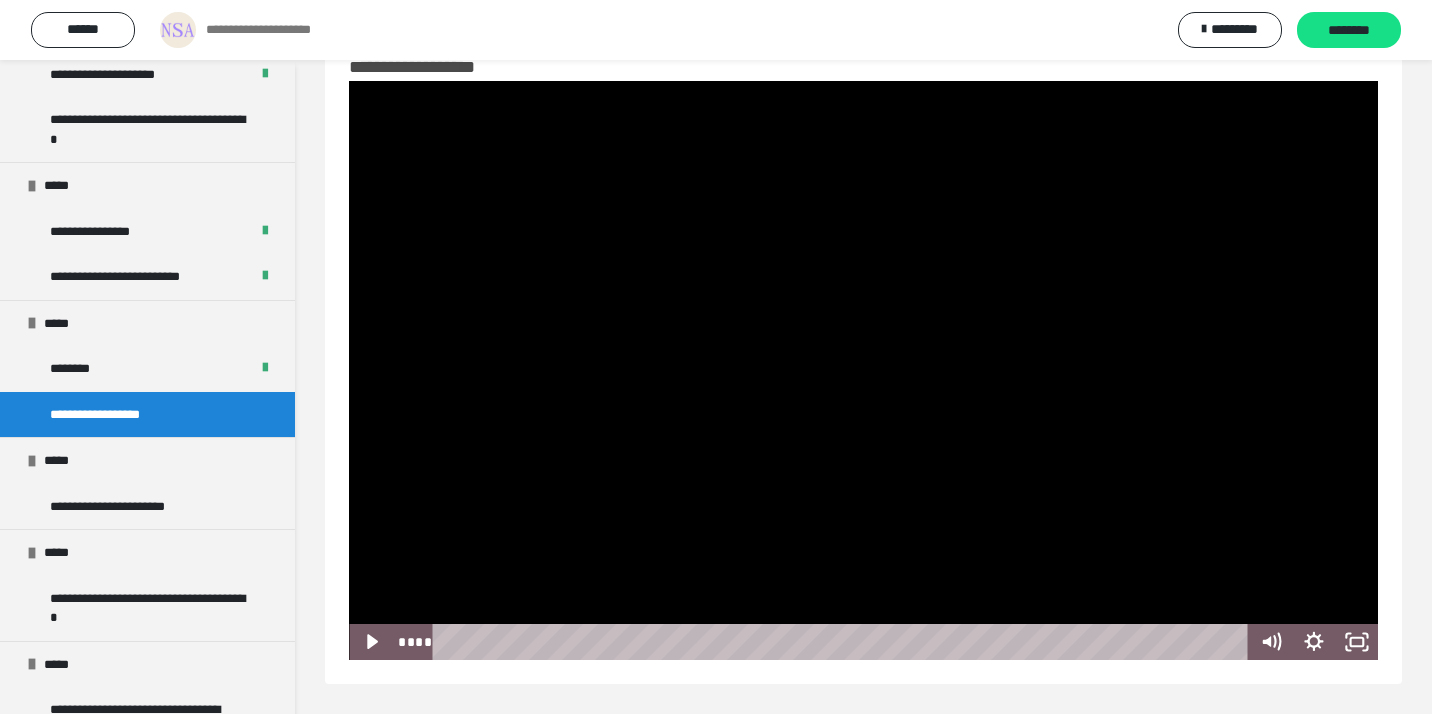 click at bounding box center [863, 370] 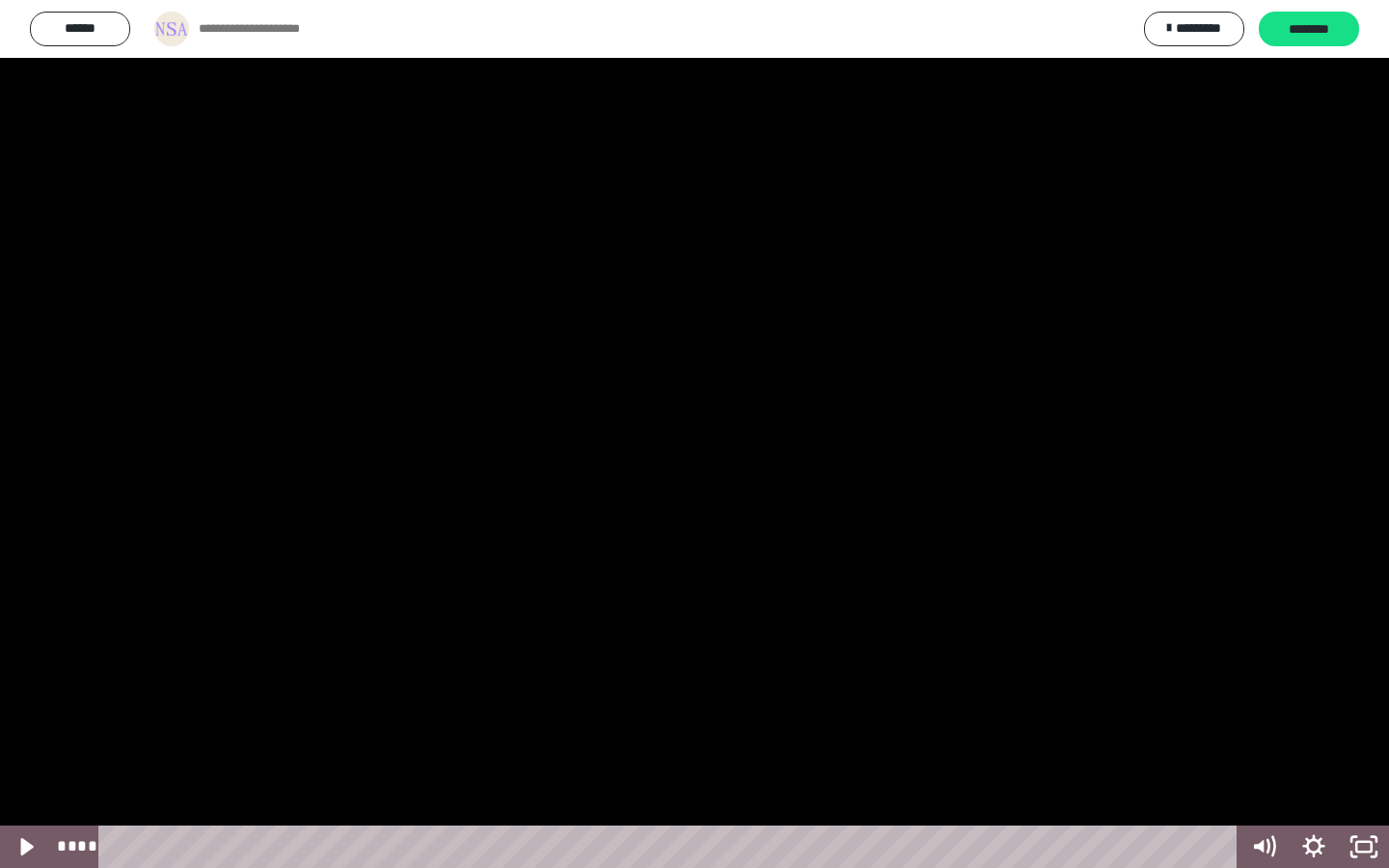 click at bounding box center [694, 434] 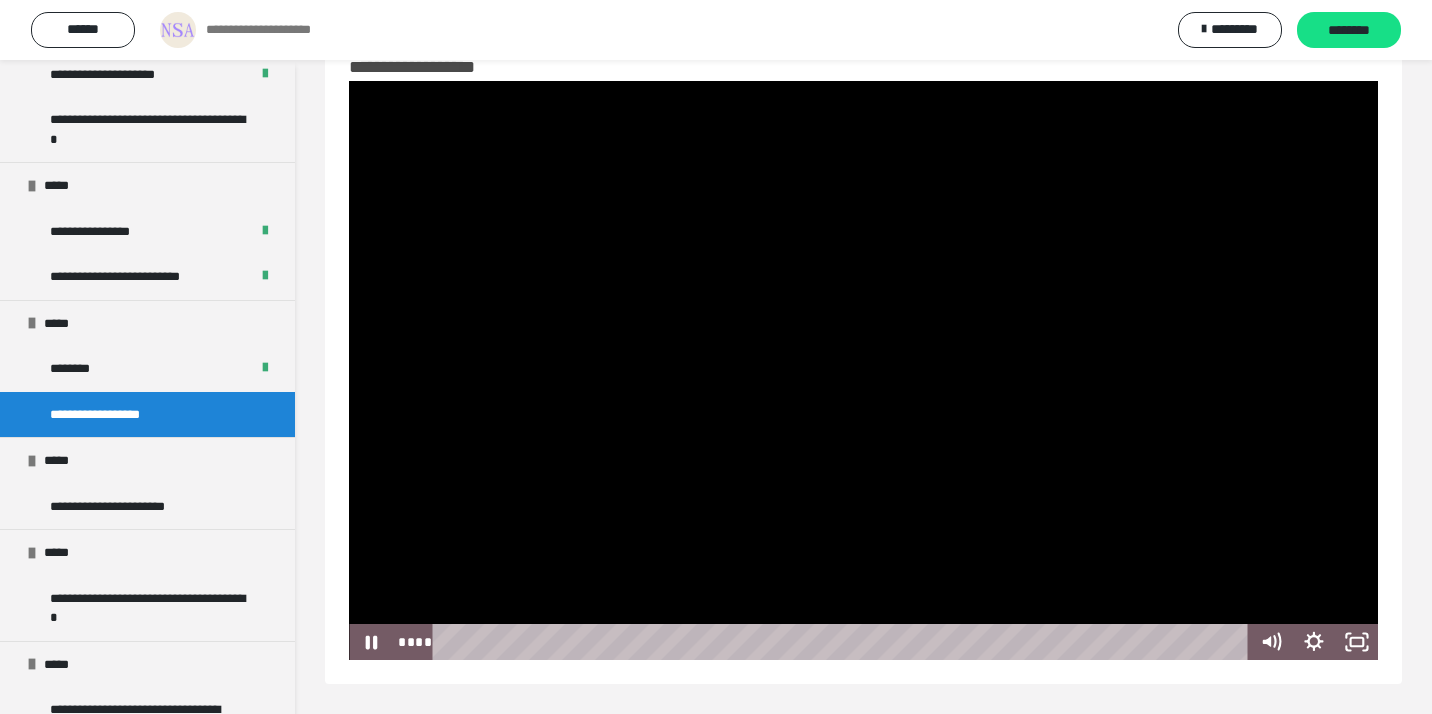 click at bounding box center (863, 370) 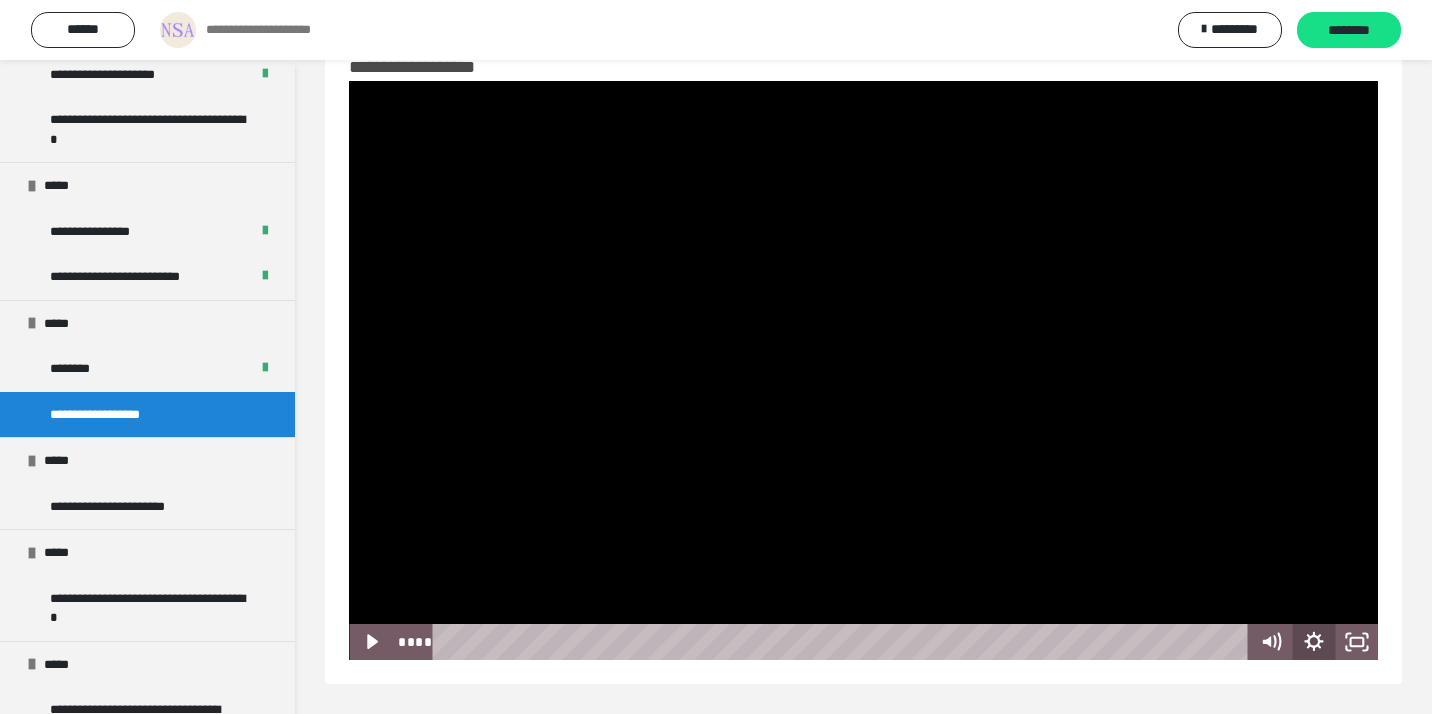 click 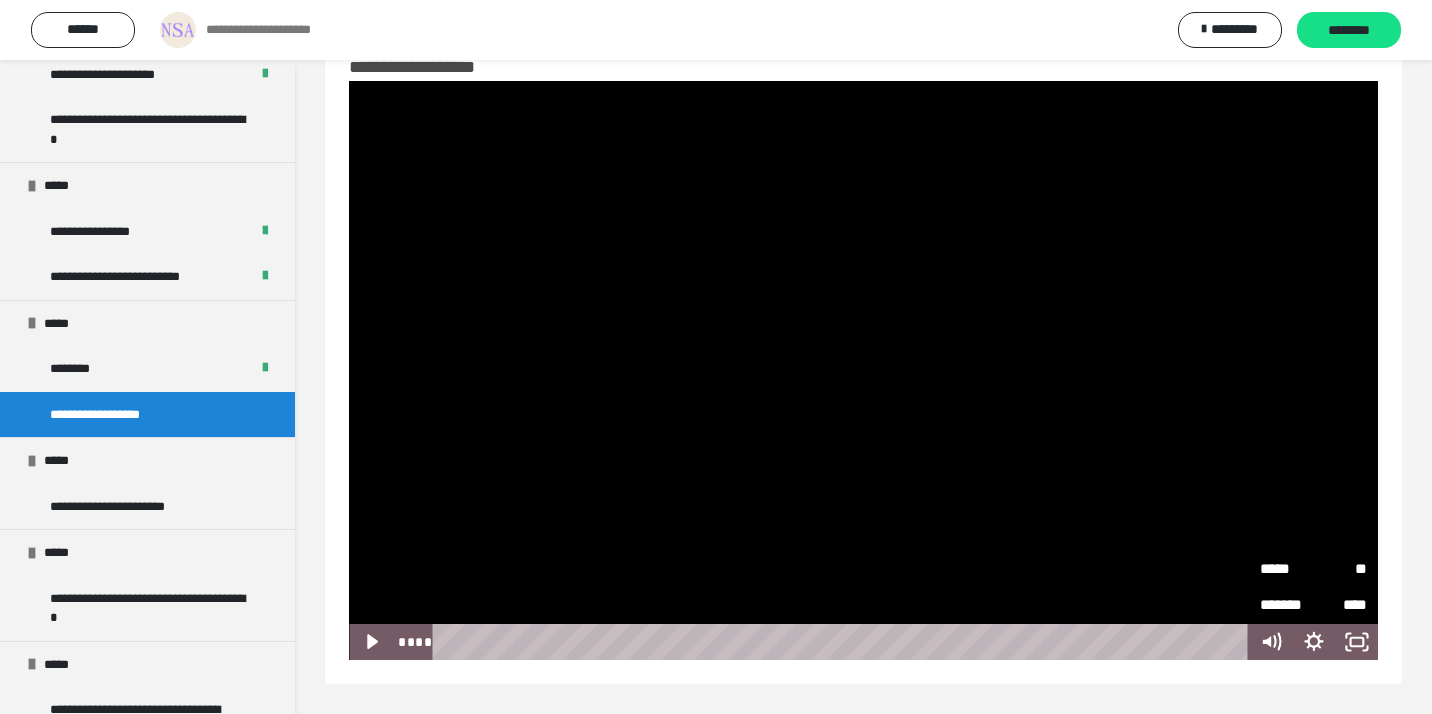 click at bounding box center [863, 370] 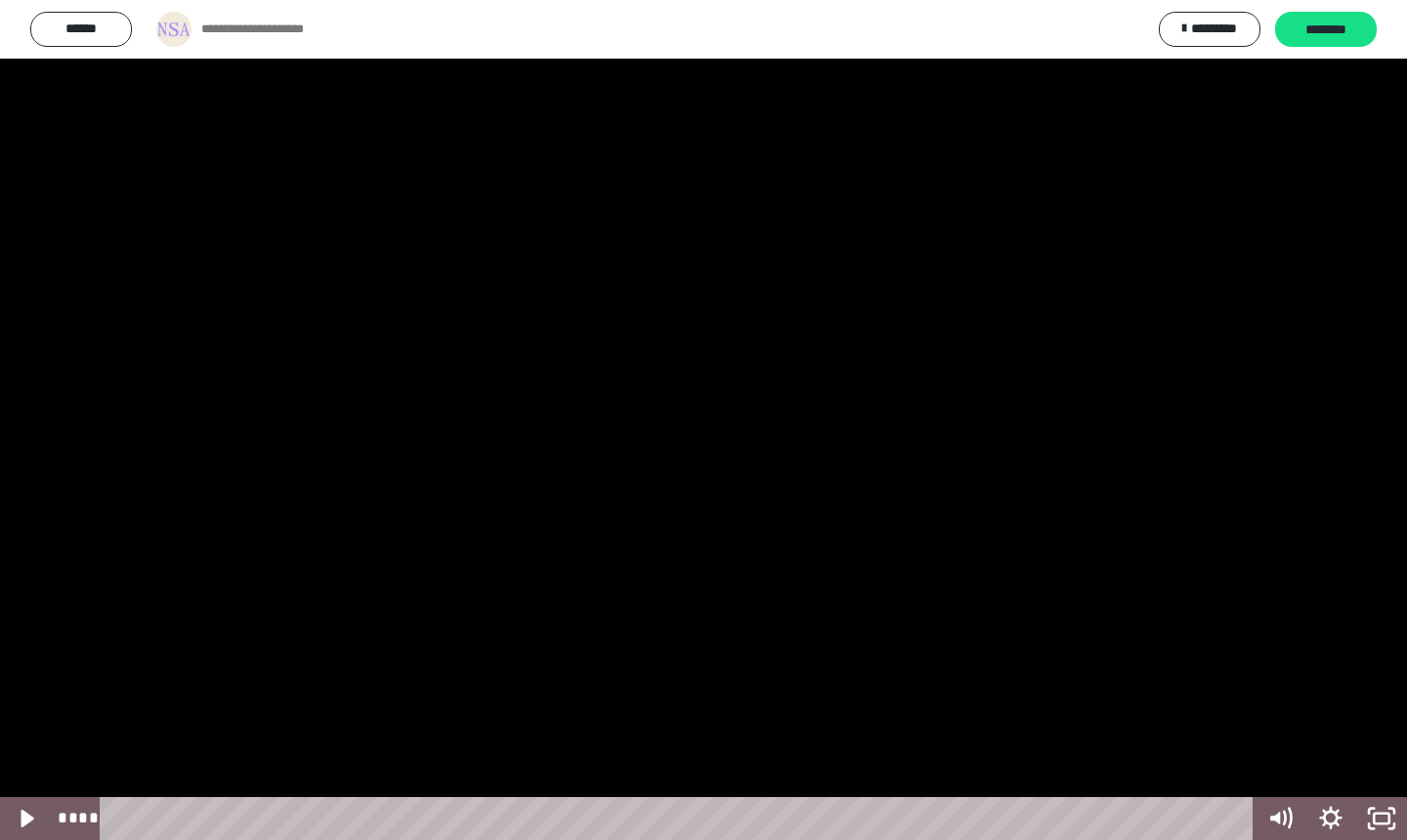 click at bounding box center (704, 420) 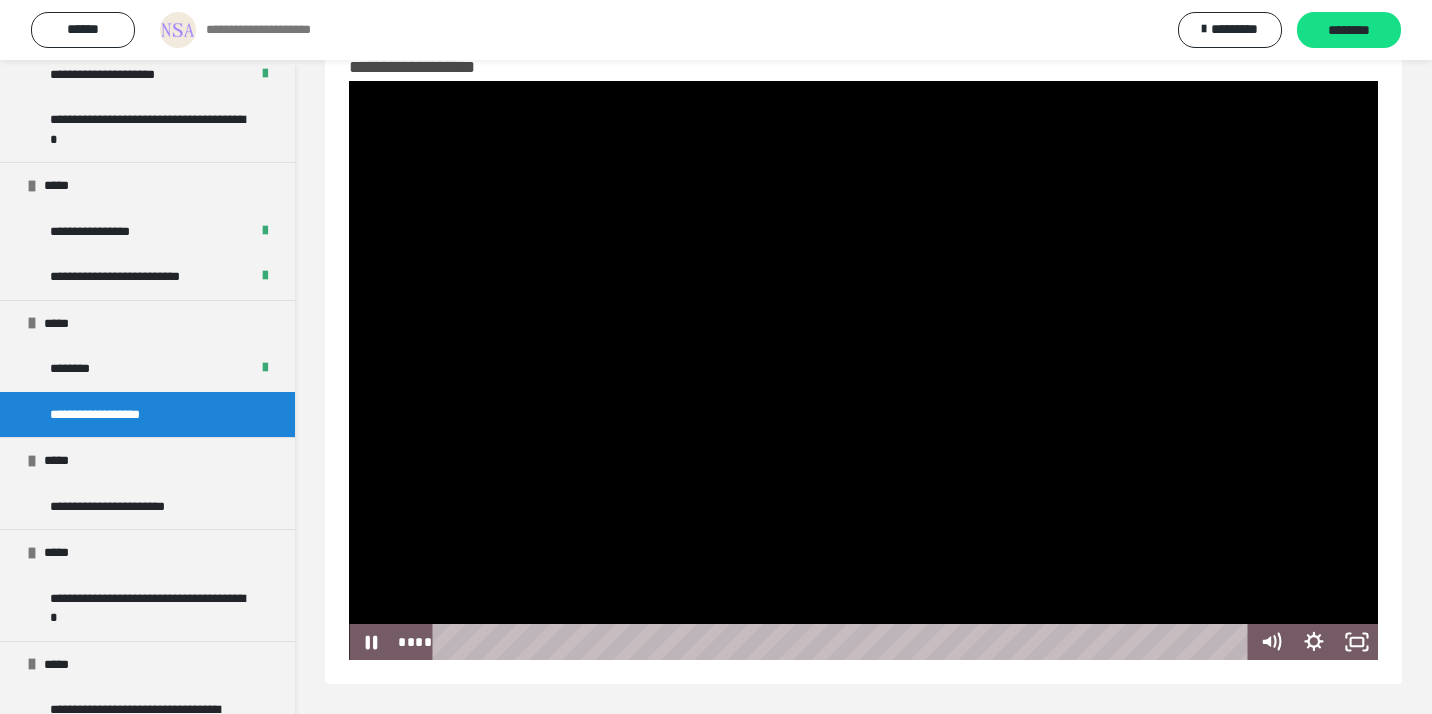 click at bounding box center (863, 370) 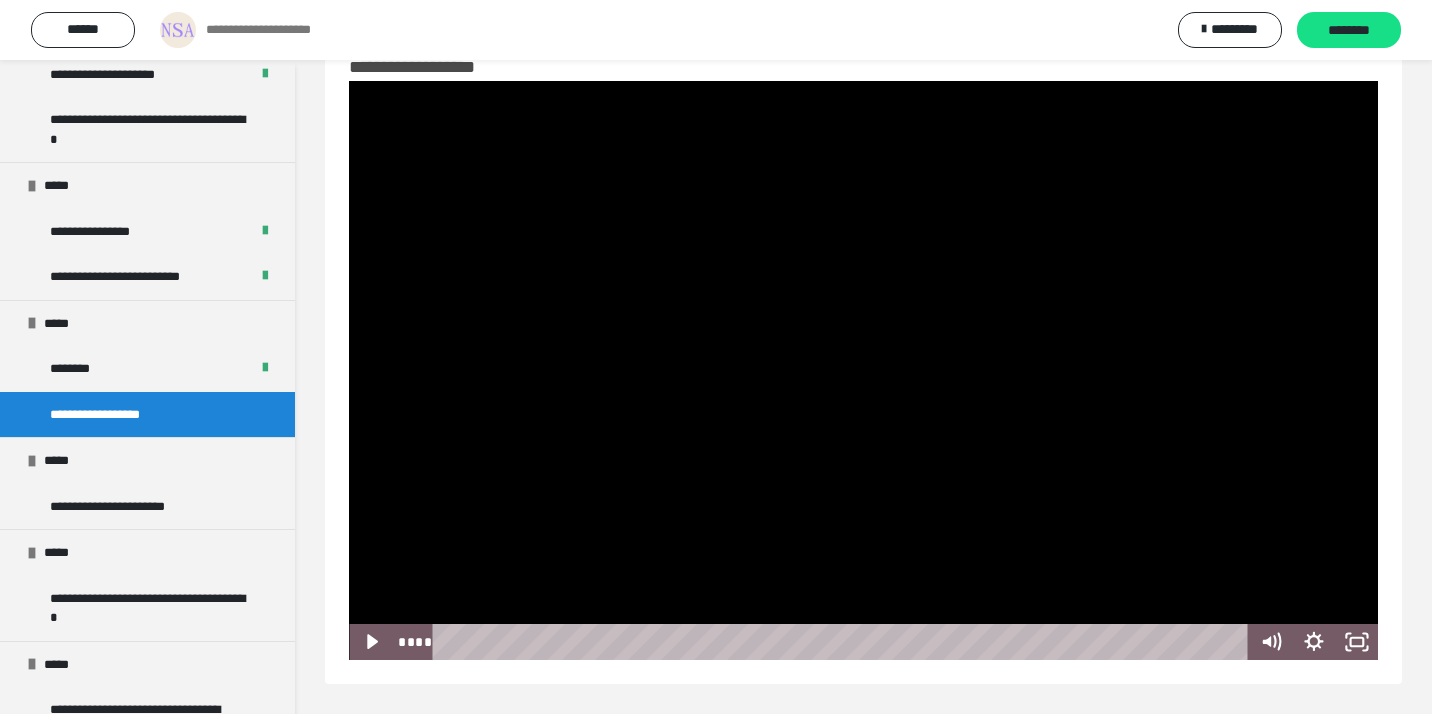 click at bounding box center [863, 370] 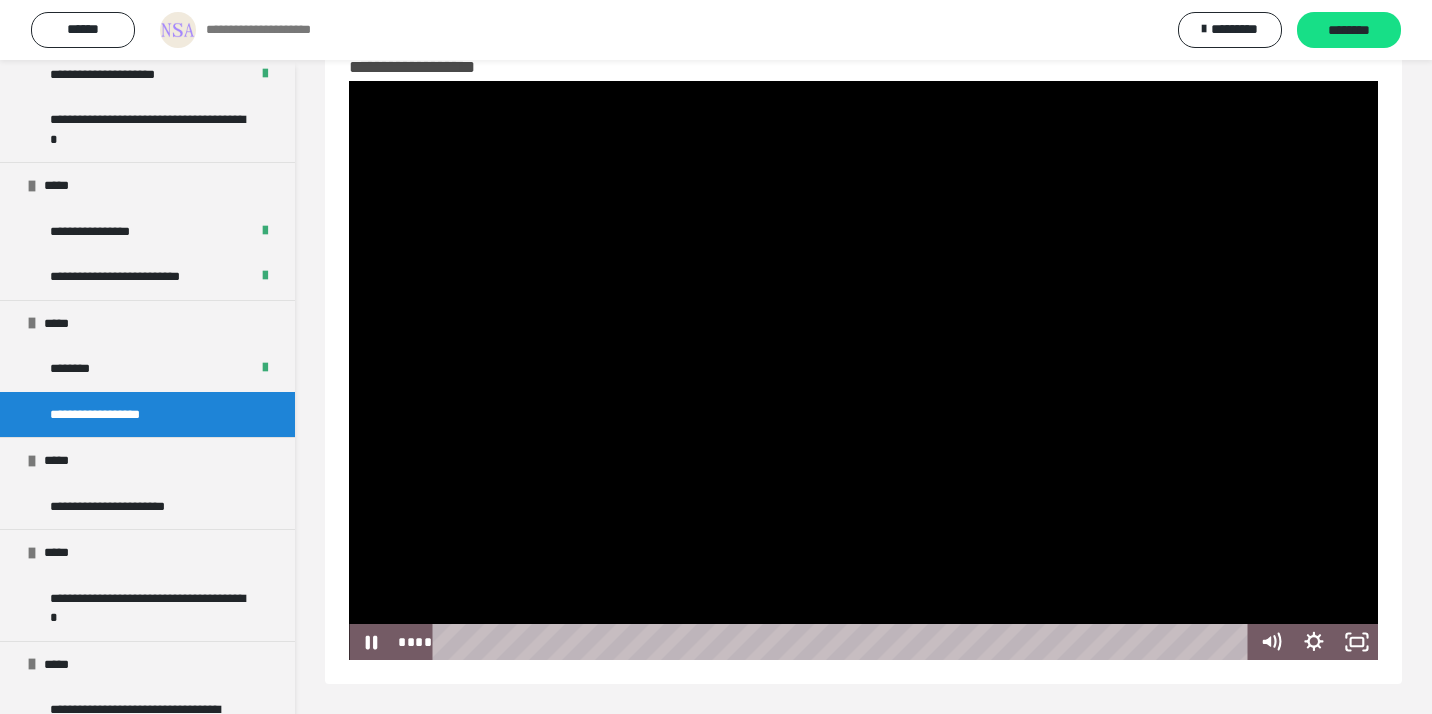 click at bounding box center (863, 370) 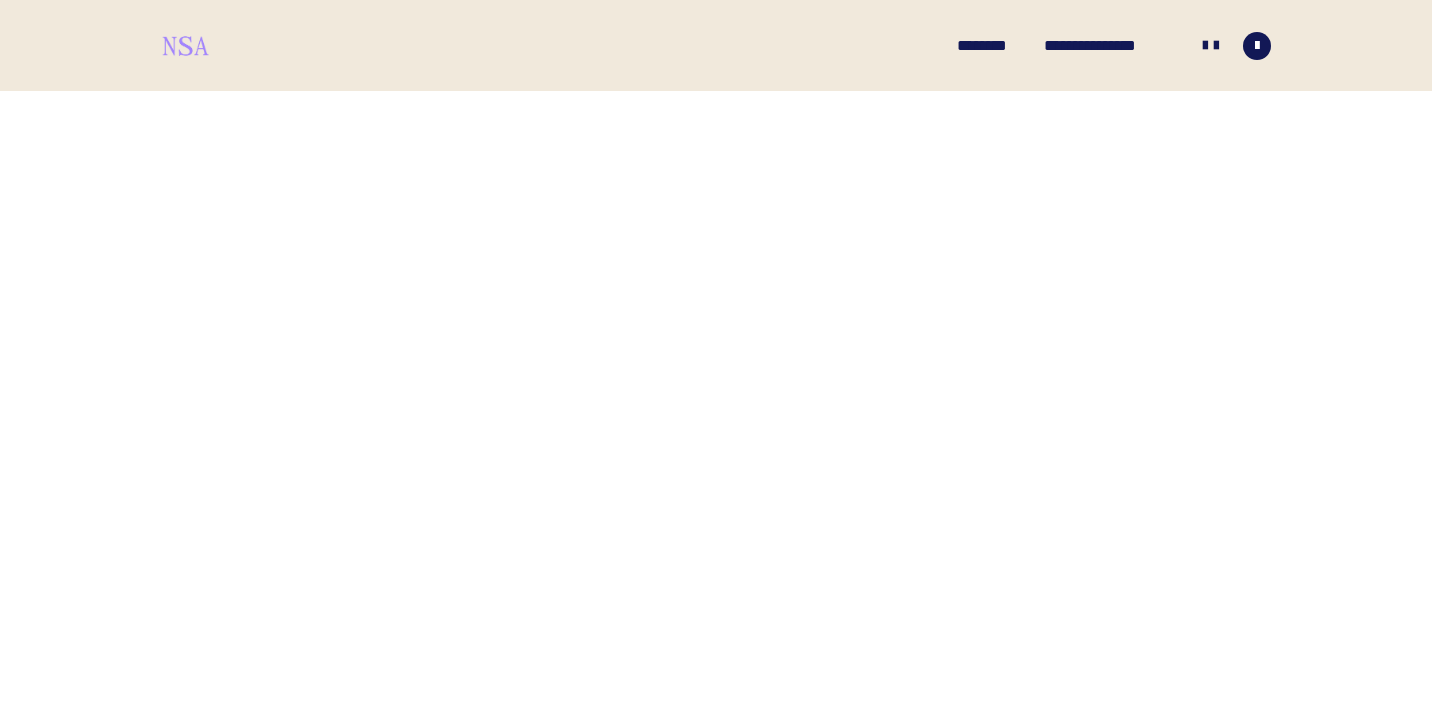 scroll, scrollTop: 0, scrollLeft: 0, axis: both 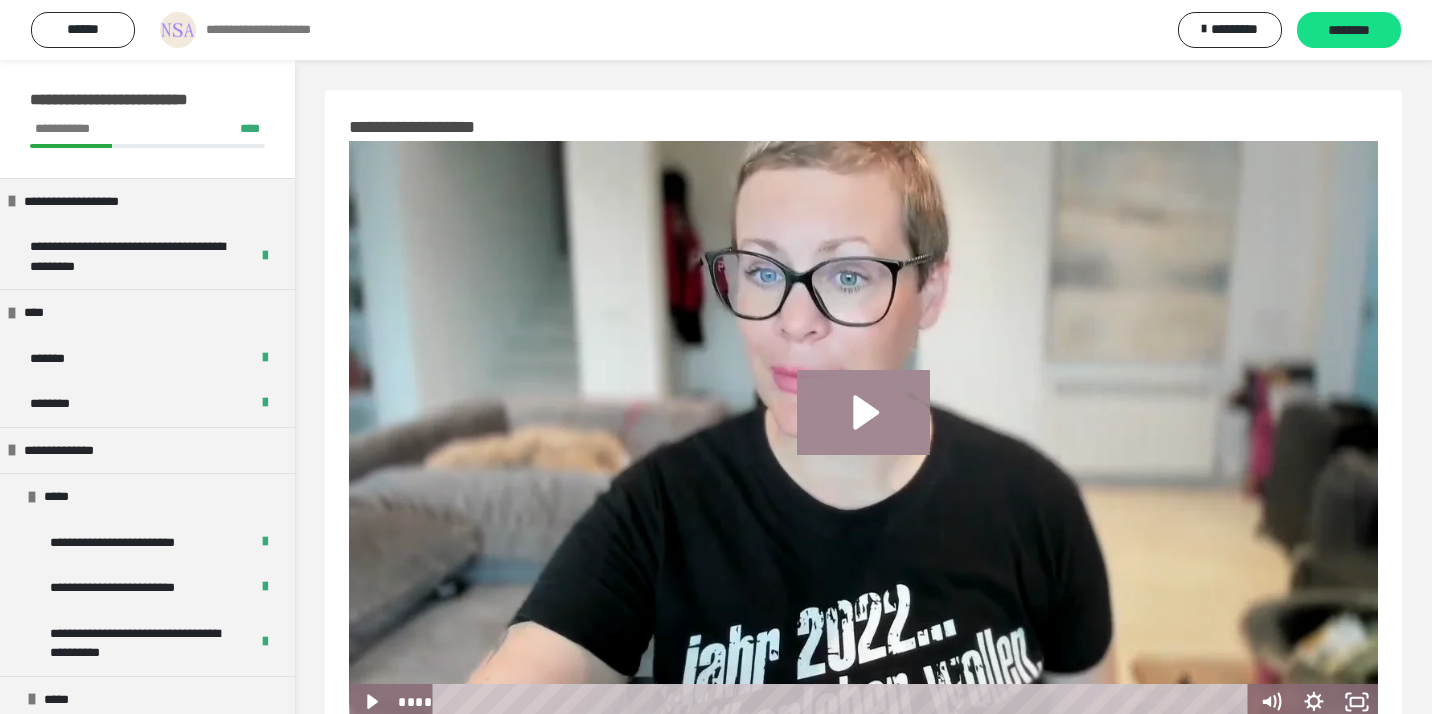 click 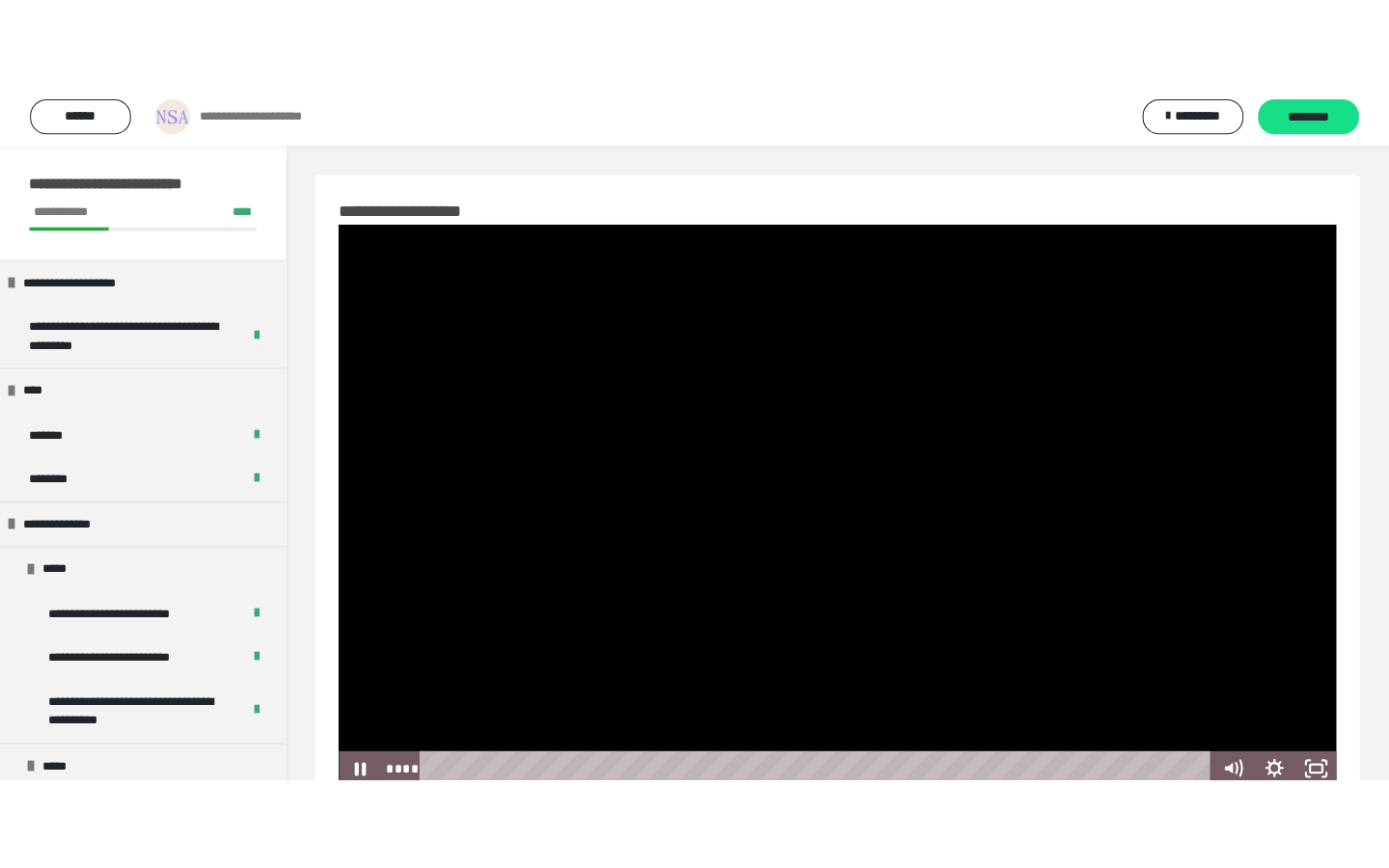 scroll, scrollTop: 58, scrollLeft: 0, axis: vertical 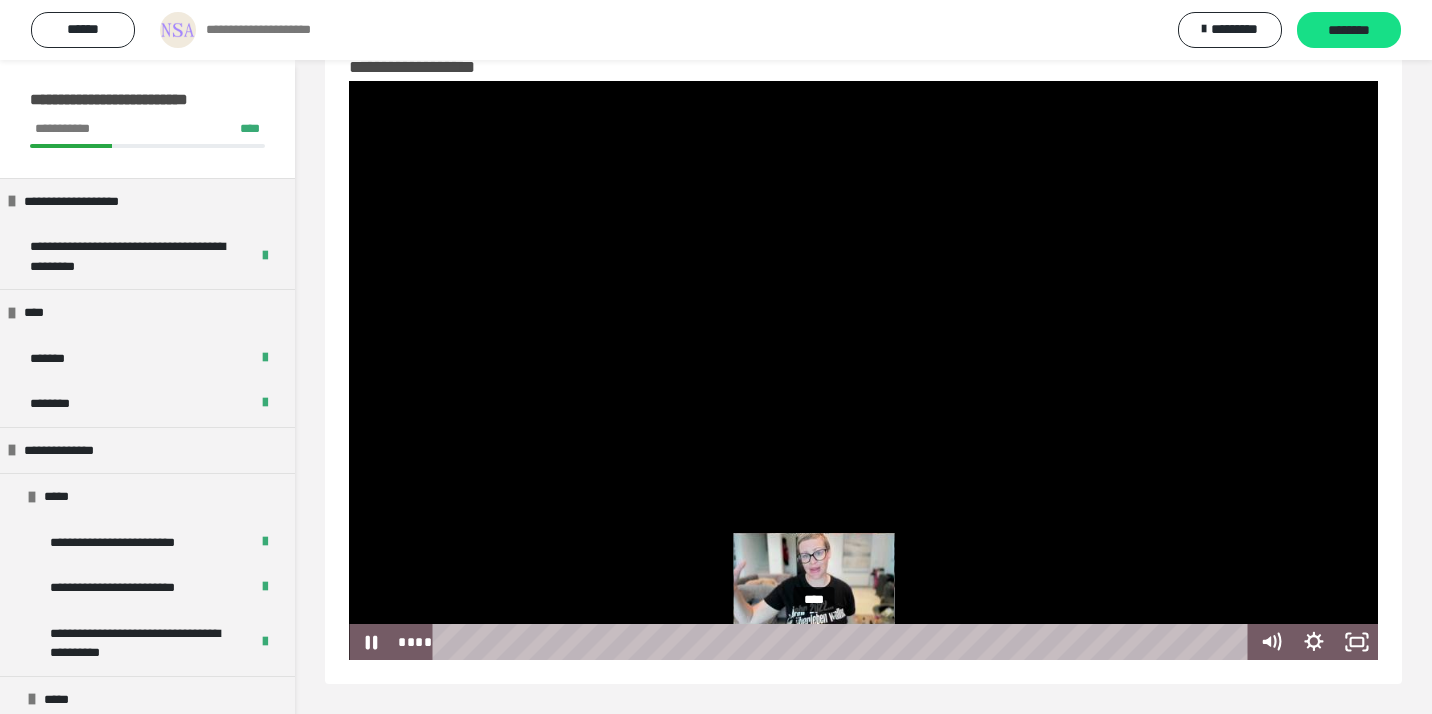 click on "****" at bounding box center (844, 642) 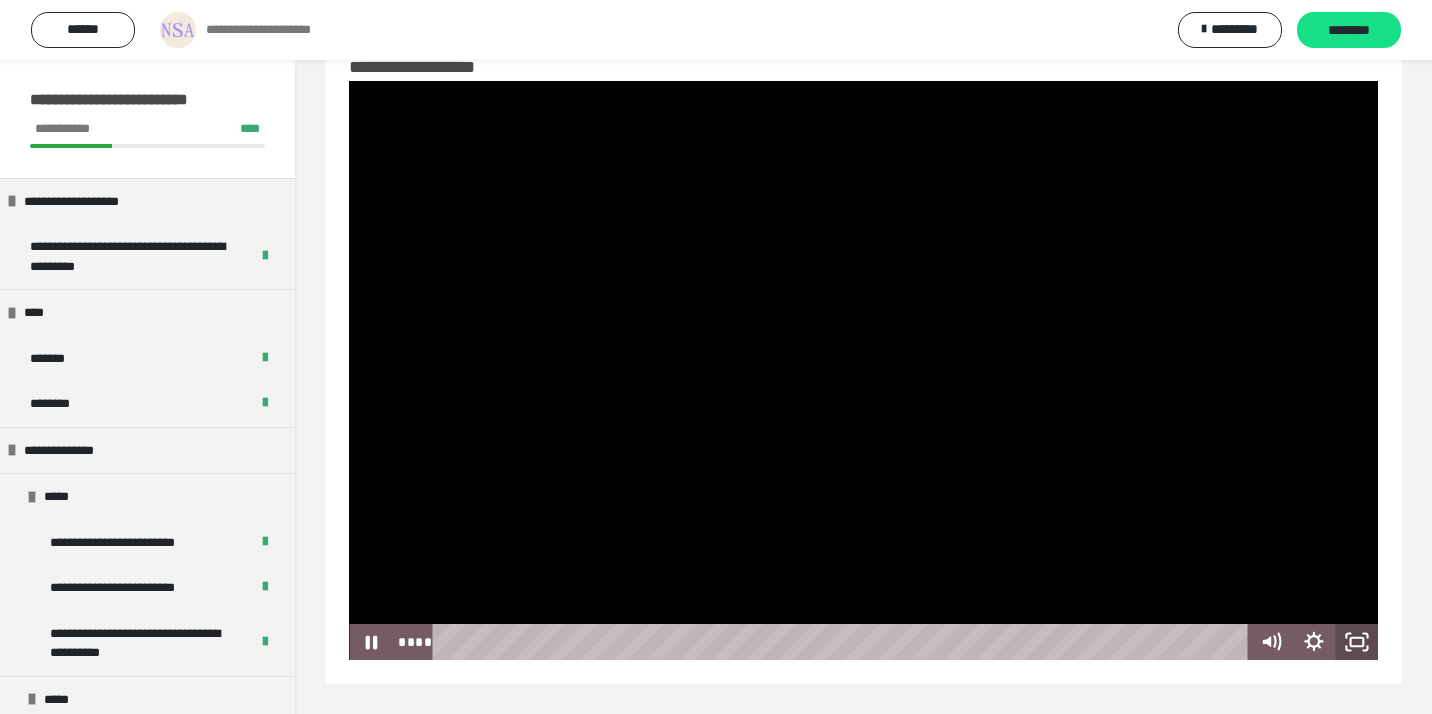 click 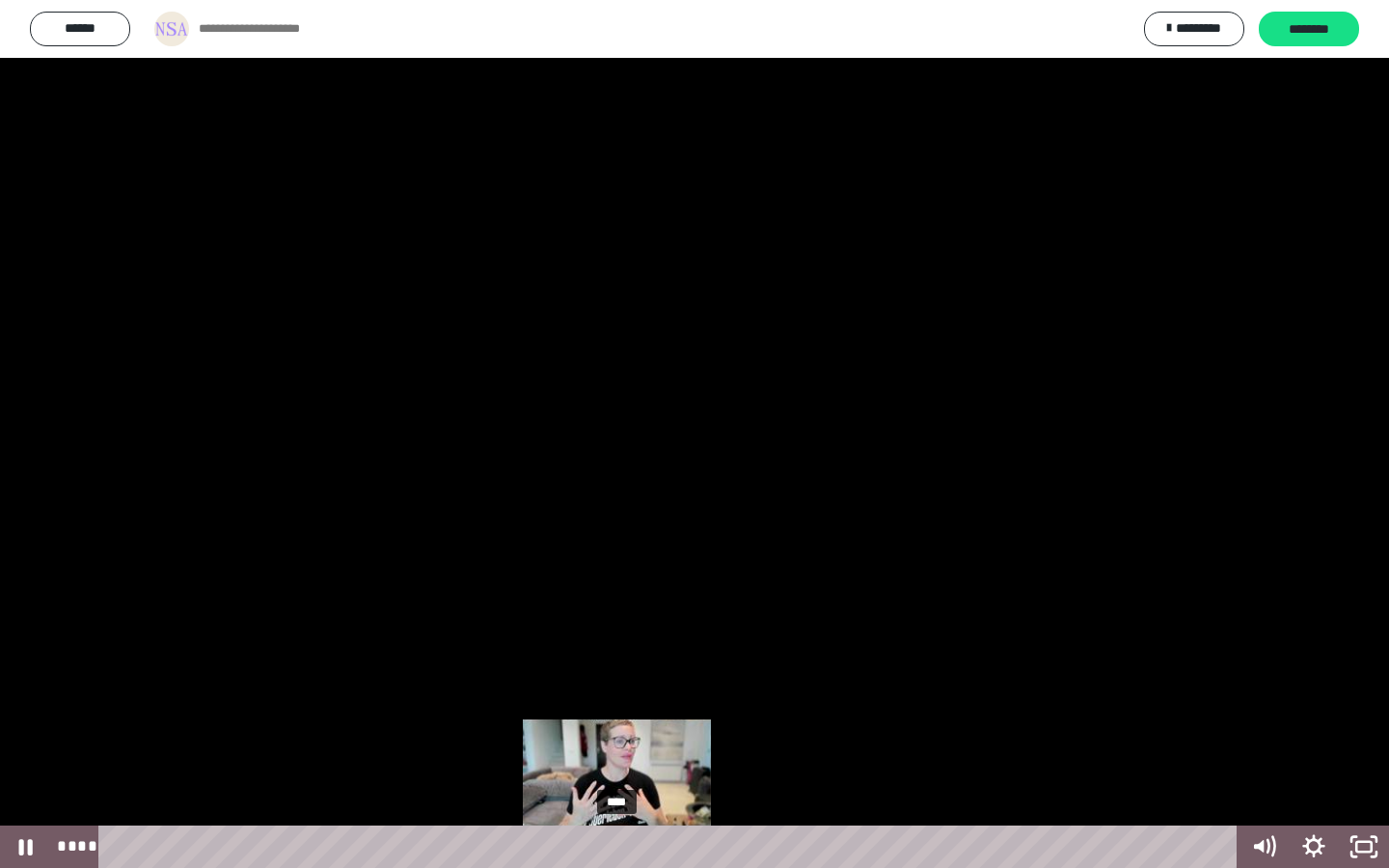 click on "****" at bounding box center [671, 847] 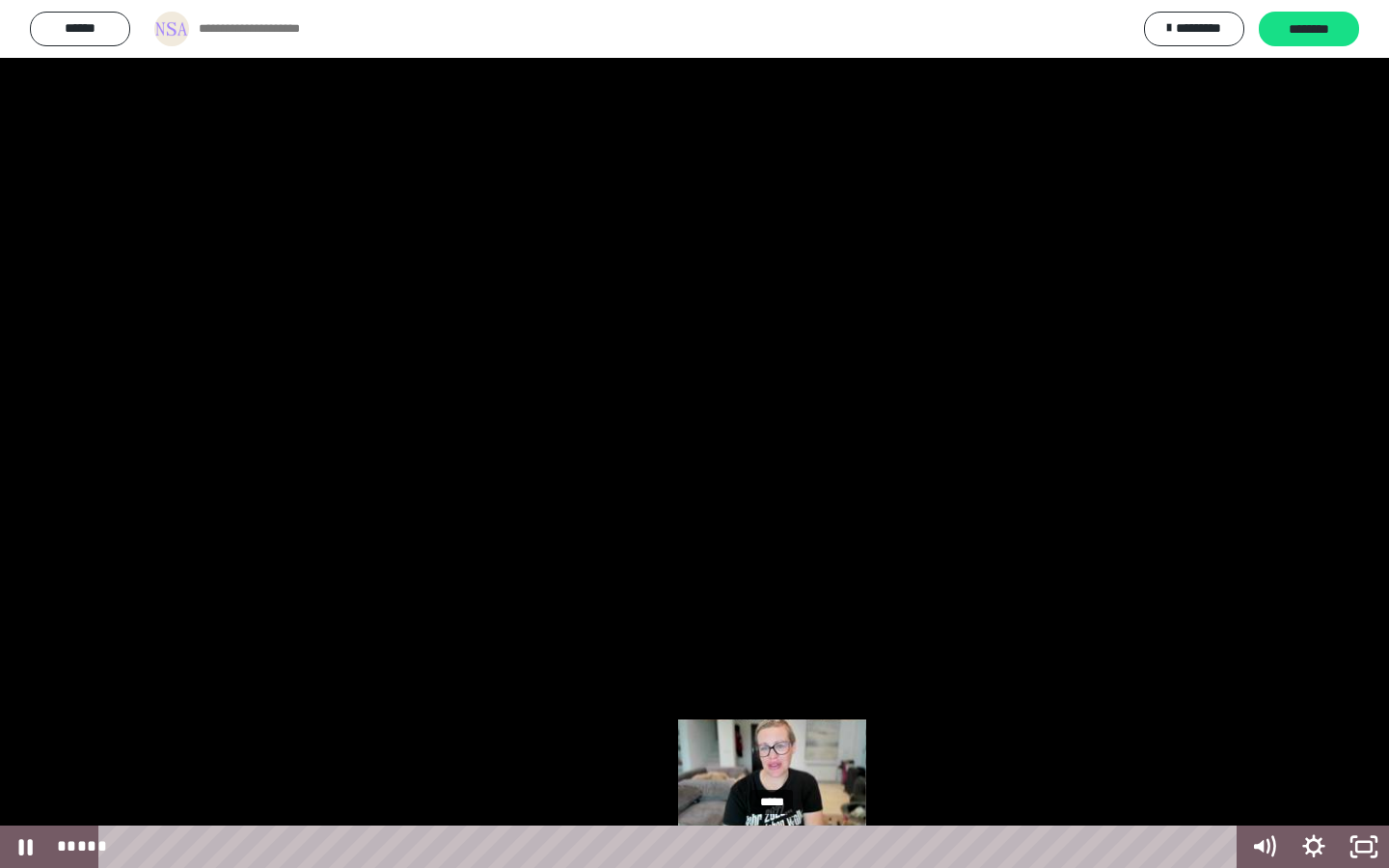 click on "*****" at bounding box center (671, 847) 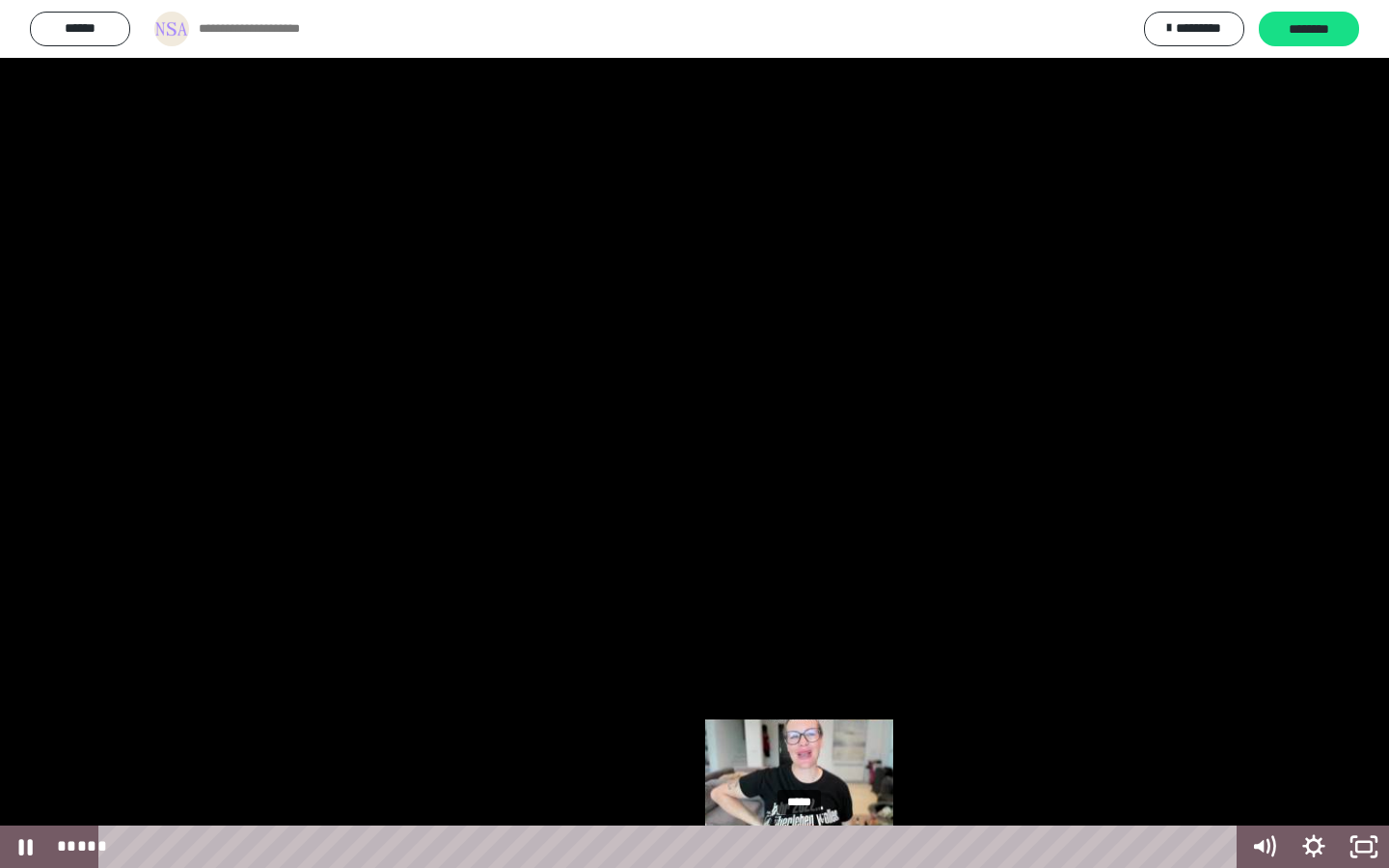 click on "*****" at bounding box center [671, 847] 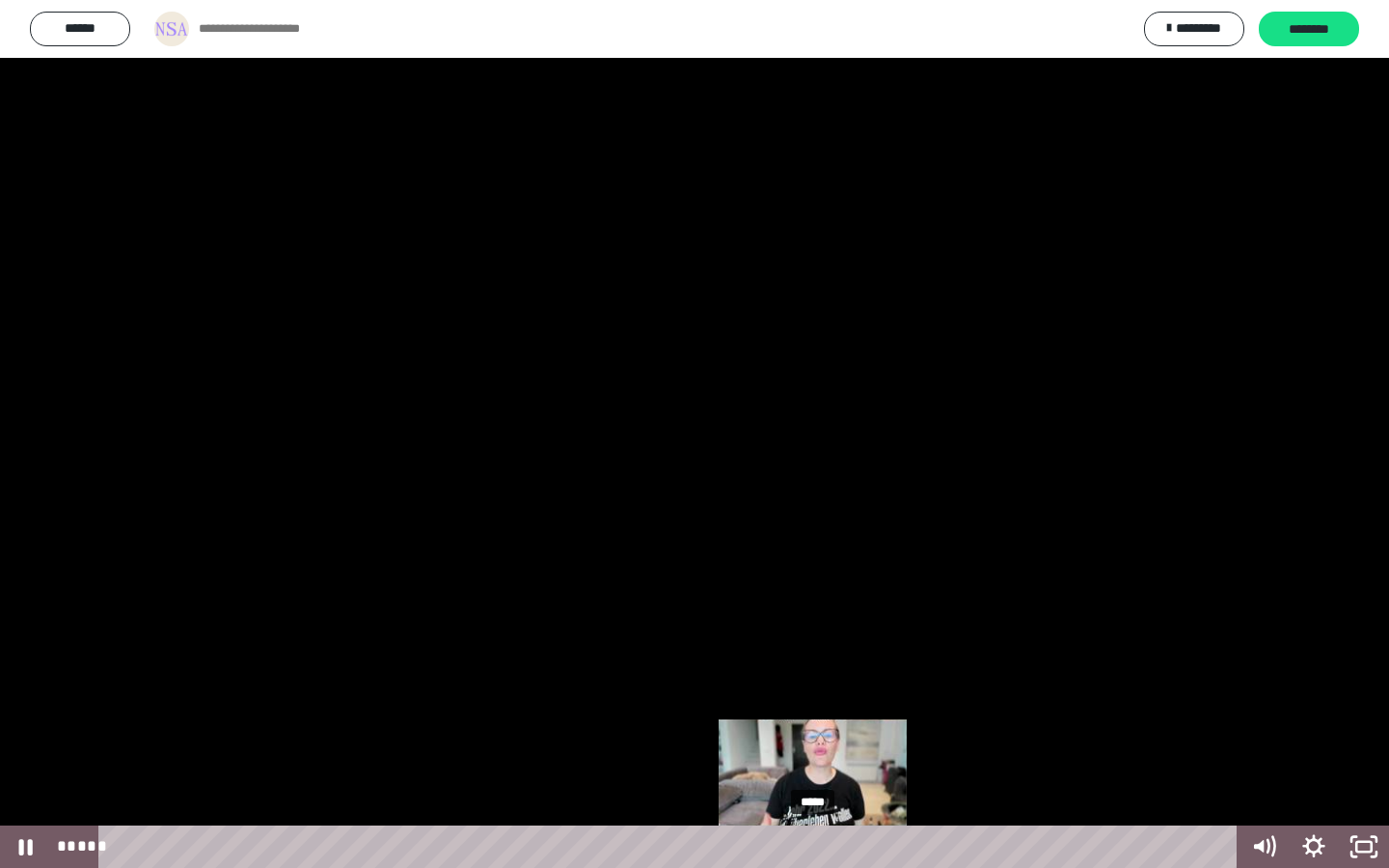 click on "*****" at bounding box center (671, 847) 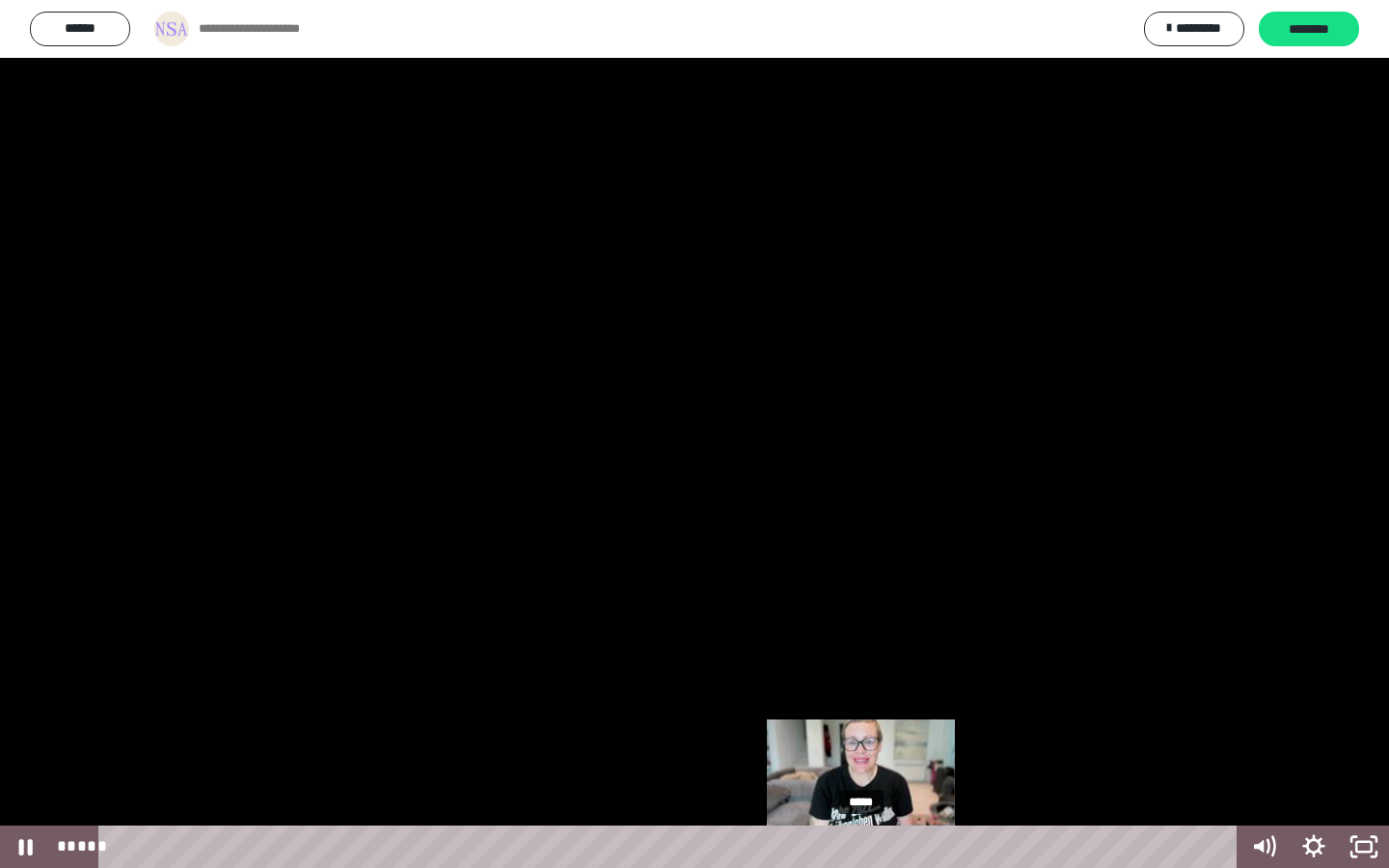 click on "*****" at bounding box center [671, 847] 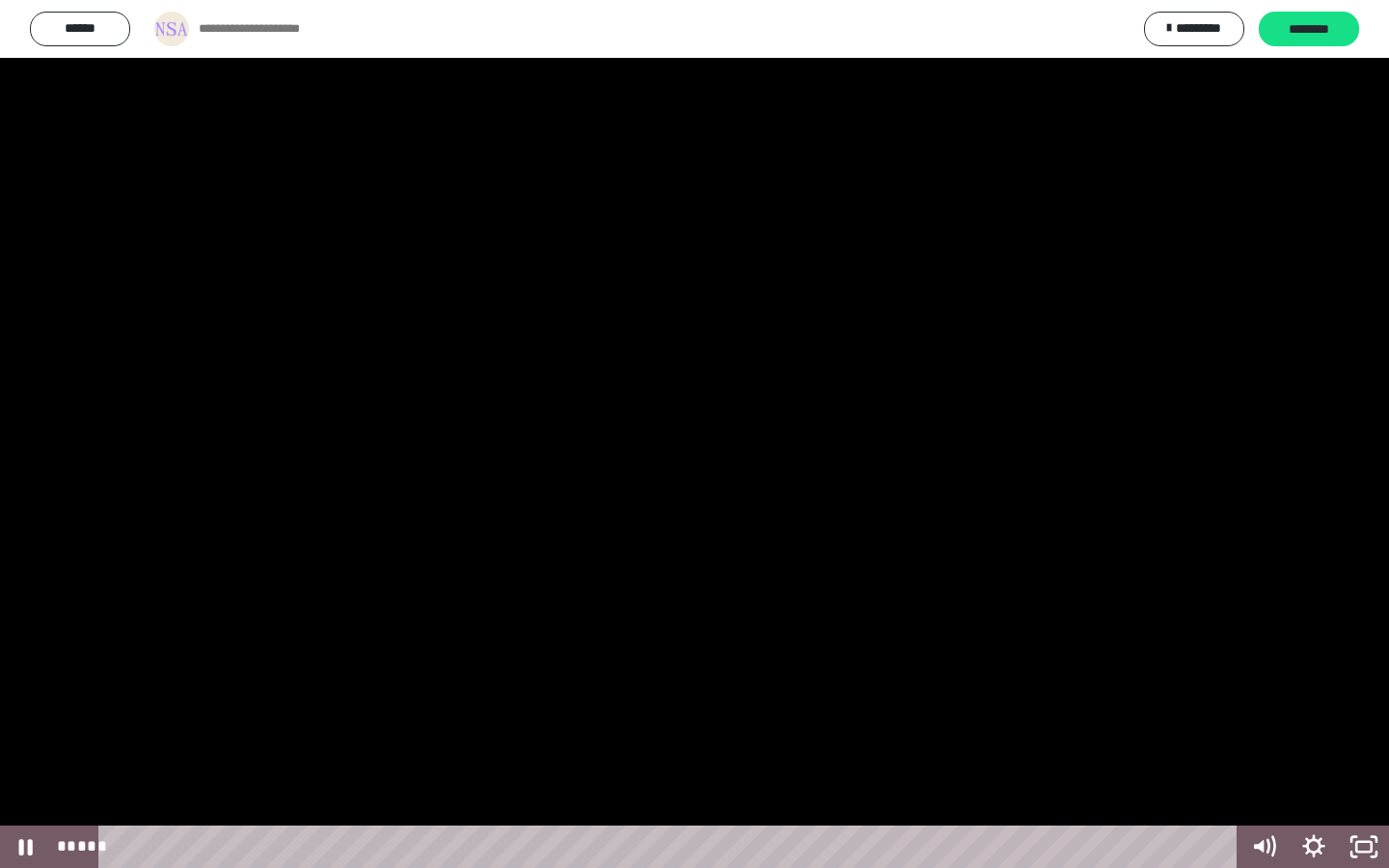 click at bounding box center (694, 434) 